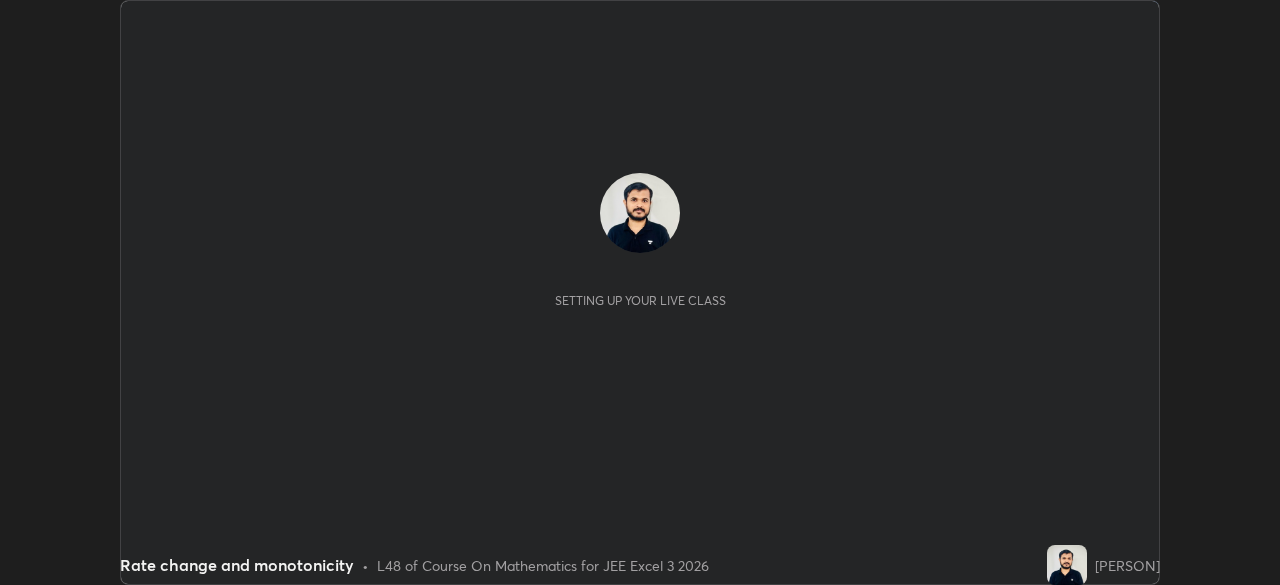scroll, scrollTop: 0, scrollLeft: 0, axis: both 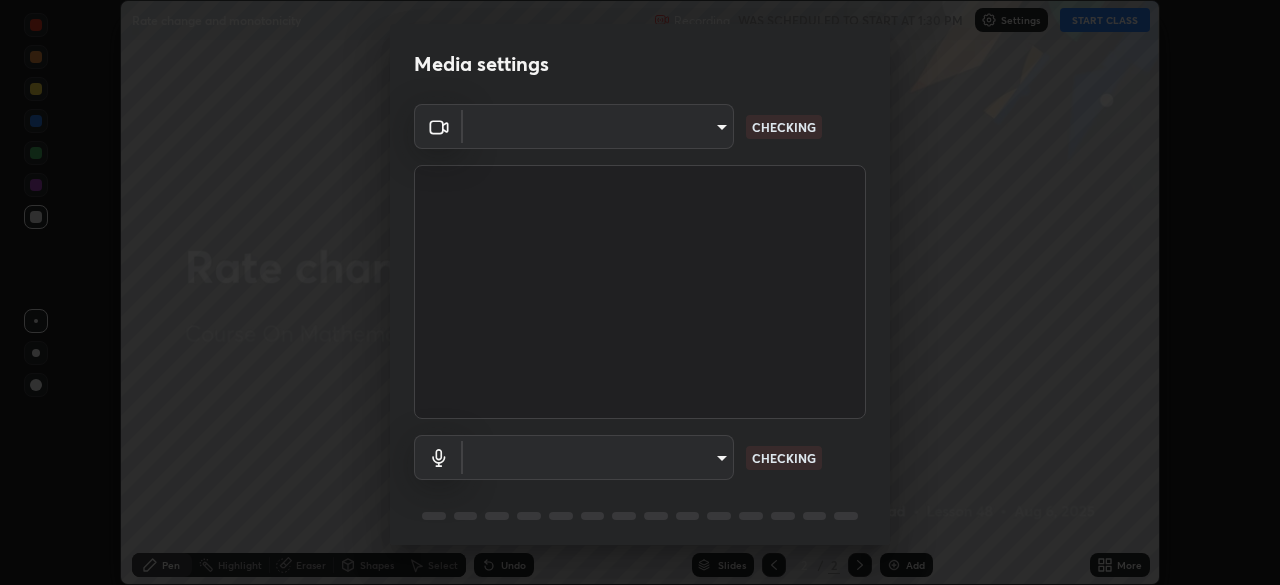 type on "14b787caa3234b54c591ffd1cb0d0a7c9d8495057a62f752d7397f13ea7eb8b5" 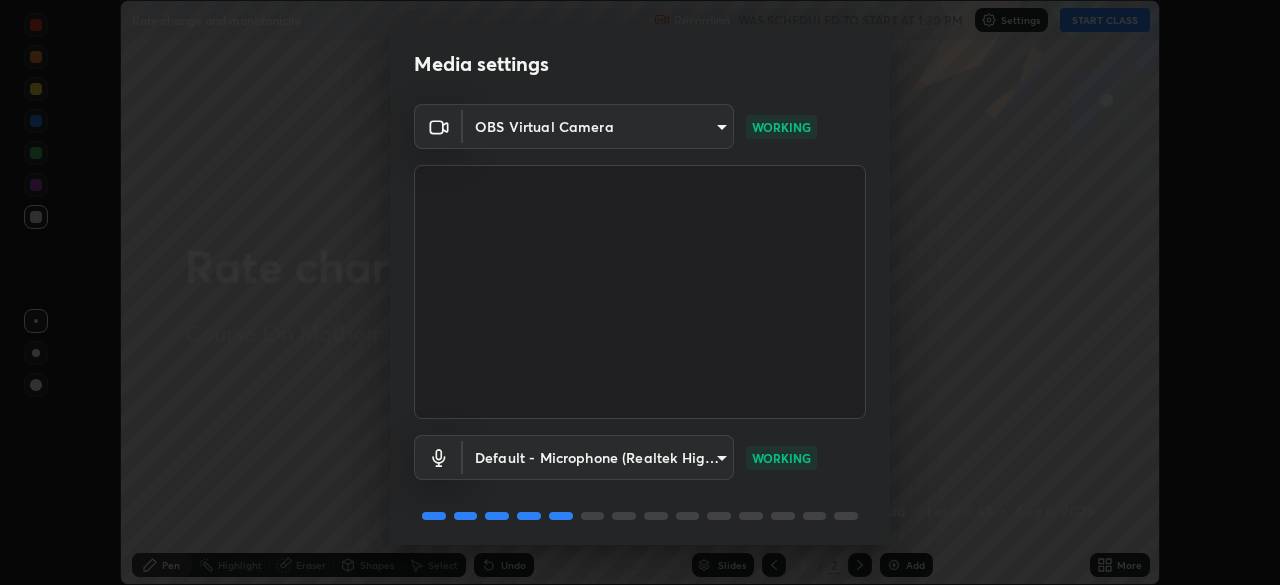 scroll, scrollTop: 71, scrollLeft: 0, axis: vertical 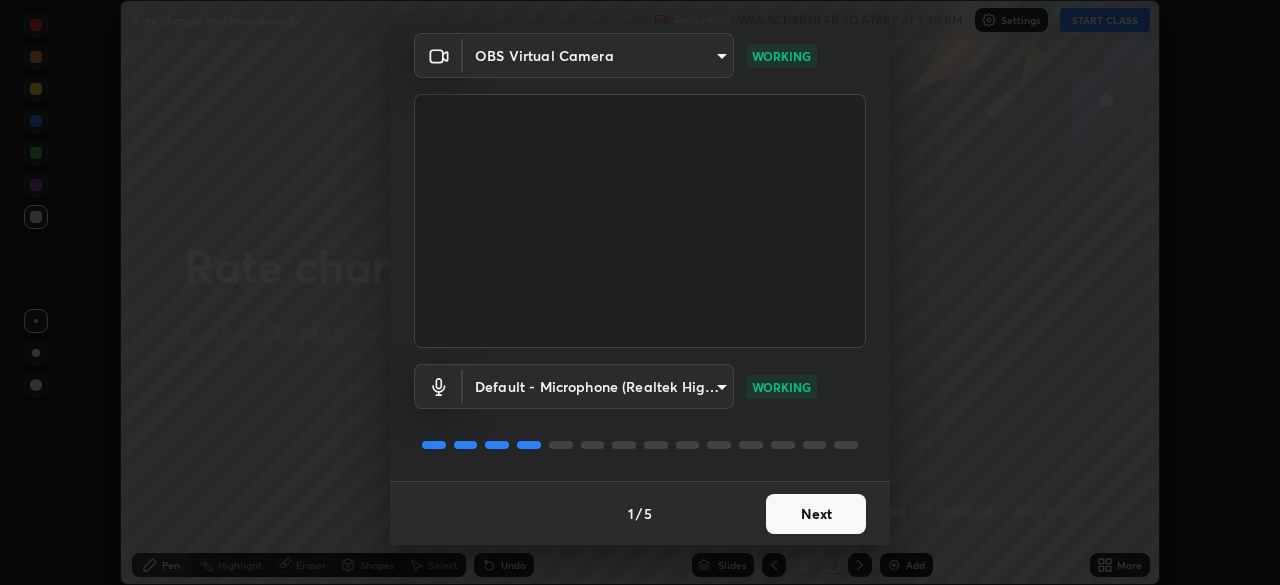 click on "Next" at bounding box center [816, 514] 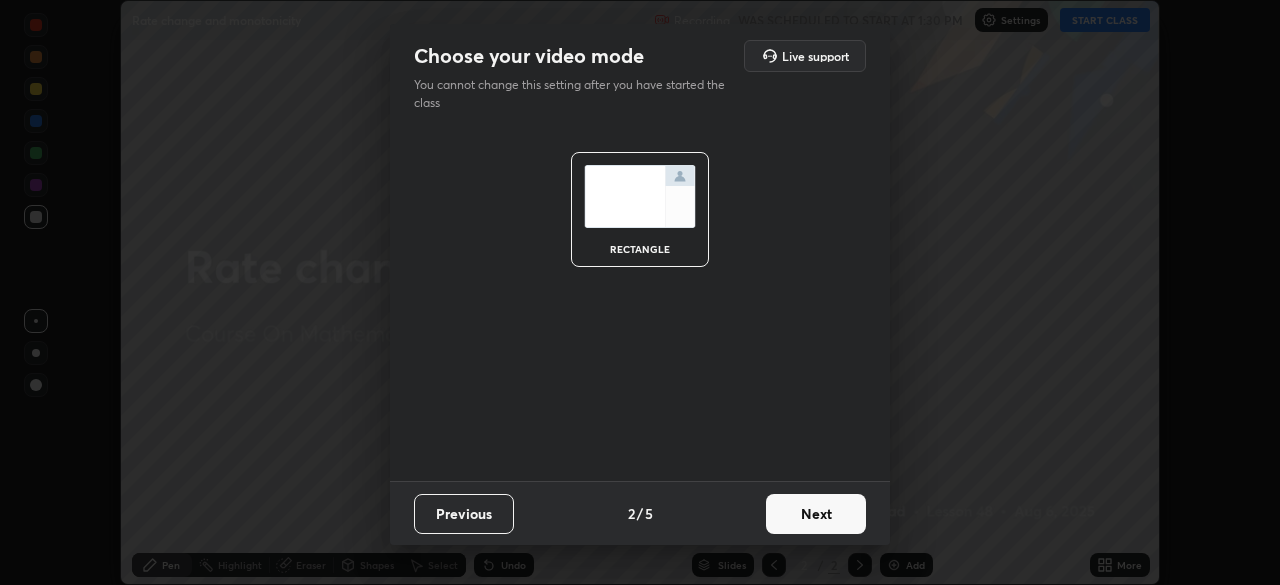 scroll, scrollTop: 0, scrollLeft: 0, axis: both 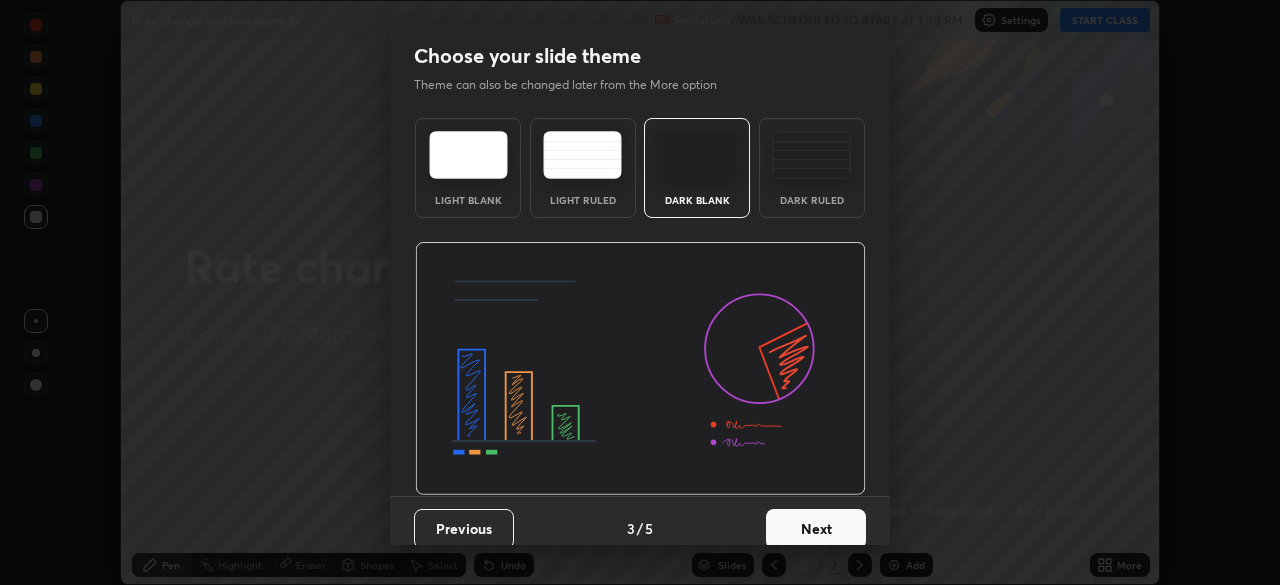 click on "Next" at bounding box center [816, 529] 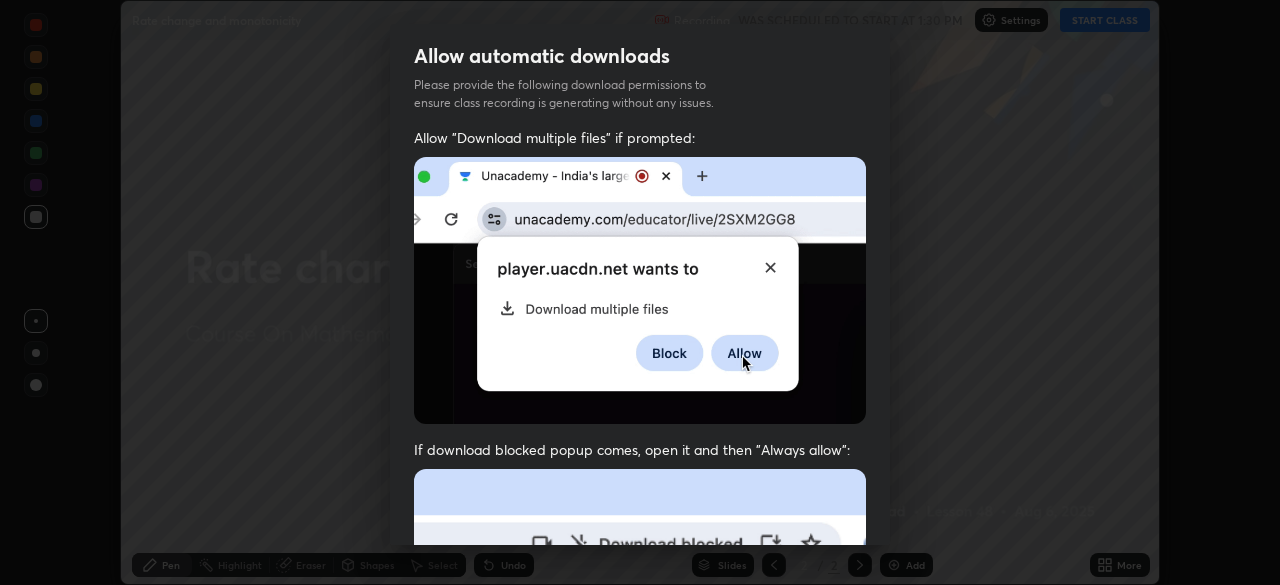 click at bounding box center (640, 687) 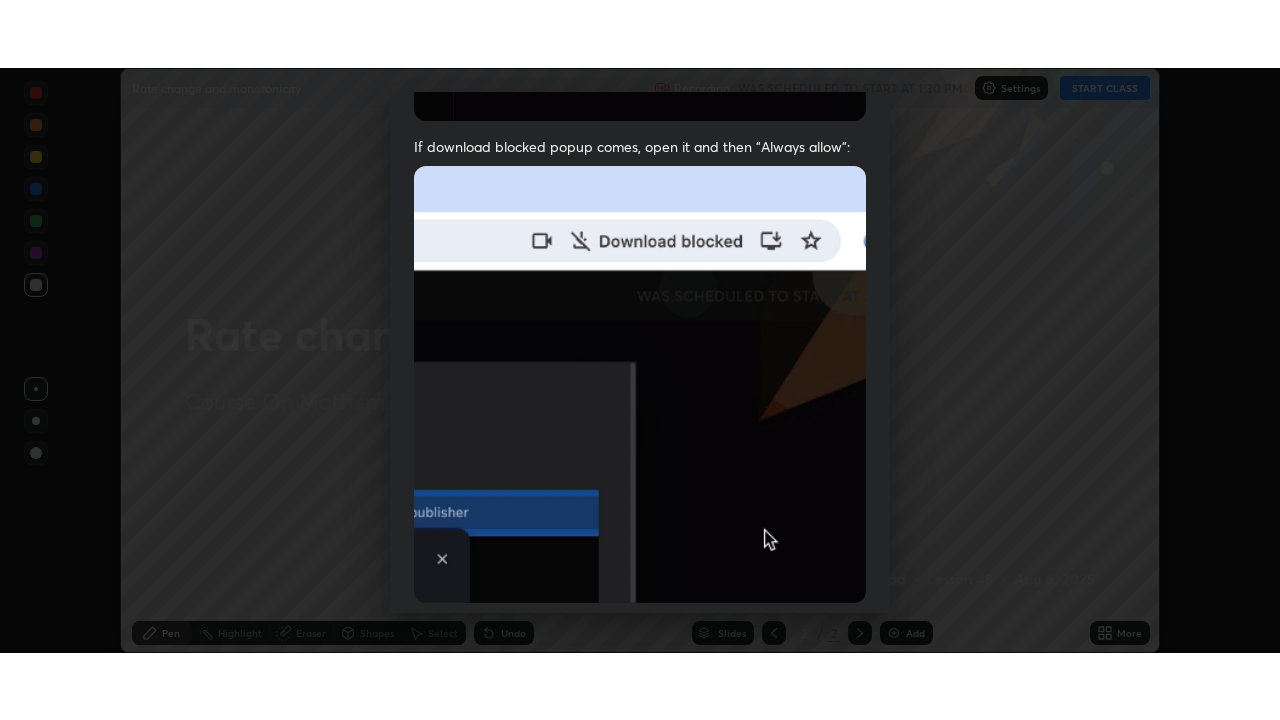 scroll, scrollTop: 479, scrollLeft: 0, axis: vertical 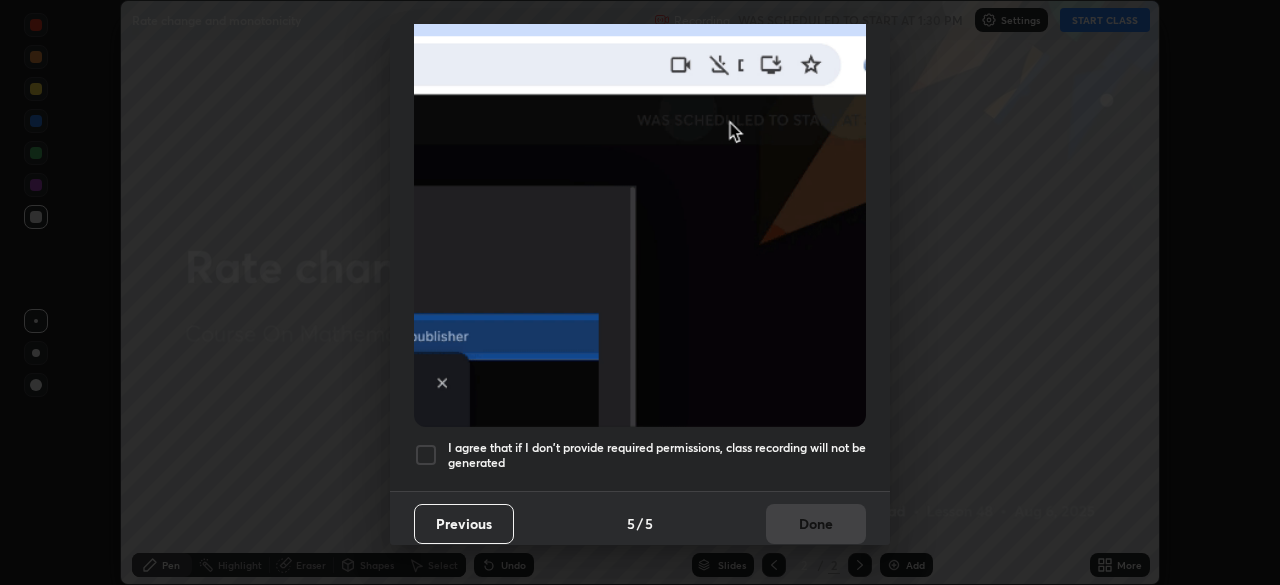 click at bounding box center [426, 455] 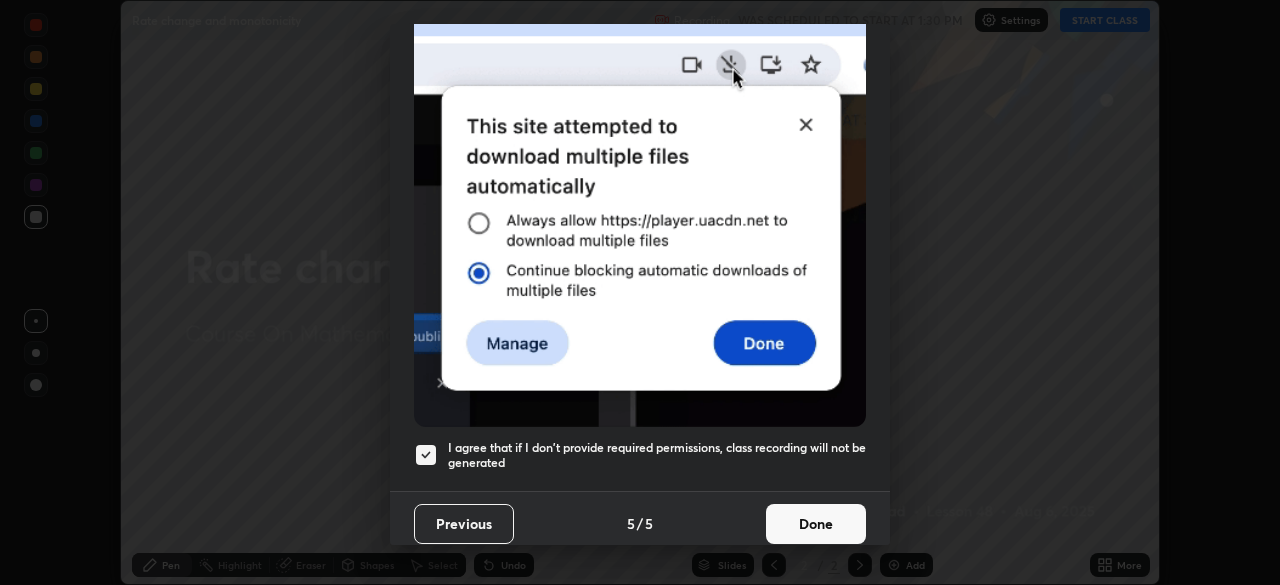 click on "Done" at bounding box center (816, 524) 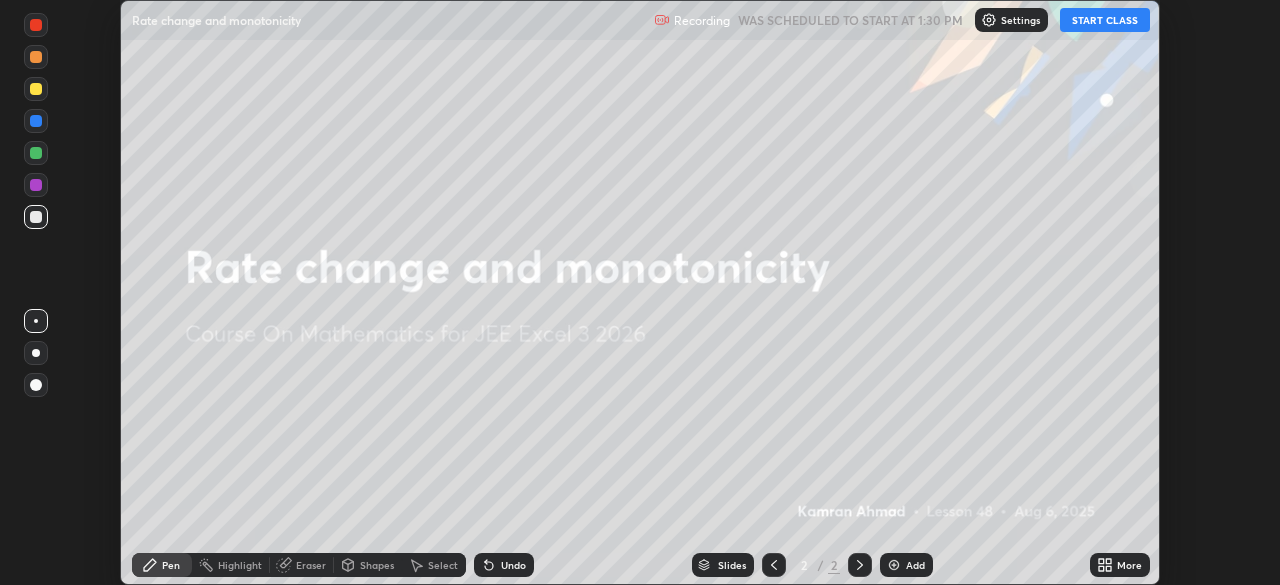 click on "More" at bounding box center (1129, 565) 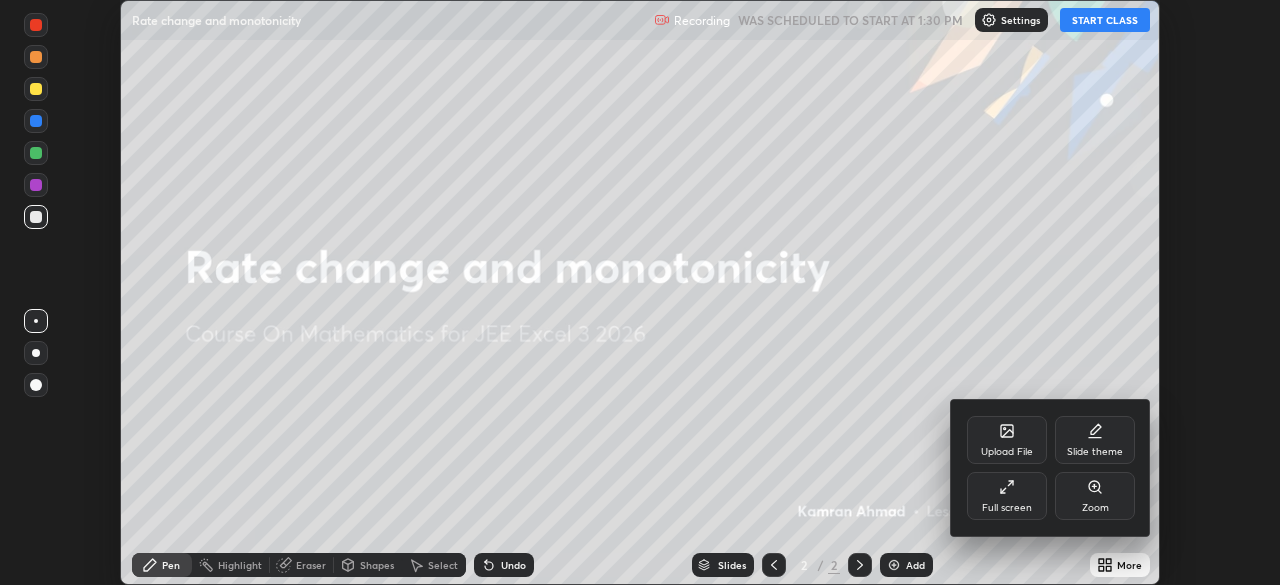 click on "Full screen" at bounding box center (1007, 496) 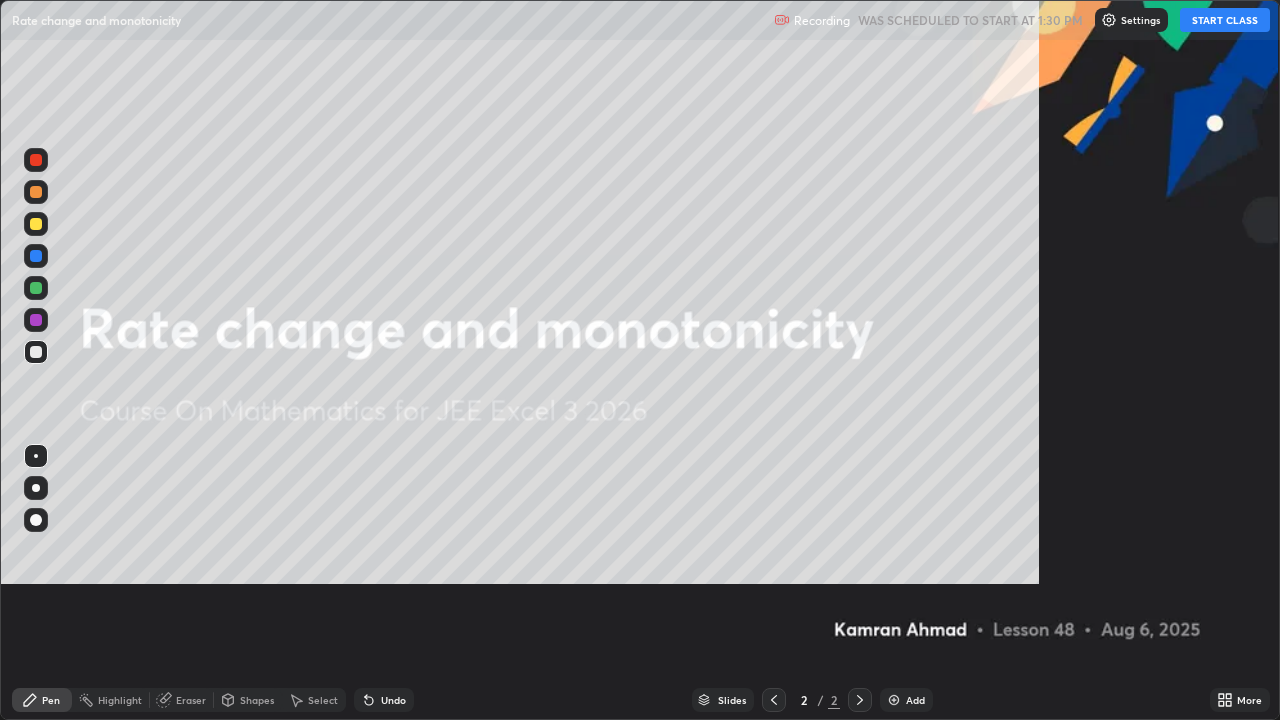 scroll, scrollTop: 99280, scrollLeft: 98720, axis: both 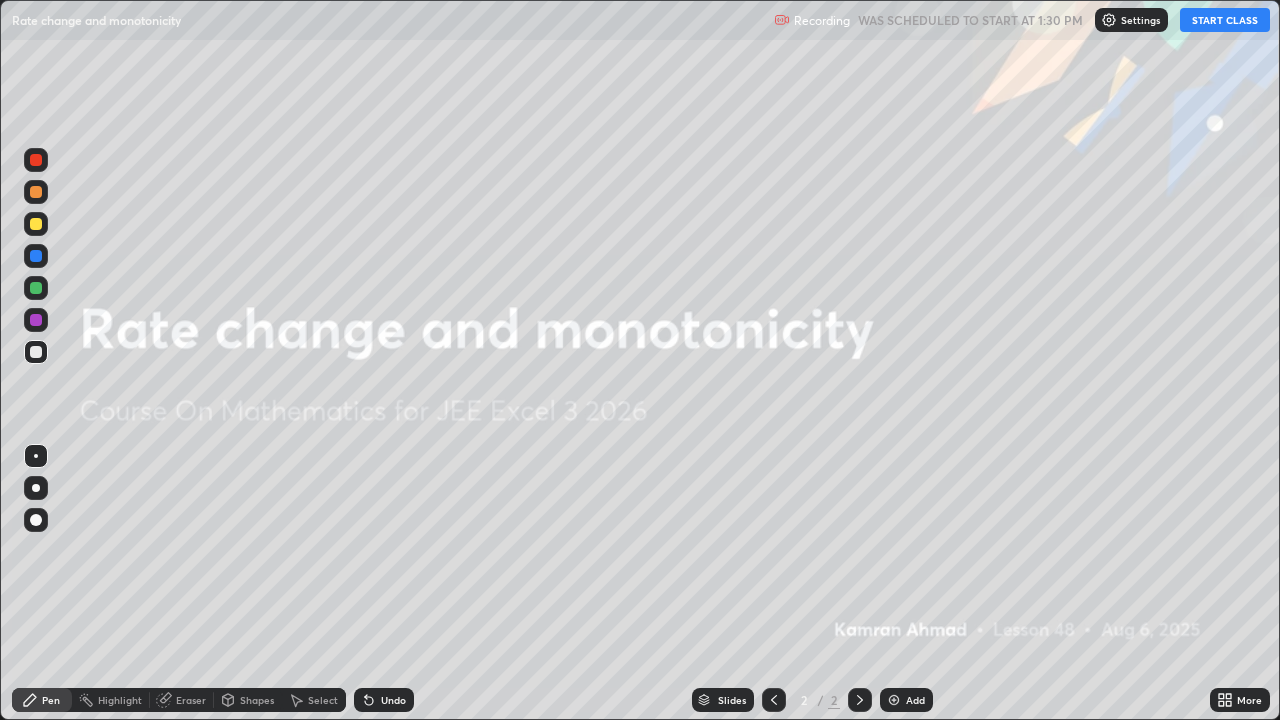 click on "Add" at bounding box center [915, 700] 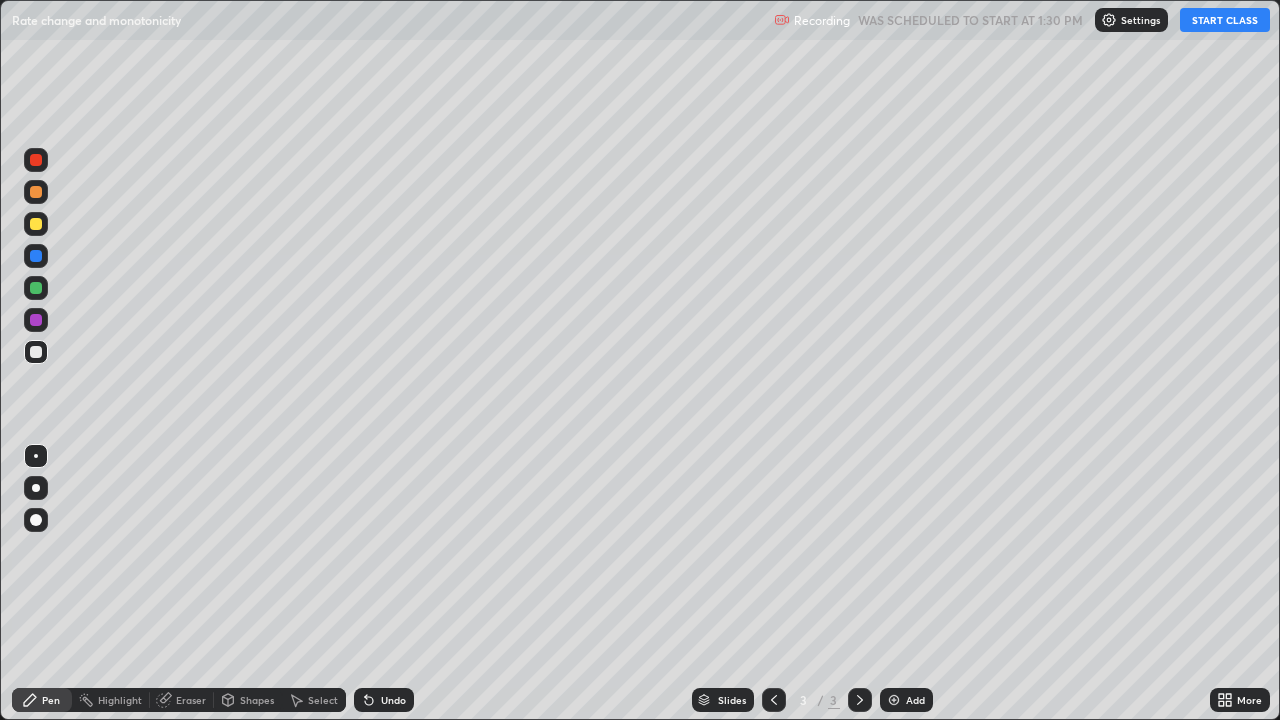 click on "START CLASS" at bounding box center (1225, 20) 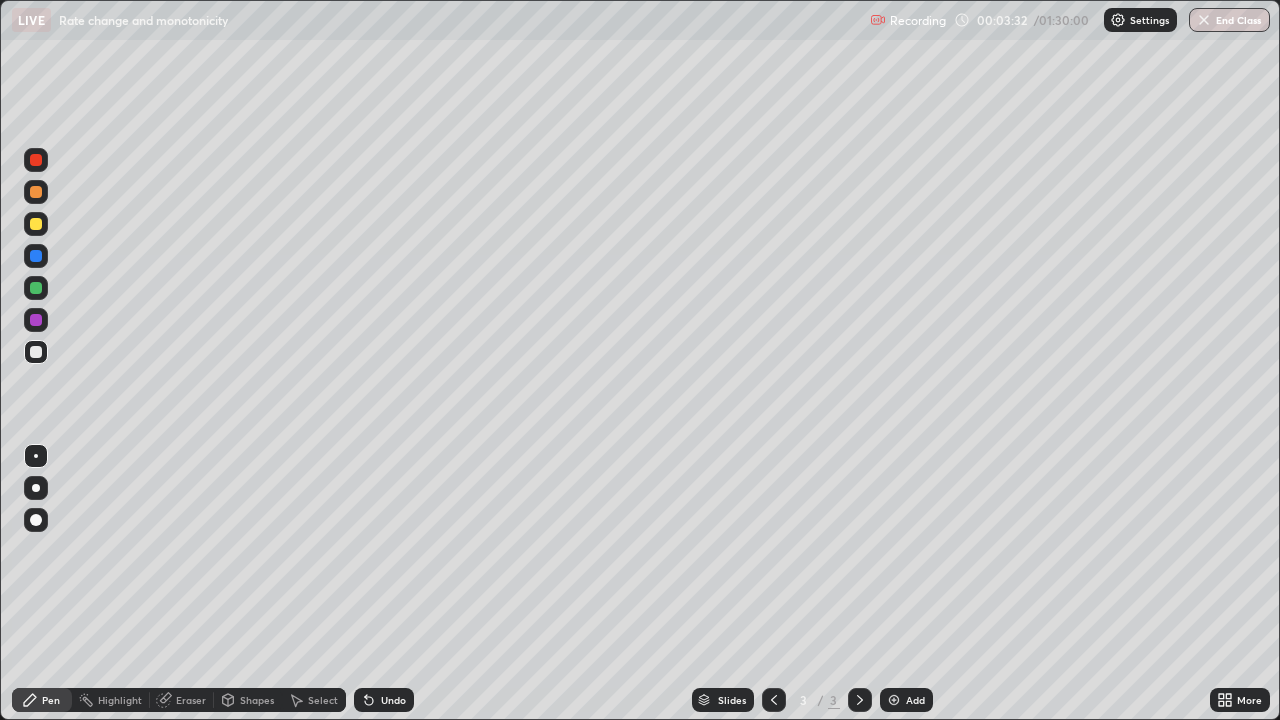 click at bounding box center (36, 224) 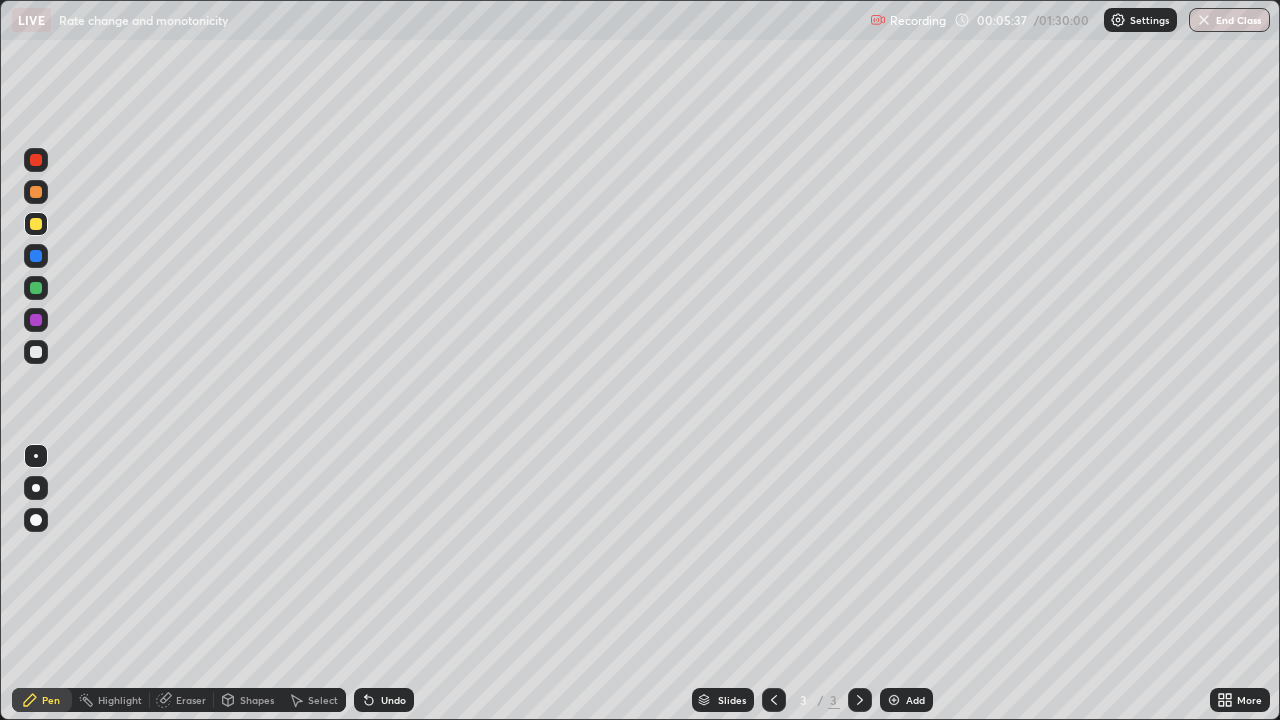 click on "Undo" at bounding box center (393, 700) 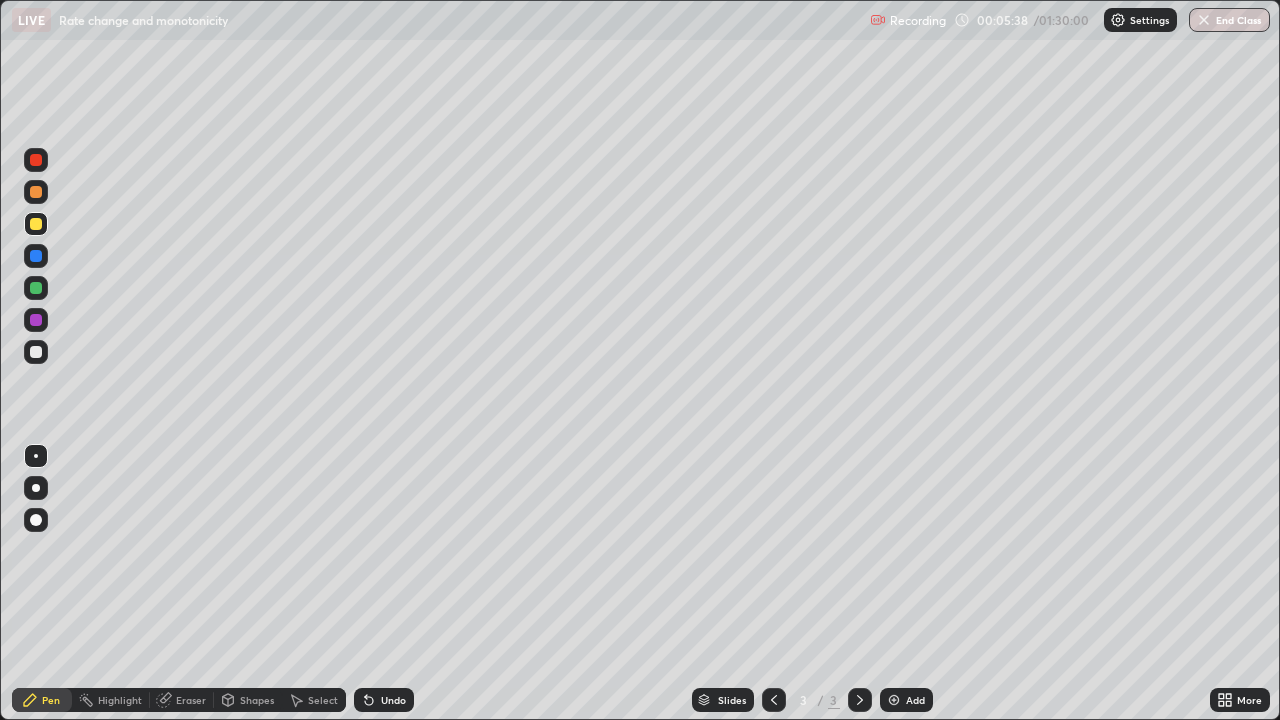 click on "Undo" at bounding box center [393, 700] 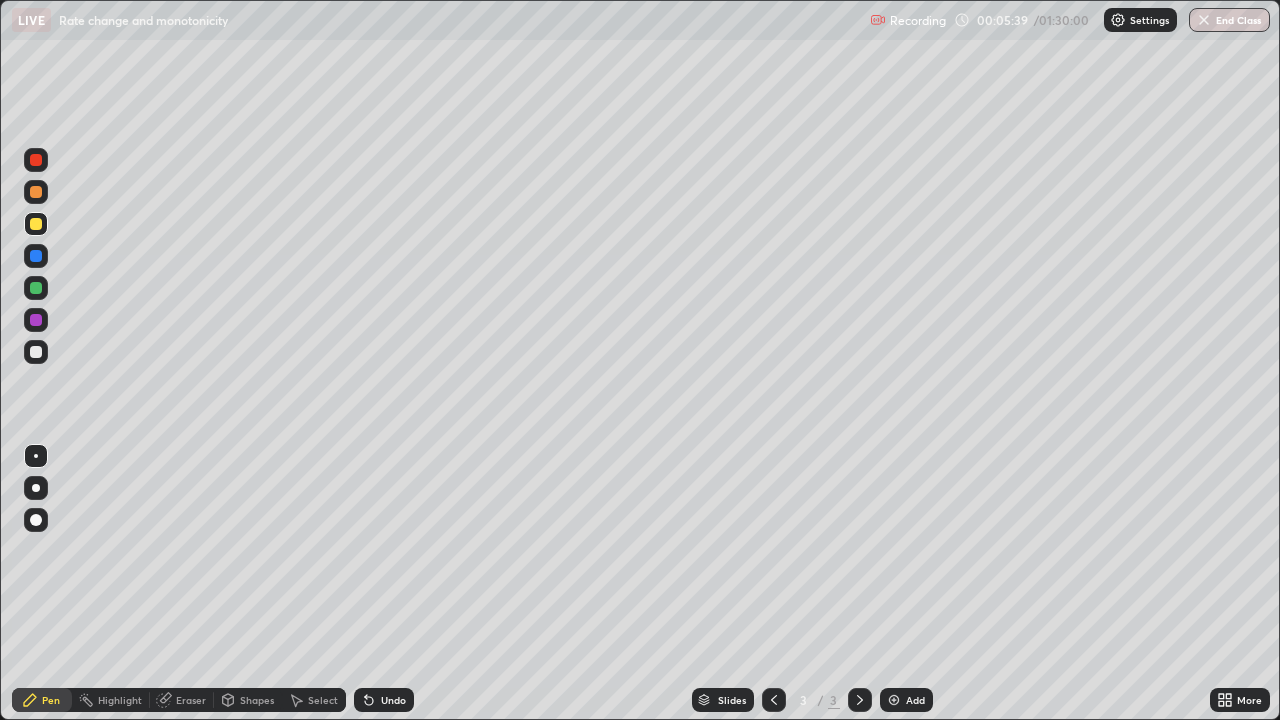 click on "Undo" at bounding box center (384, 700) 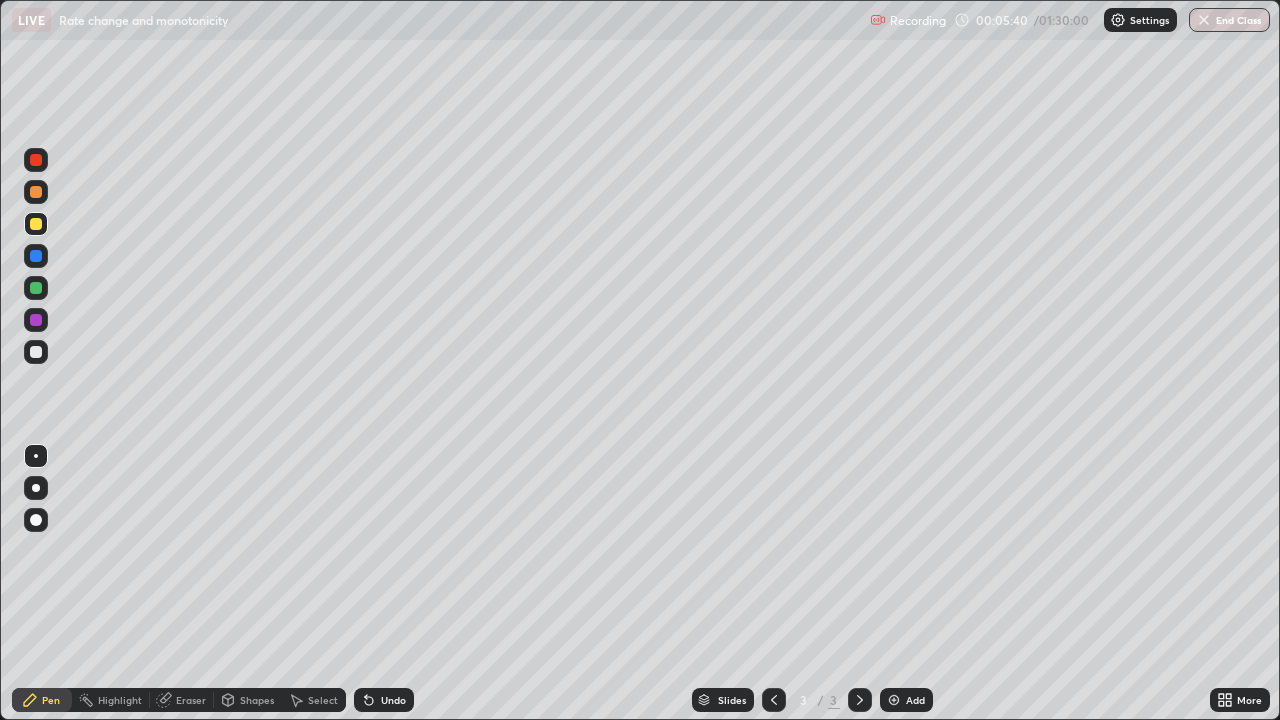 click on "Undo" at bounding box center (393, 700) 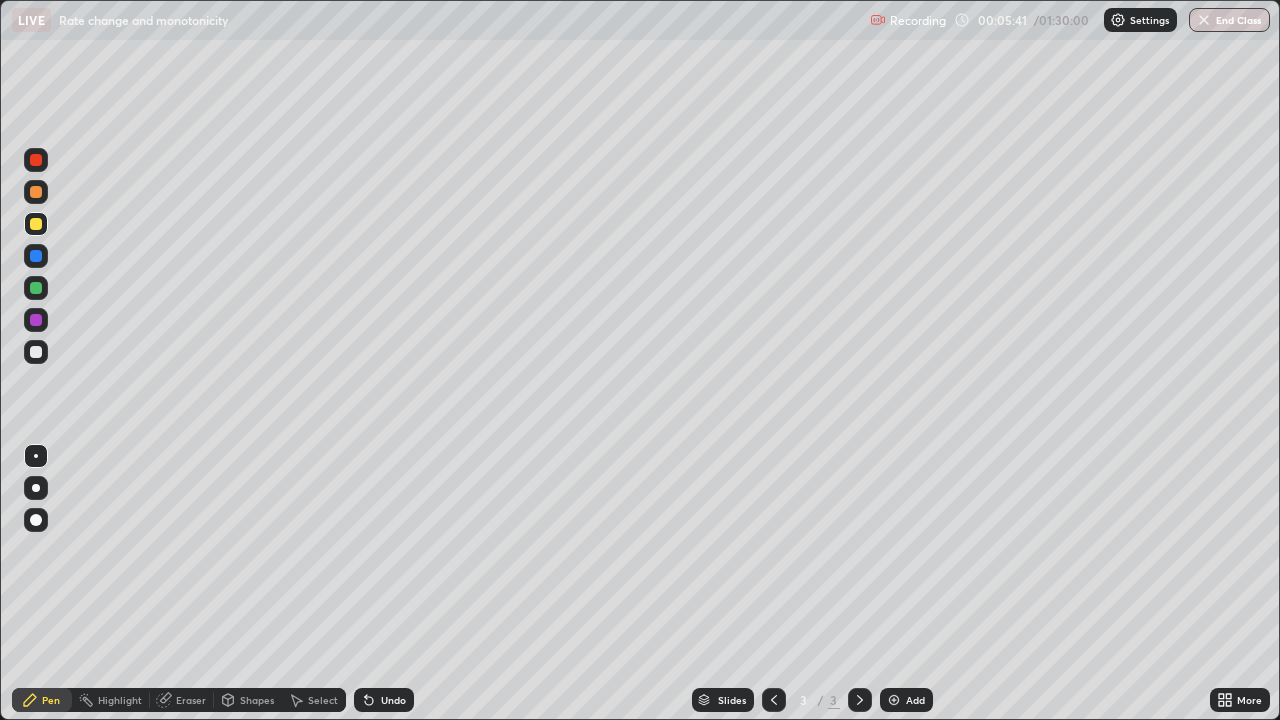 click on "Undo" at bounding box center (393, 700) 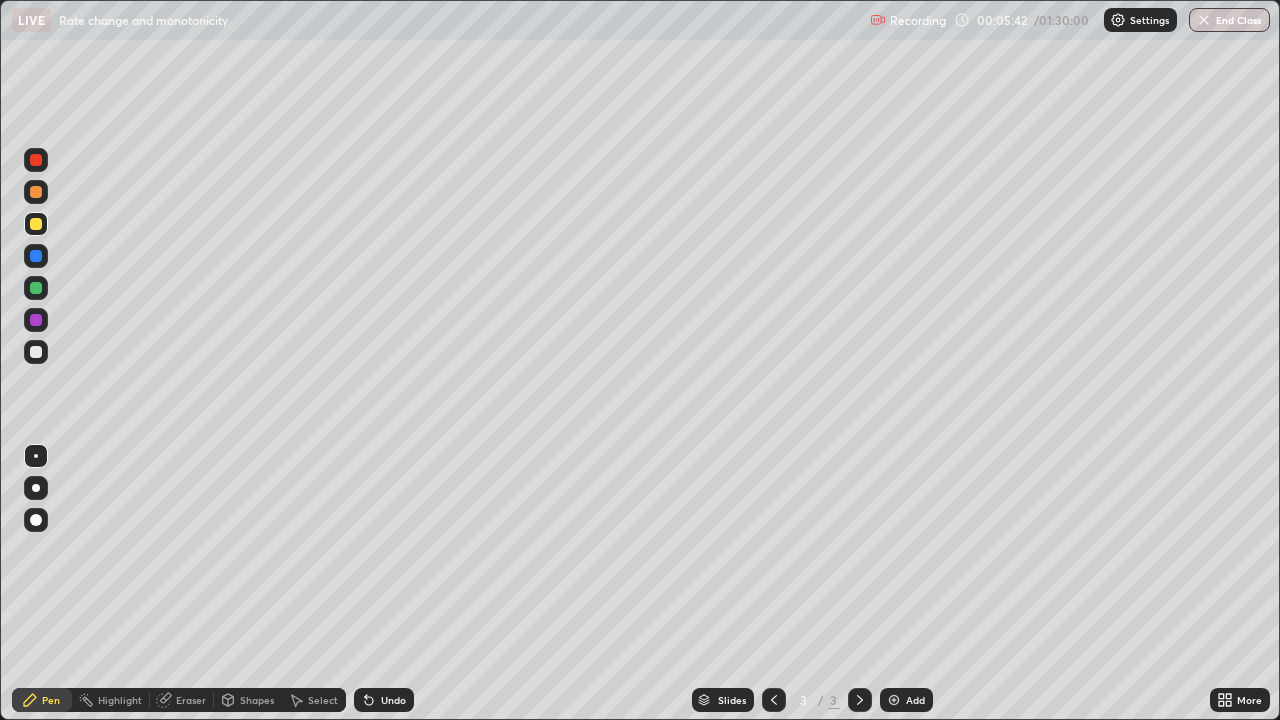click on "Undo" at bounding box center [393, 700] 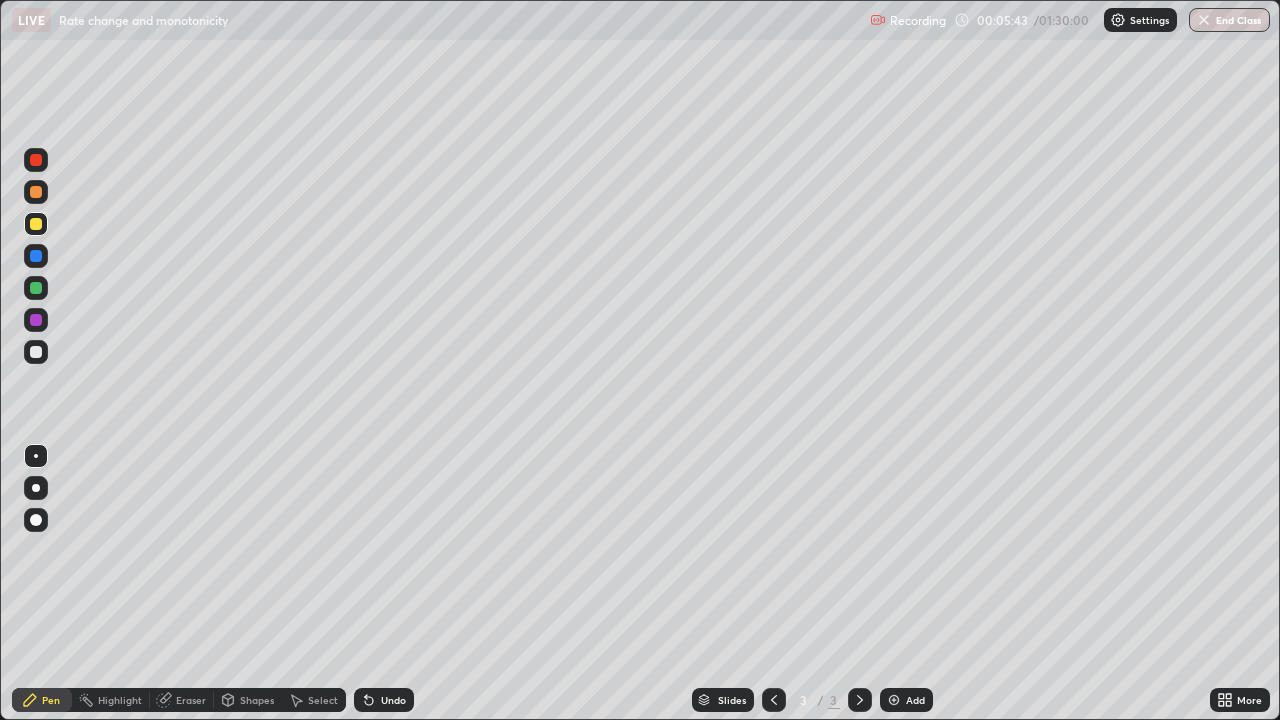 click on "Undo" at bounding box center (380, 700) 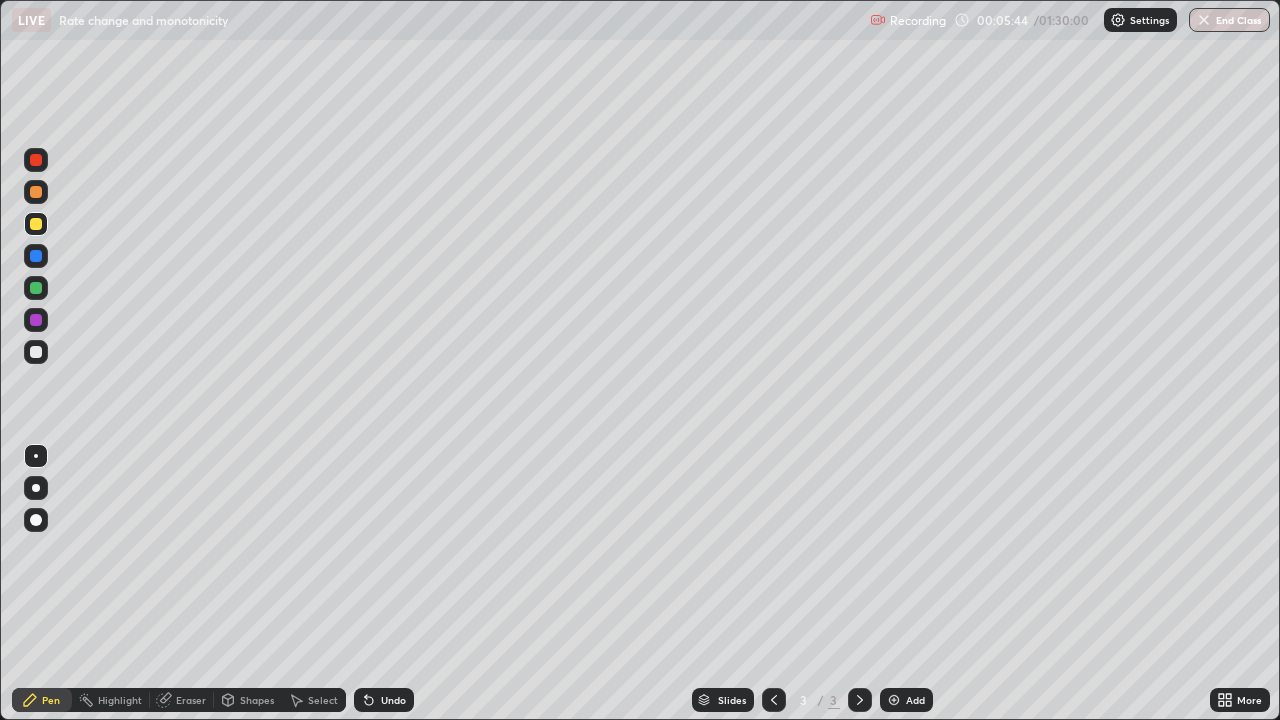 click on "Undo" at bounding box center (384, 700) 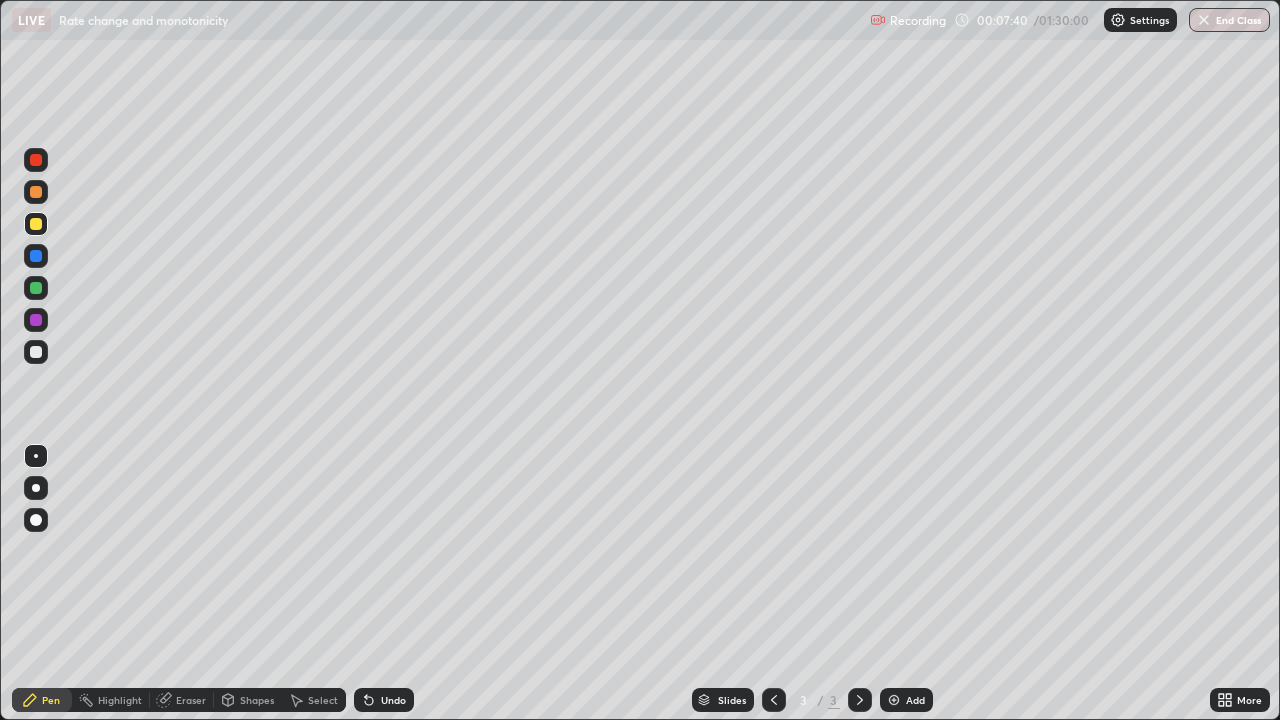 click on "Undo" at bounding box center (393, 700) 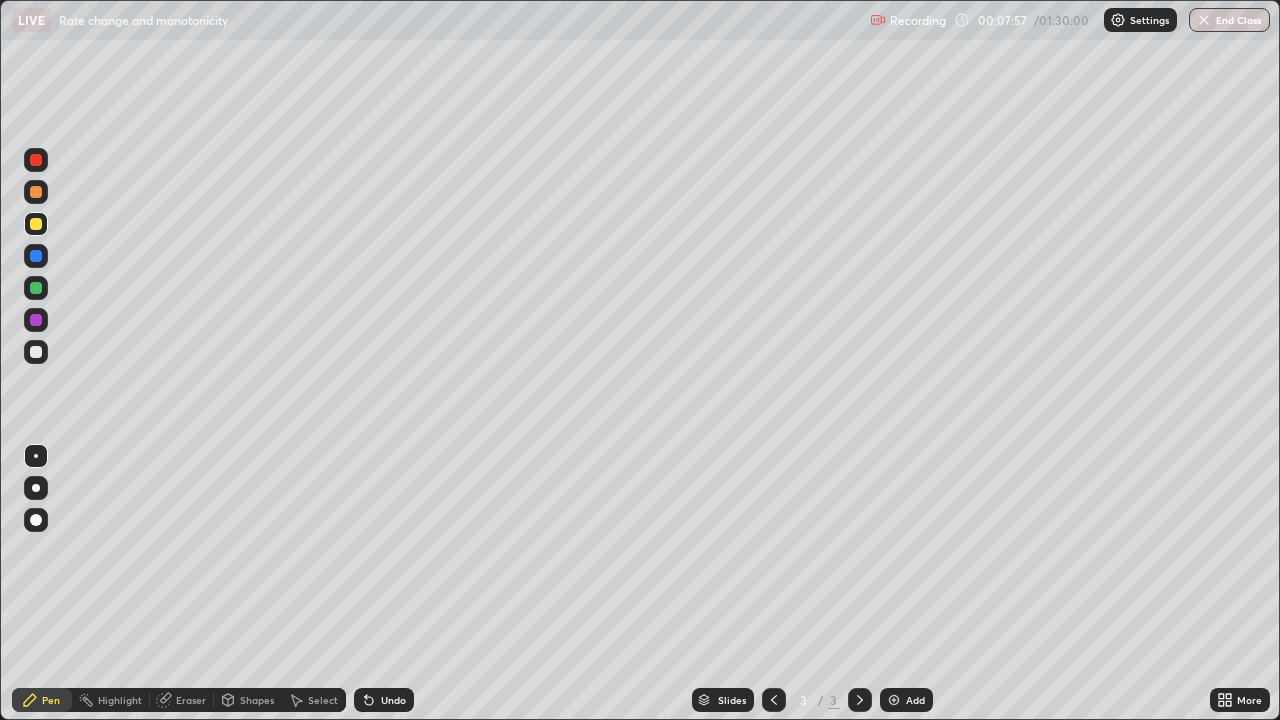click on "Undo" at bounding box center (393, 700) 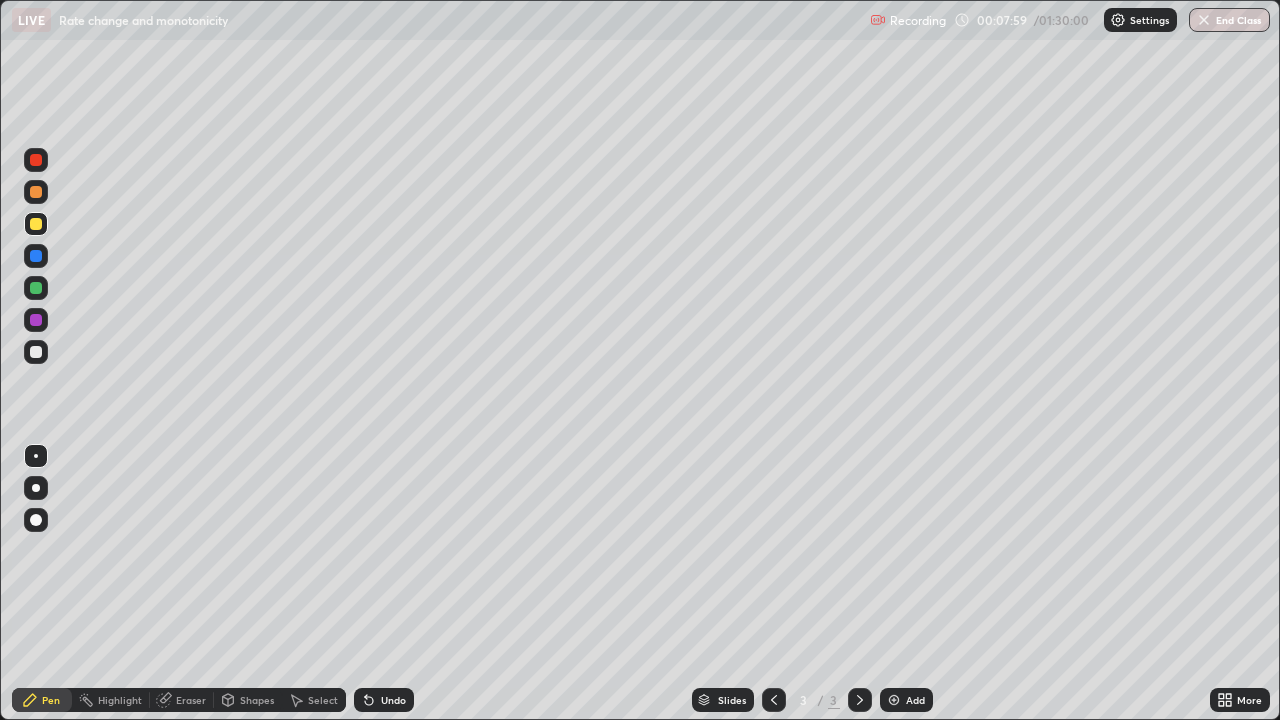 click on "Undo" at bounding box center (393, 700) 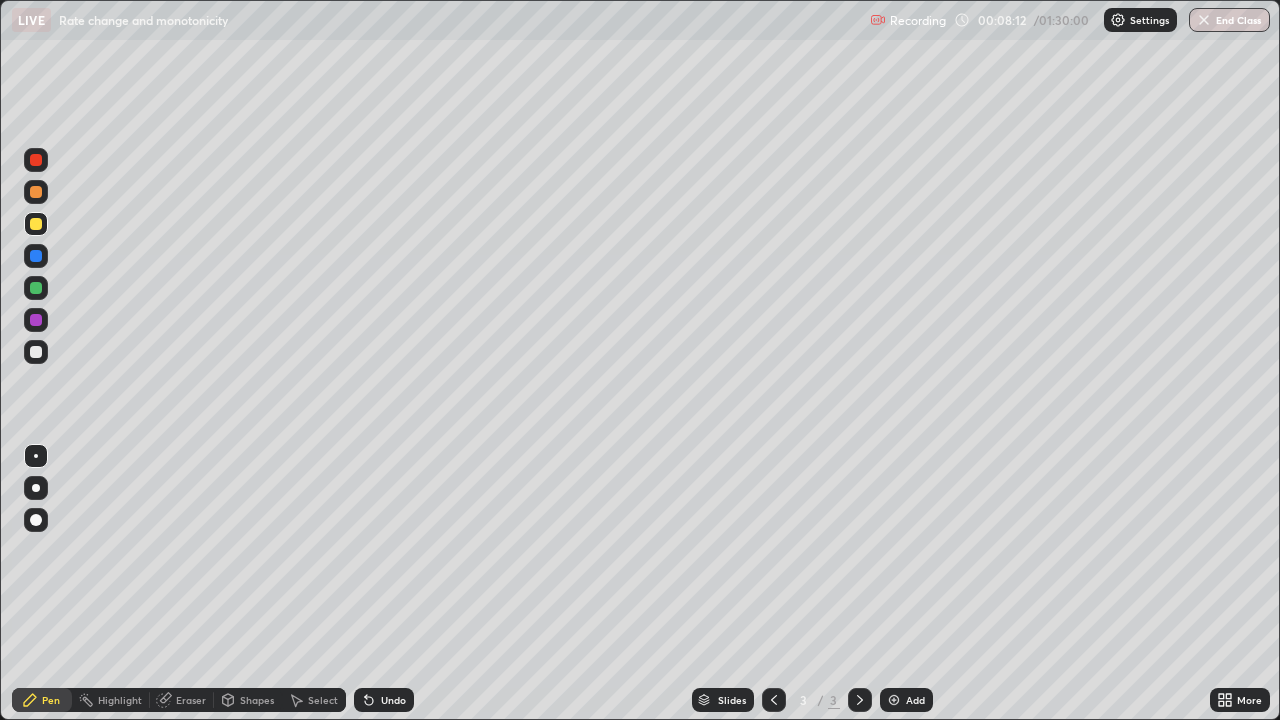 click at bounding box center [36, 288] 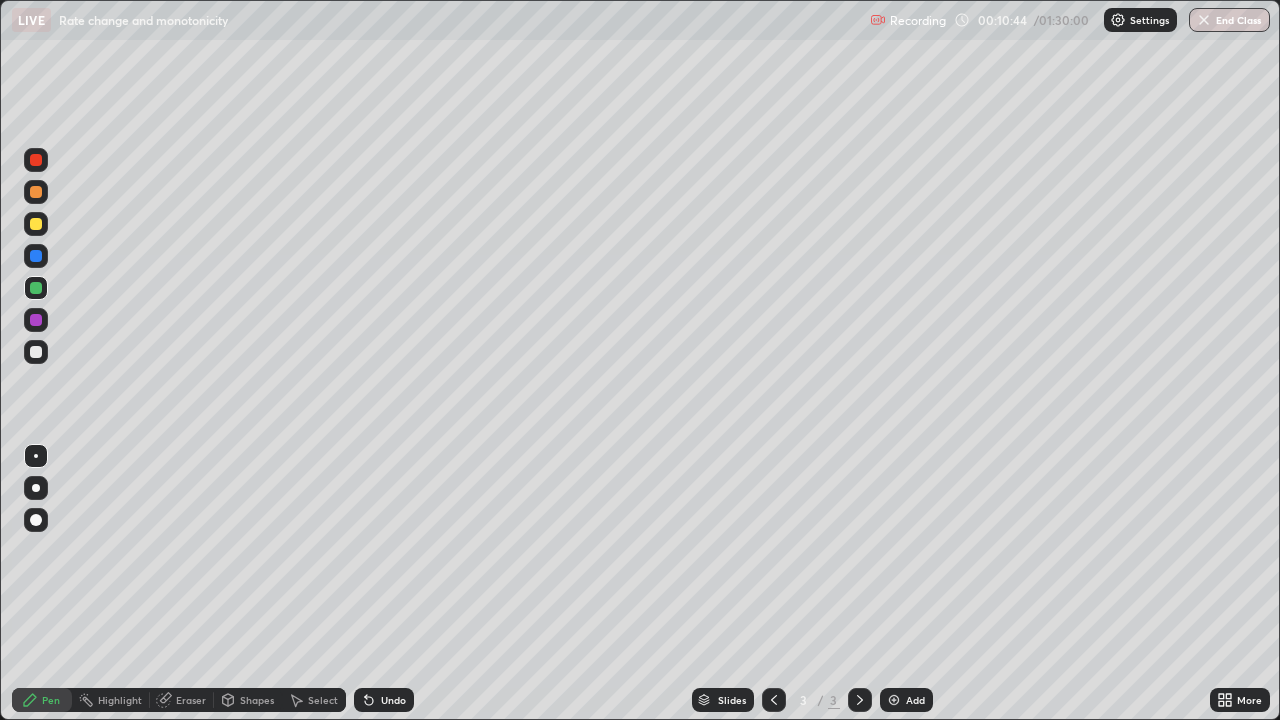 click on "Add" at bounding box center [915, 700] 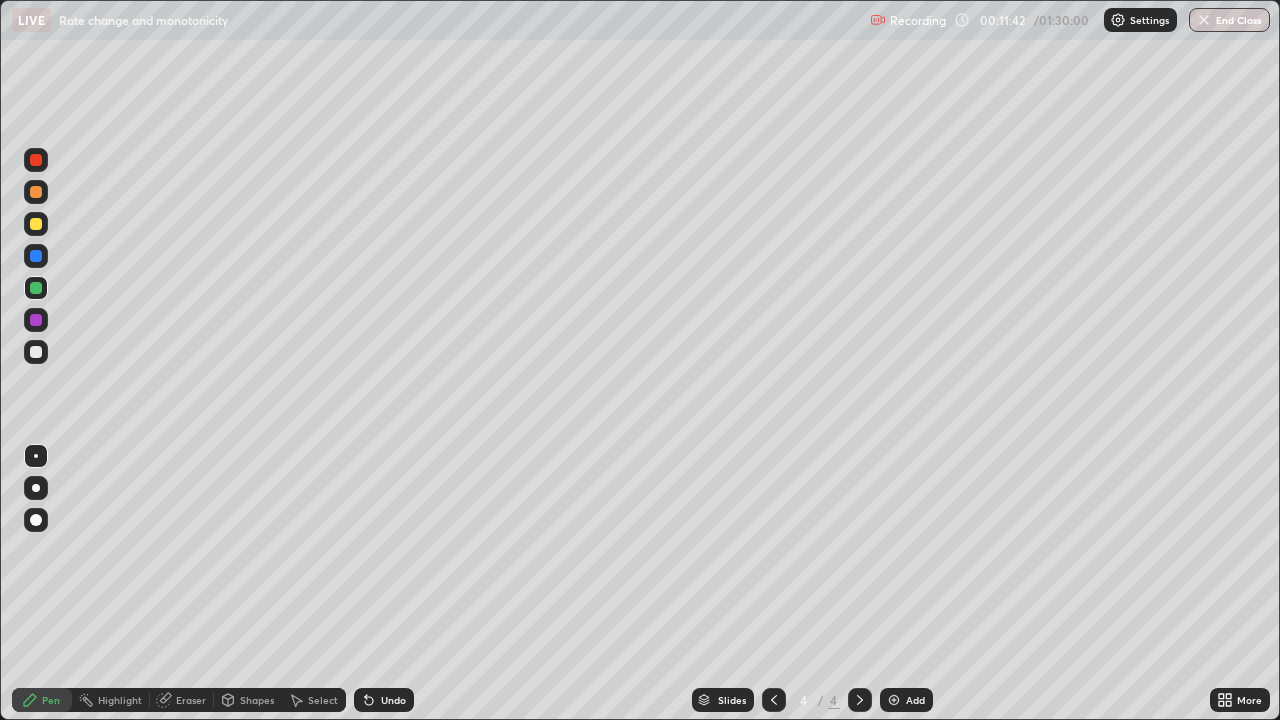 click at bounding box center (36, 256) 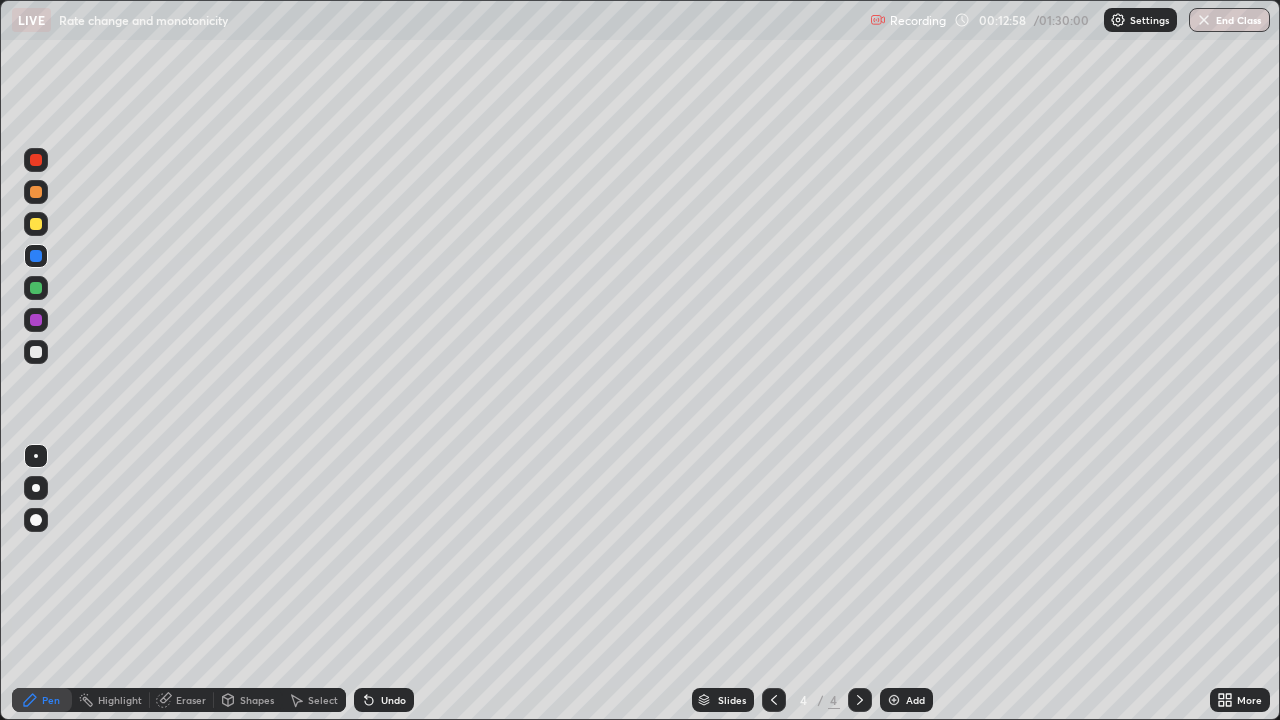 click at bounding box center (36, 224) 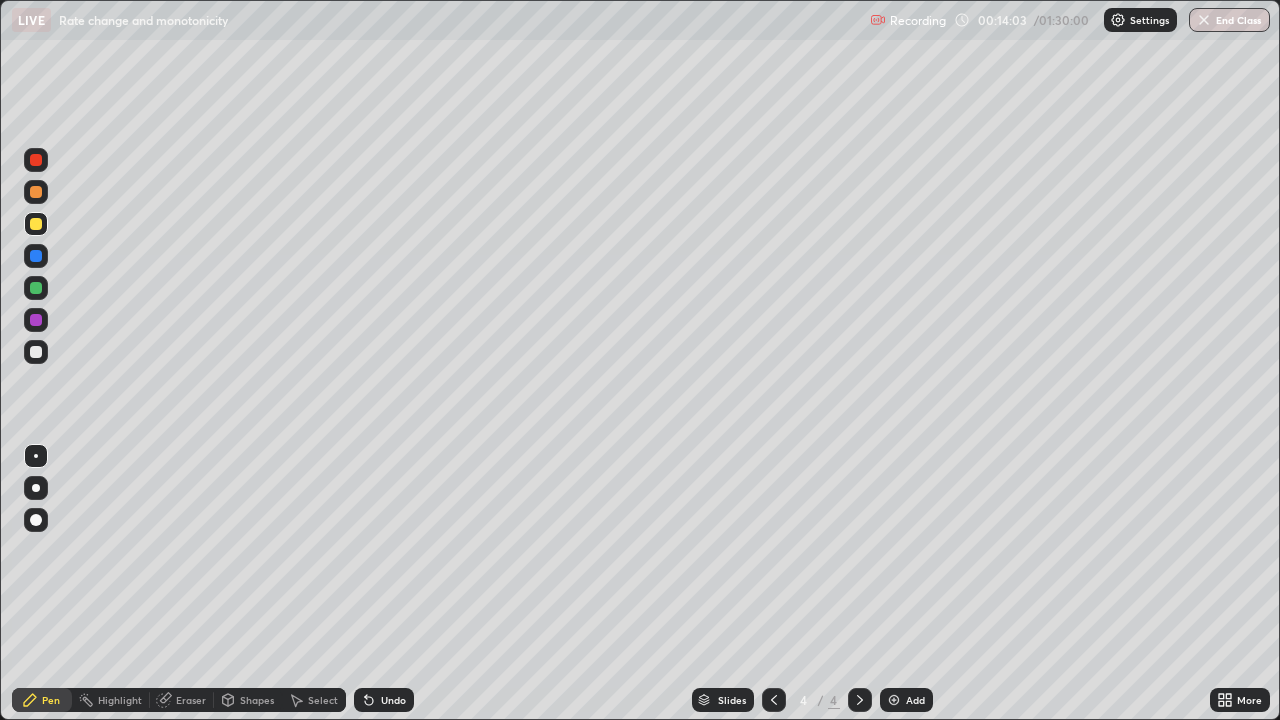 click on "Undo" at bounding box center (384, 700) 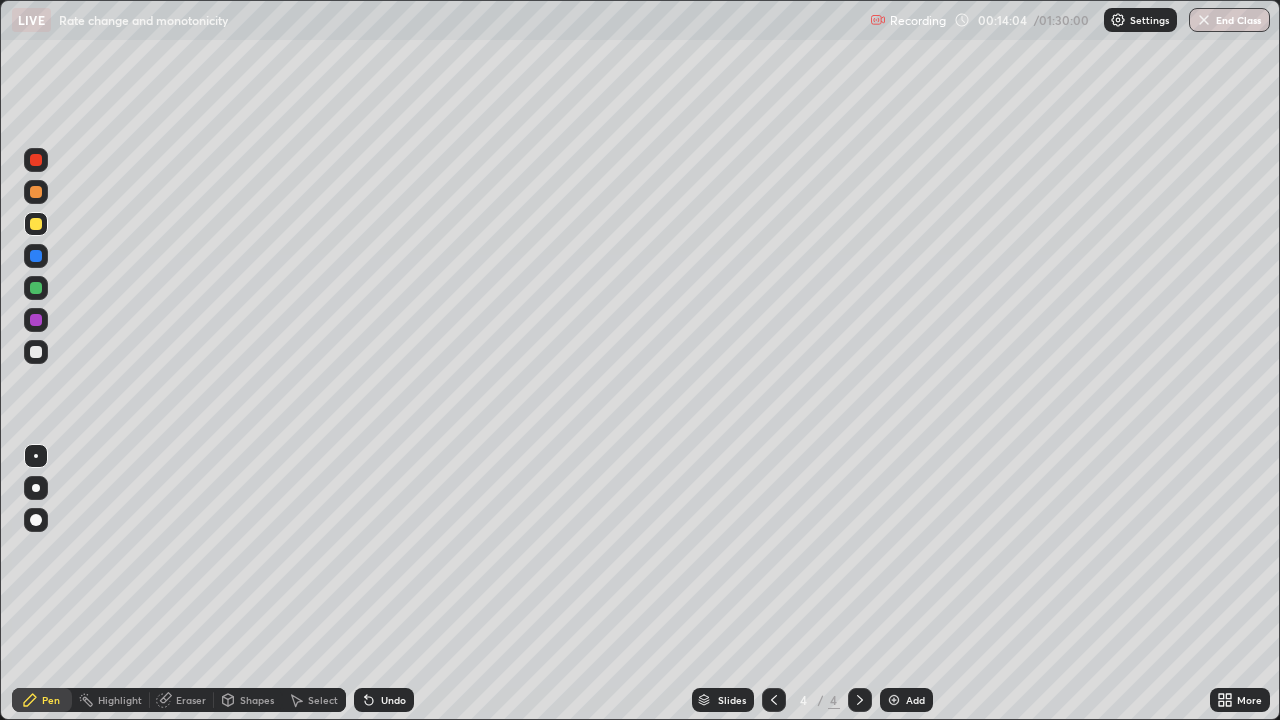 click on "Undo" at bounding box center (384, 700) 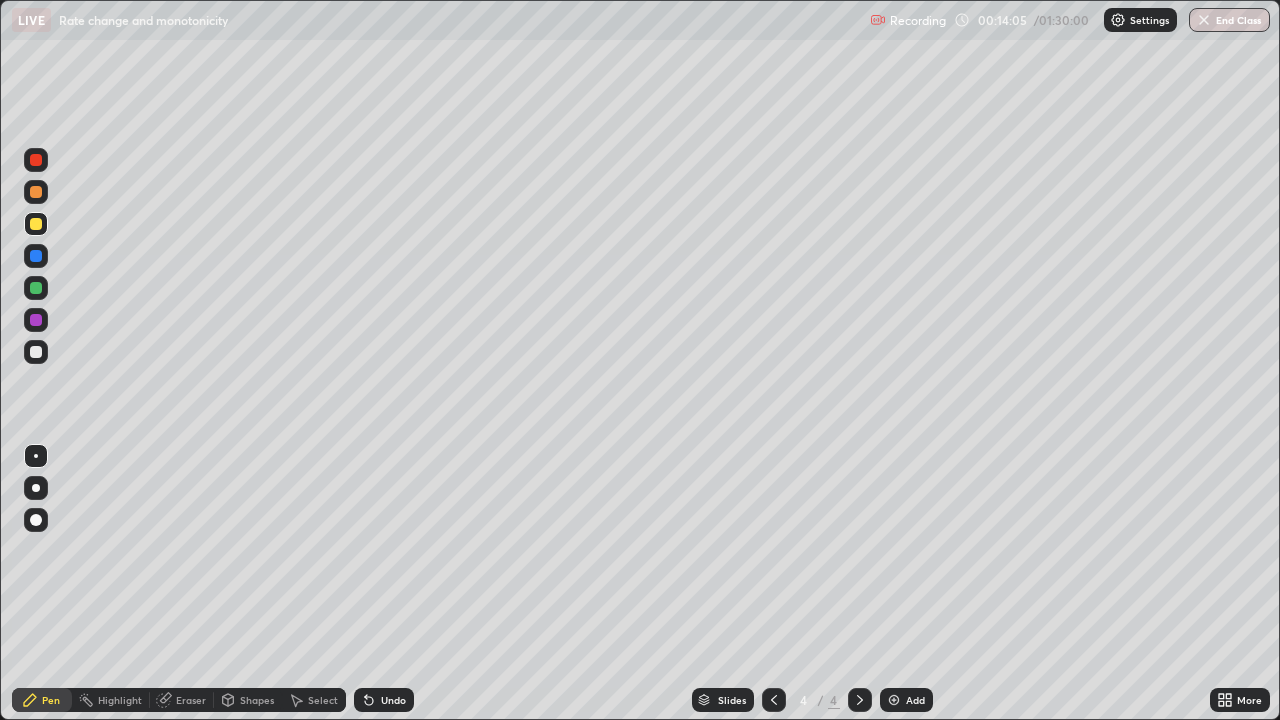 click 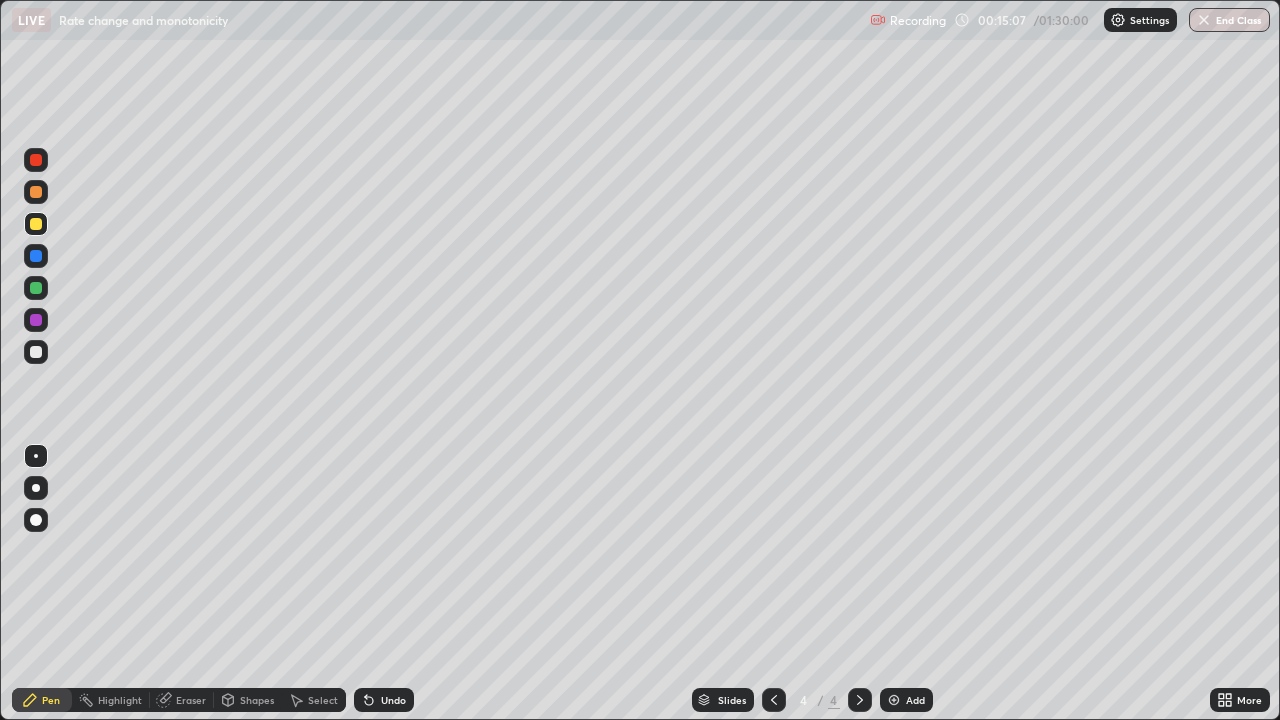 click on "Undo" at bounding box center [393, 700] 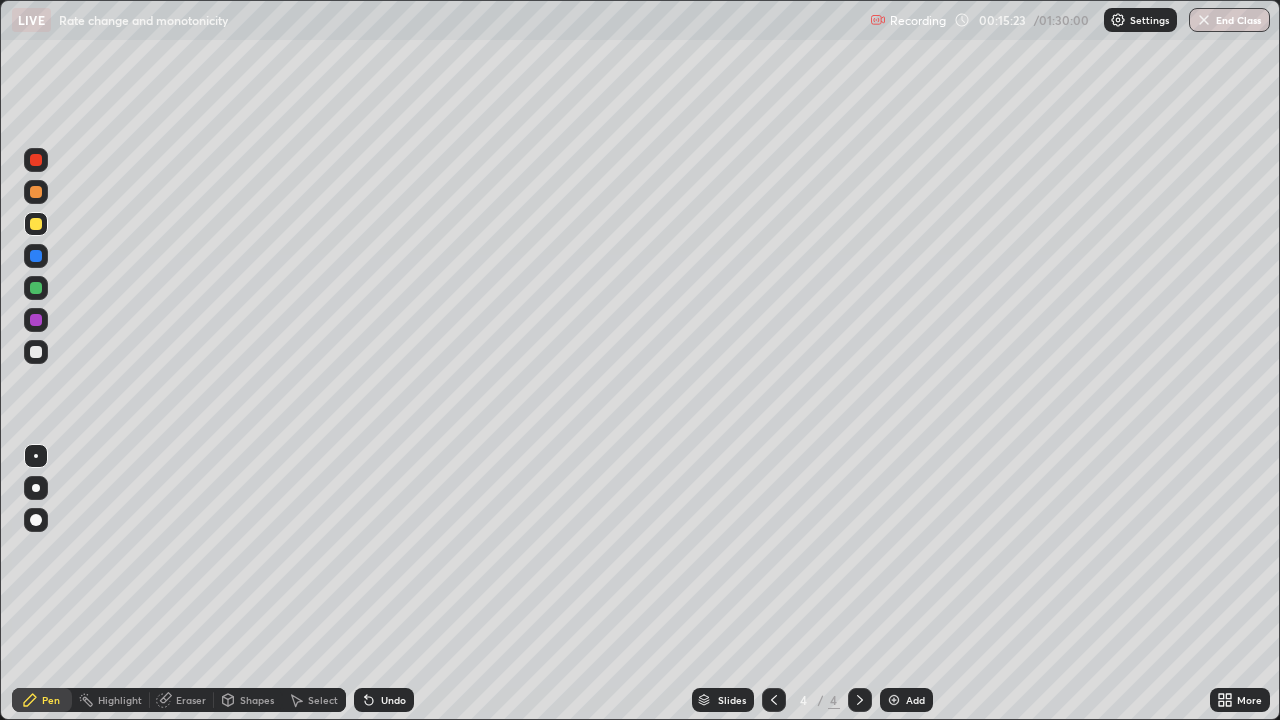 click at bounding box center (36, 224) 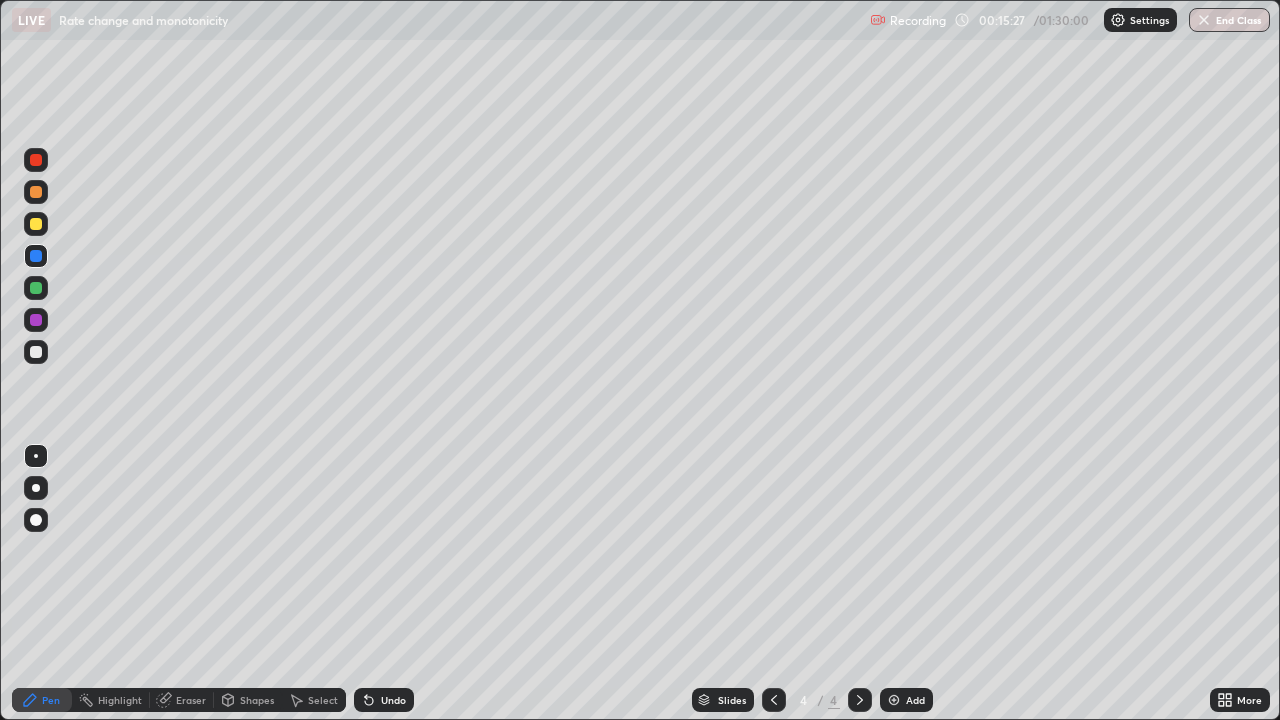 click at bounding box center (36, 224) 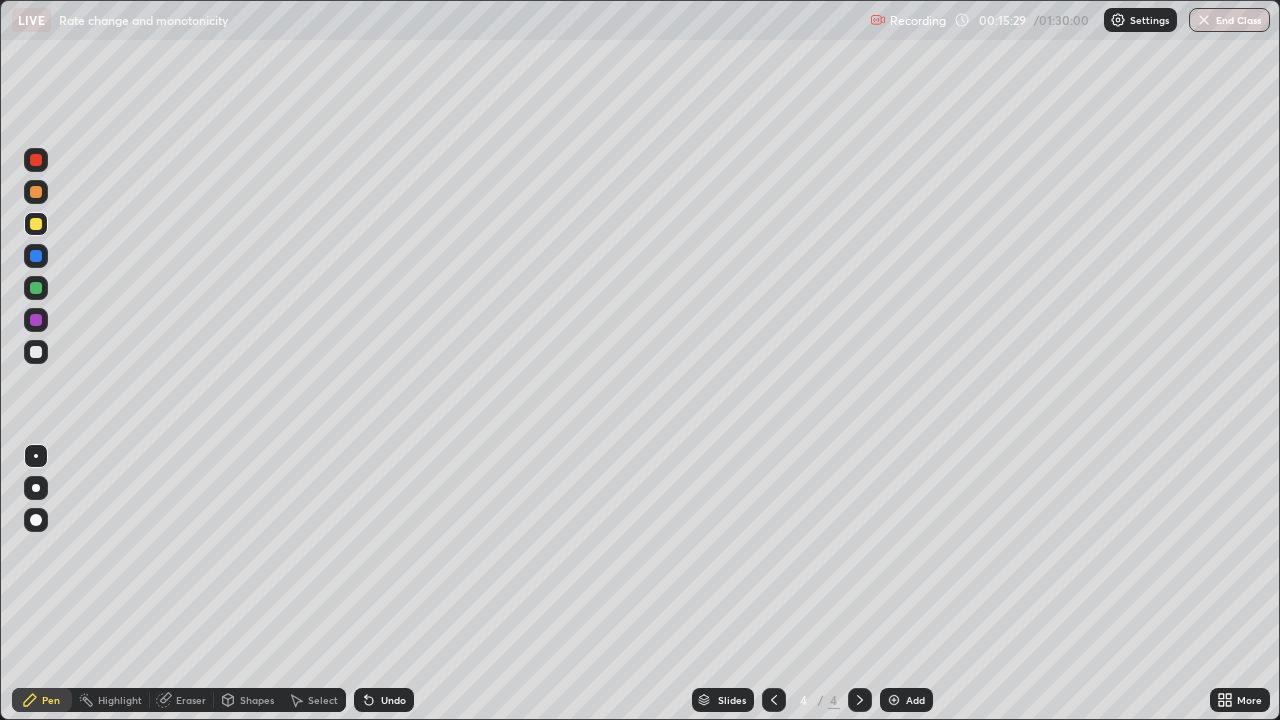 click at bounding box center [774, 700] 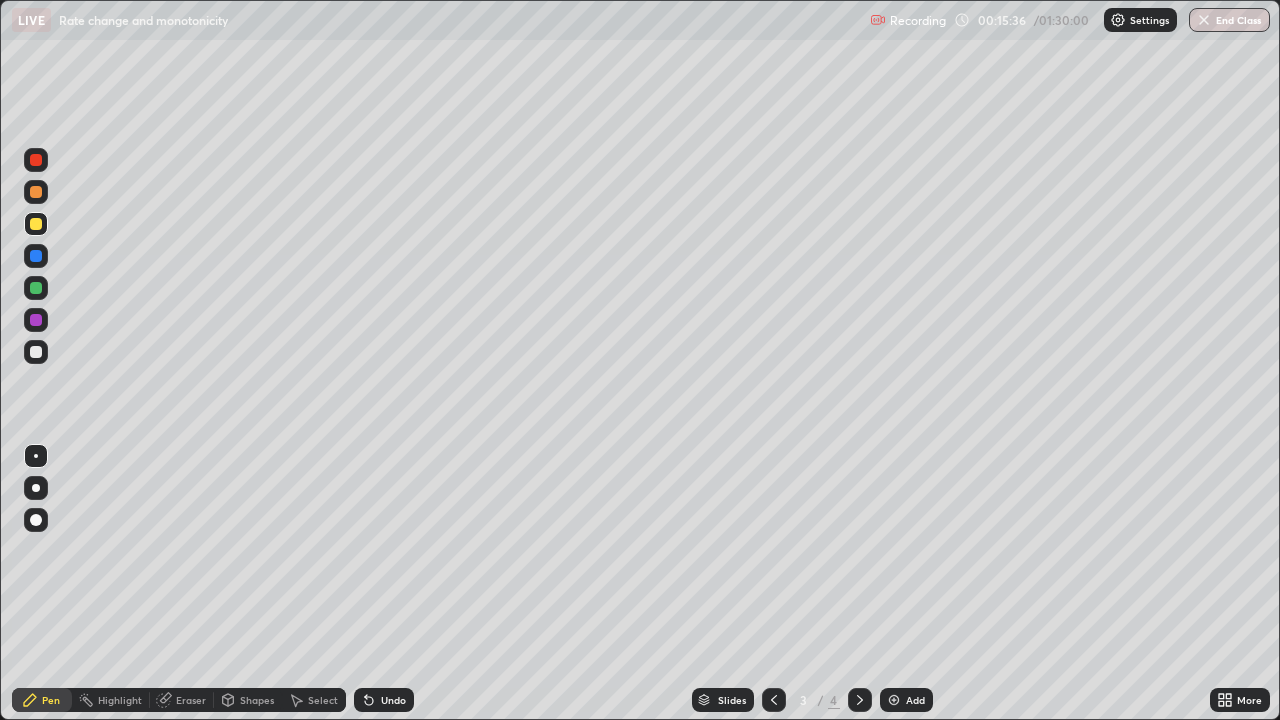 click 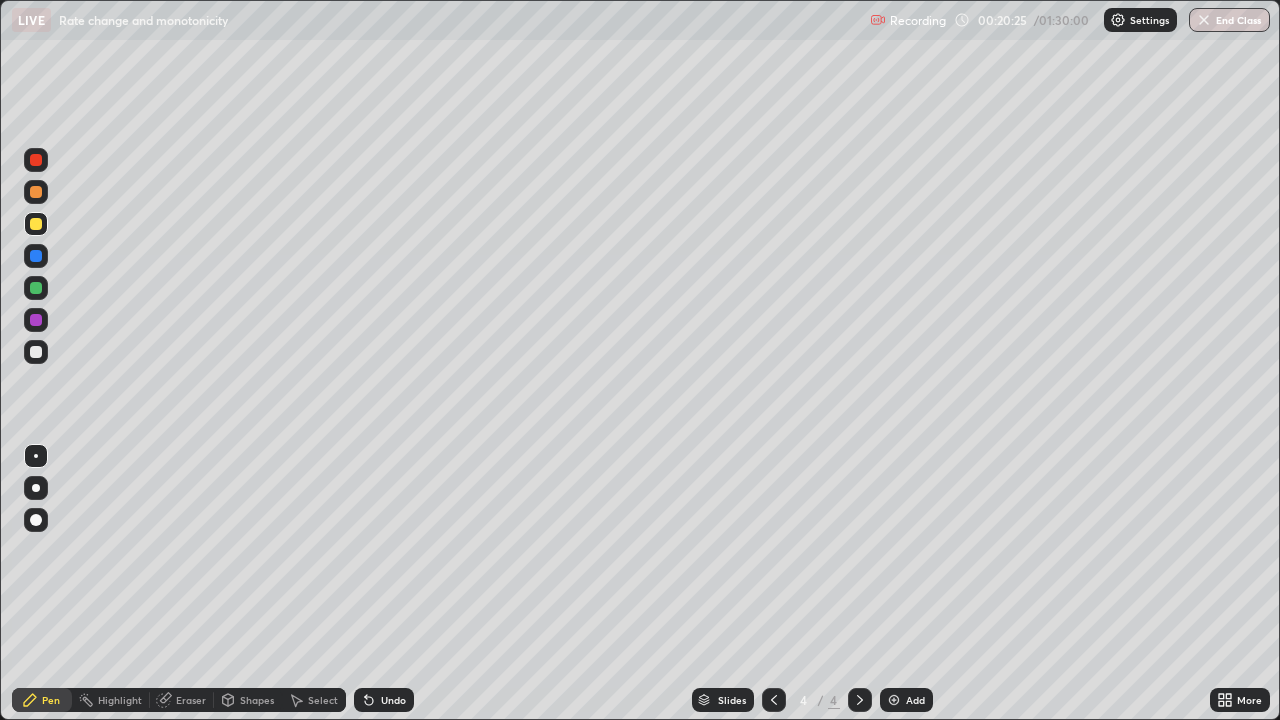 click at bounding box center [894, 700] 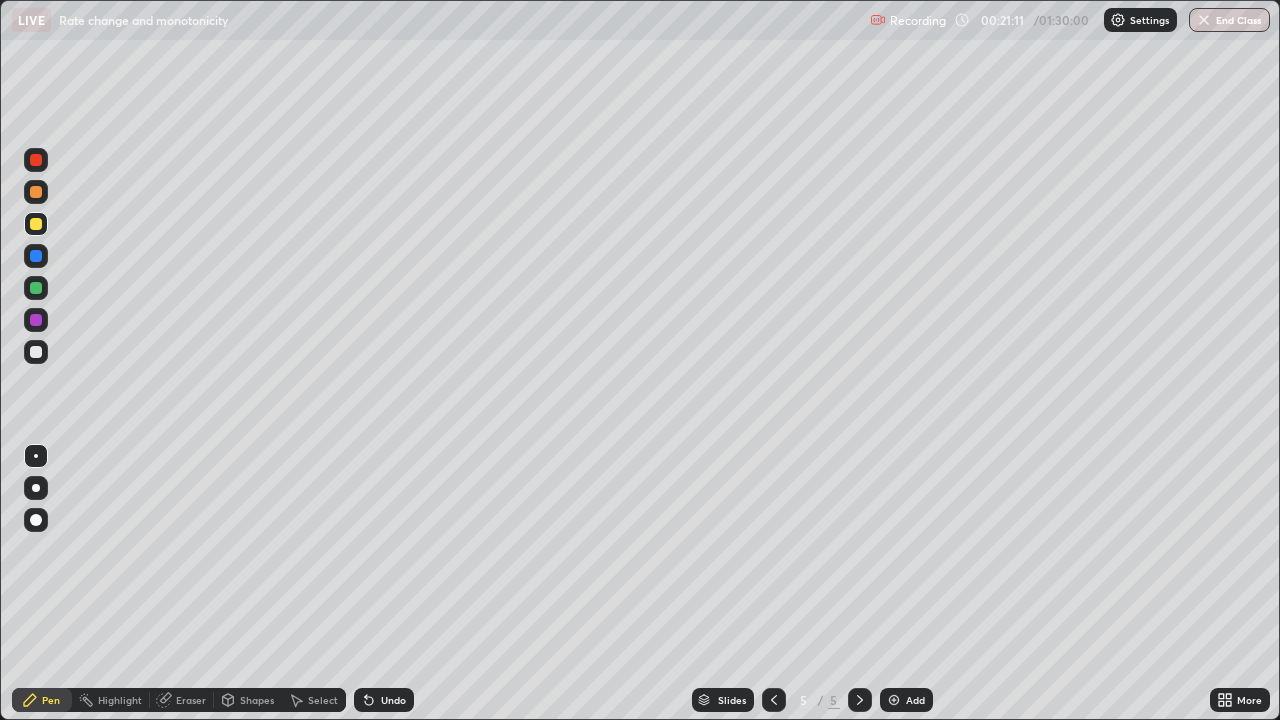 click at bounding box center (36, 256) 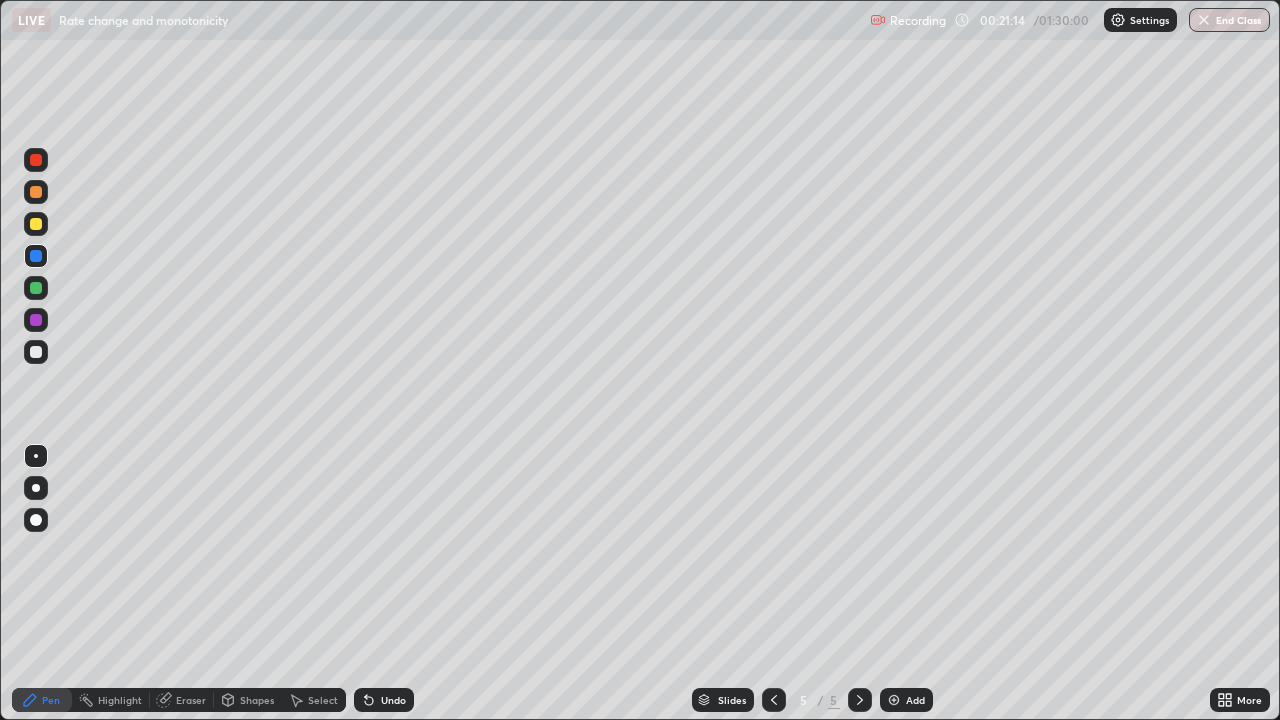 click at bounding box center [36, 352] 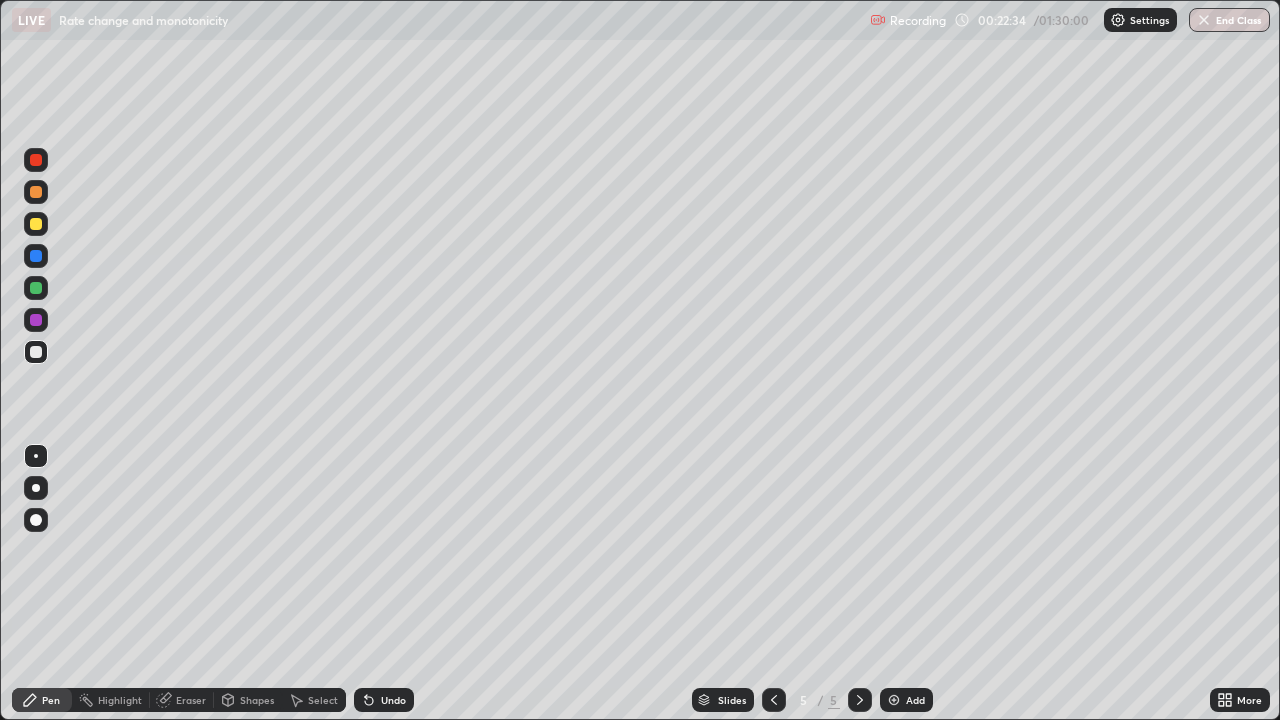click on "Eraser" at bounding box center (182, 700) 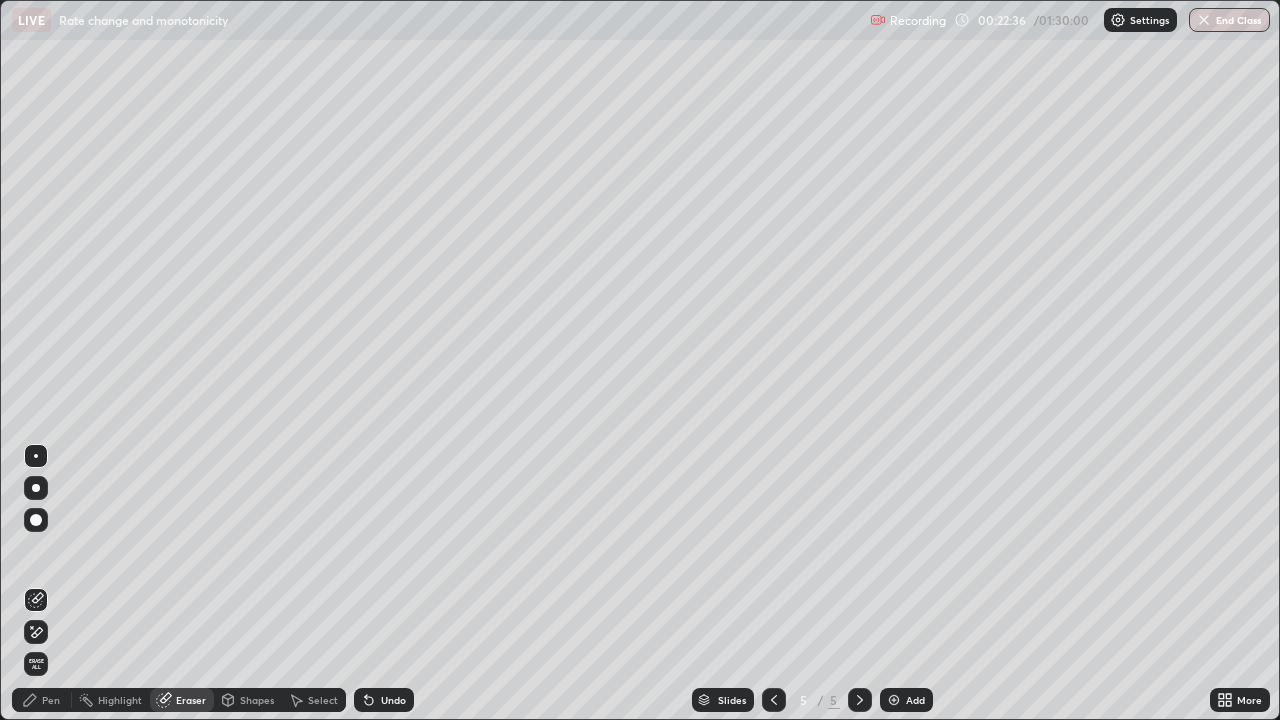 click on "Pen" at bounding box center [51, 700] 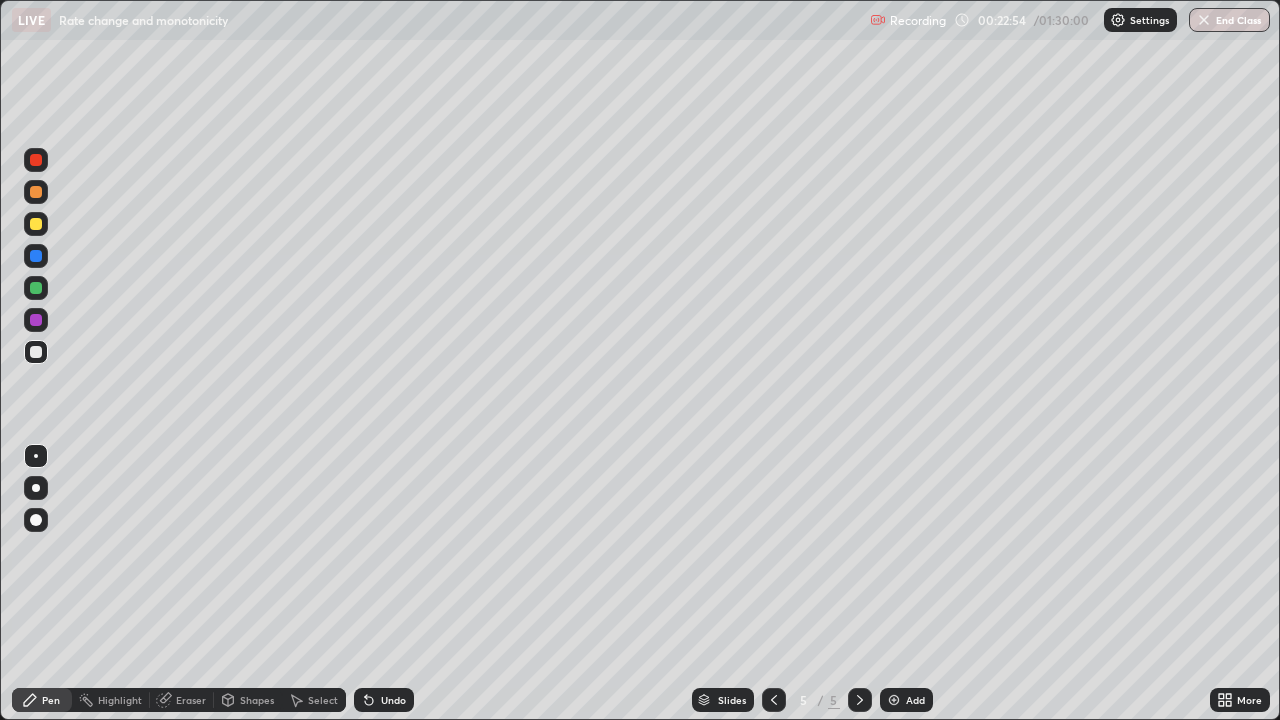 click on "Eraser" at bounding box center (191, 700) 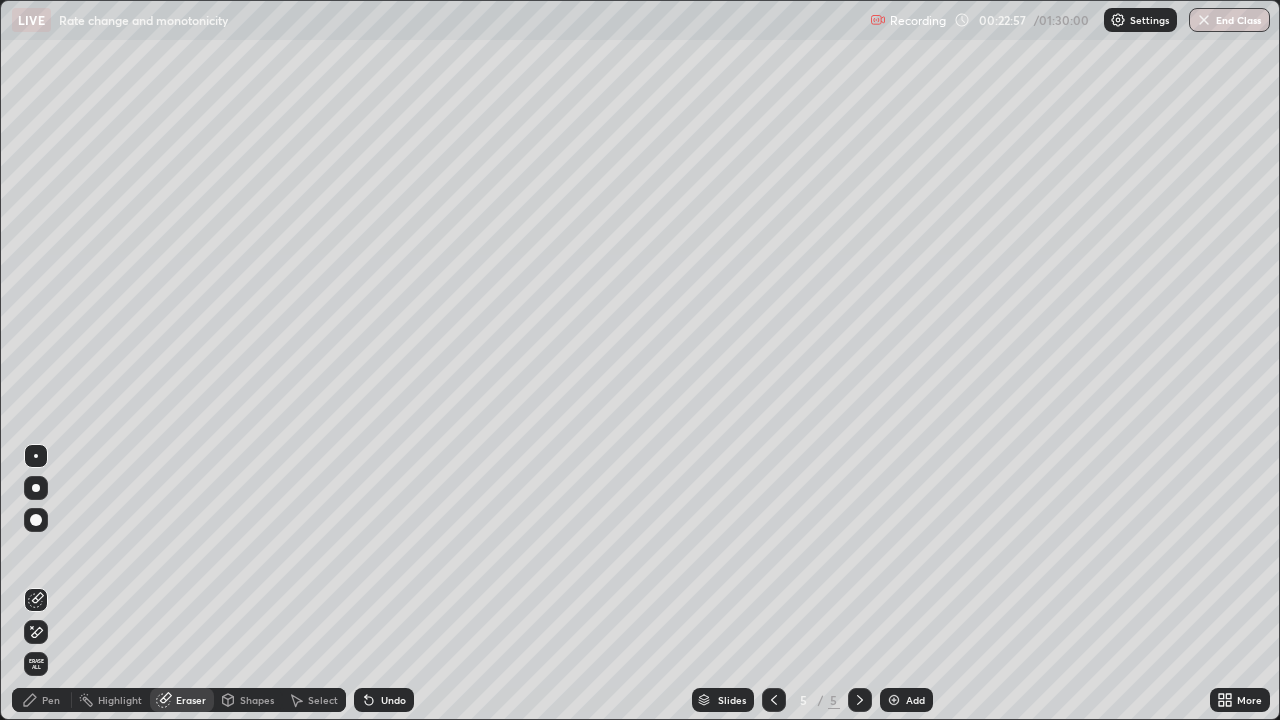 click on "Pen" at bounding box center [51, 700] 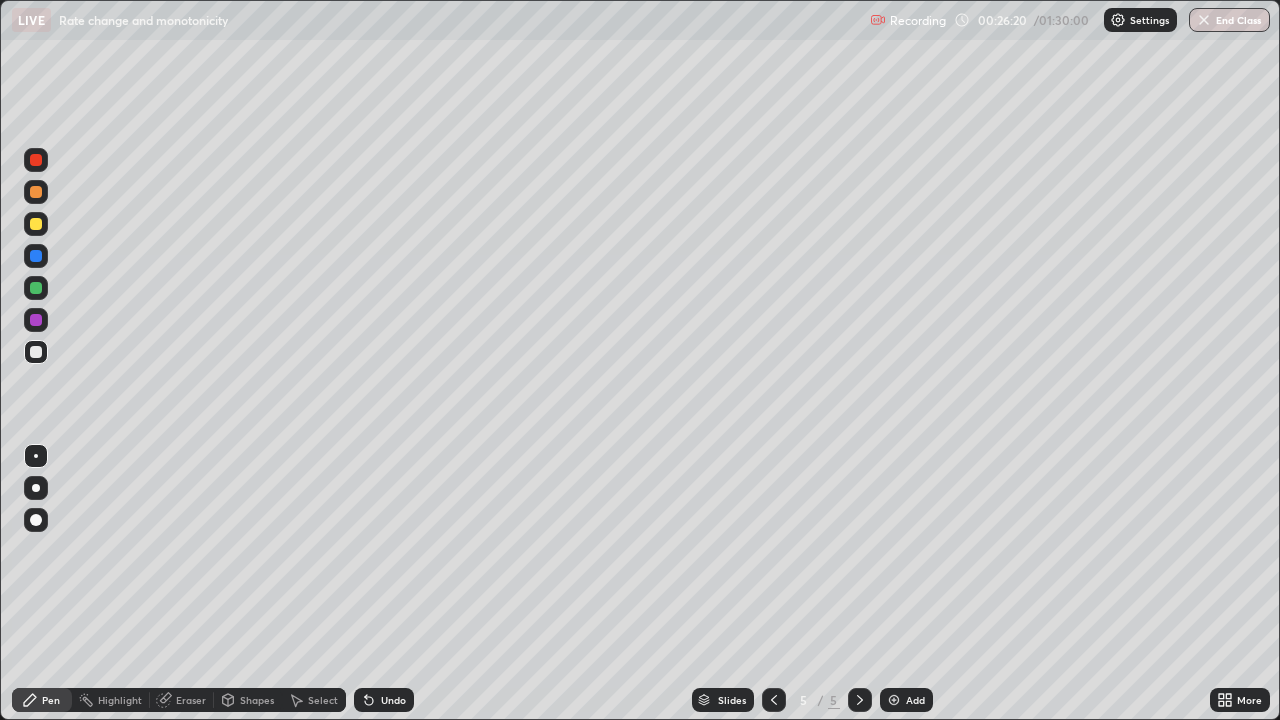 click on "Eraser" at bounding box center [191, 700] 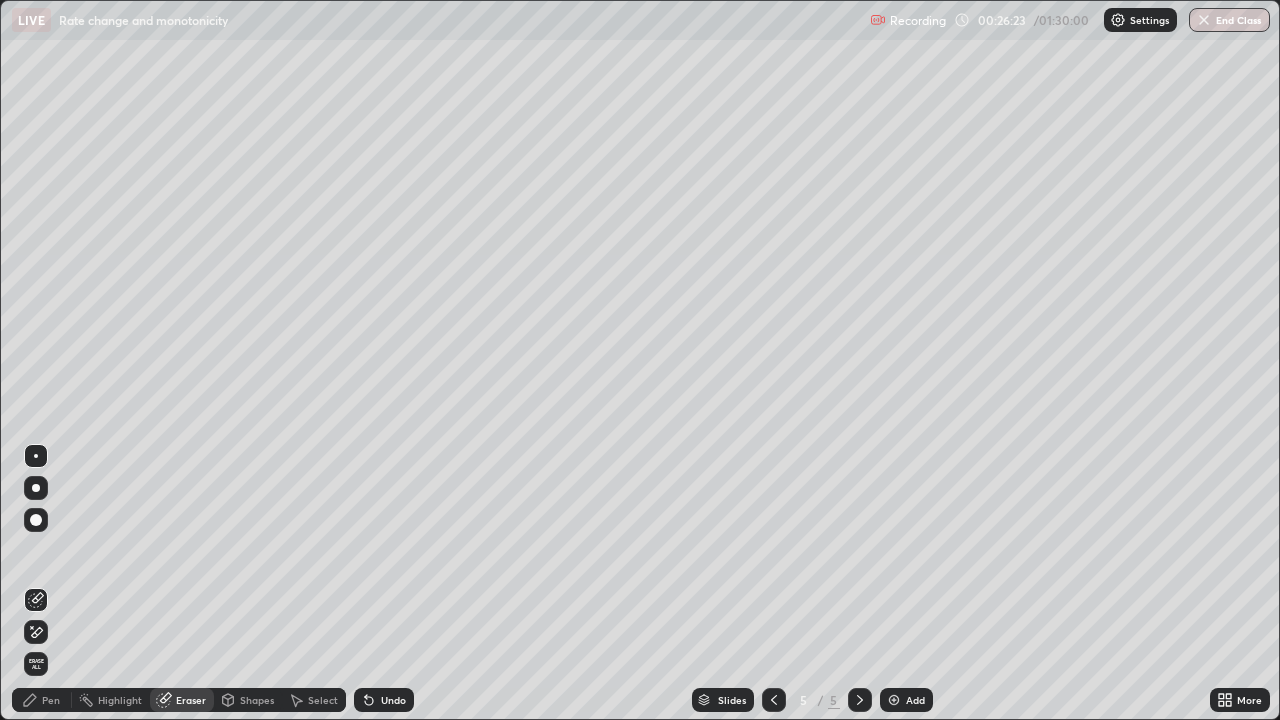 click 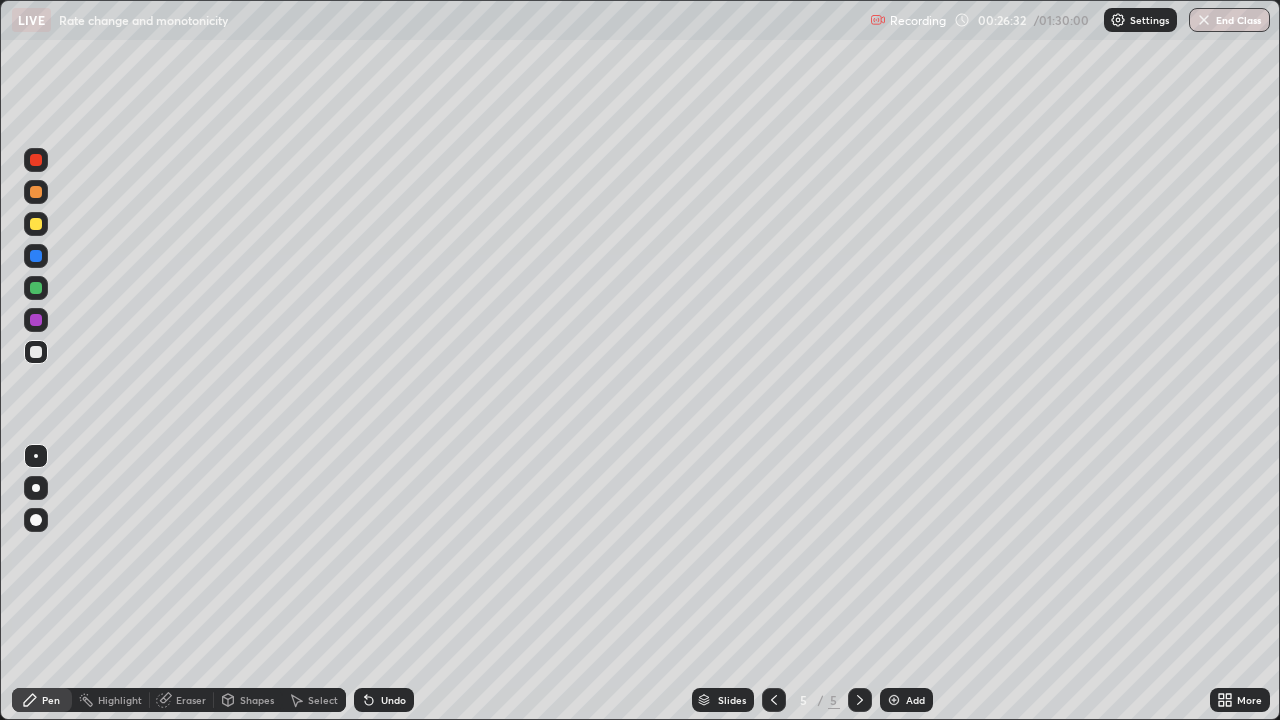 click at bounding box center [36, 224] 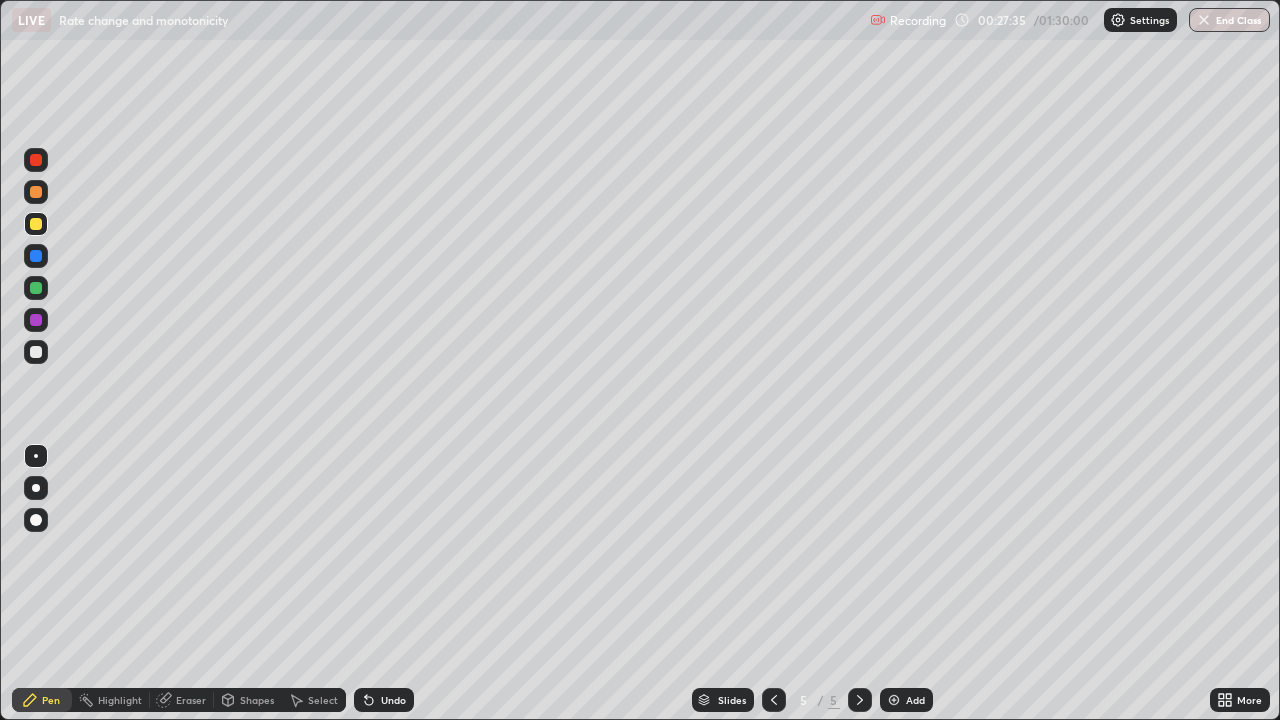 click at bounding box center (36, 192) 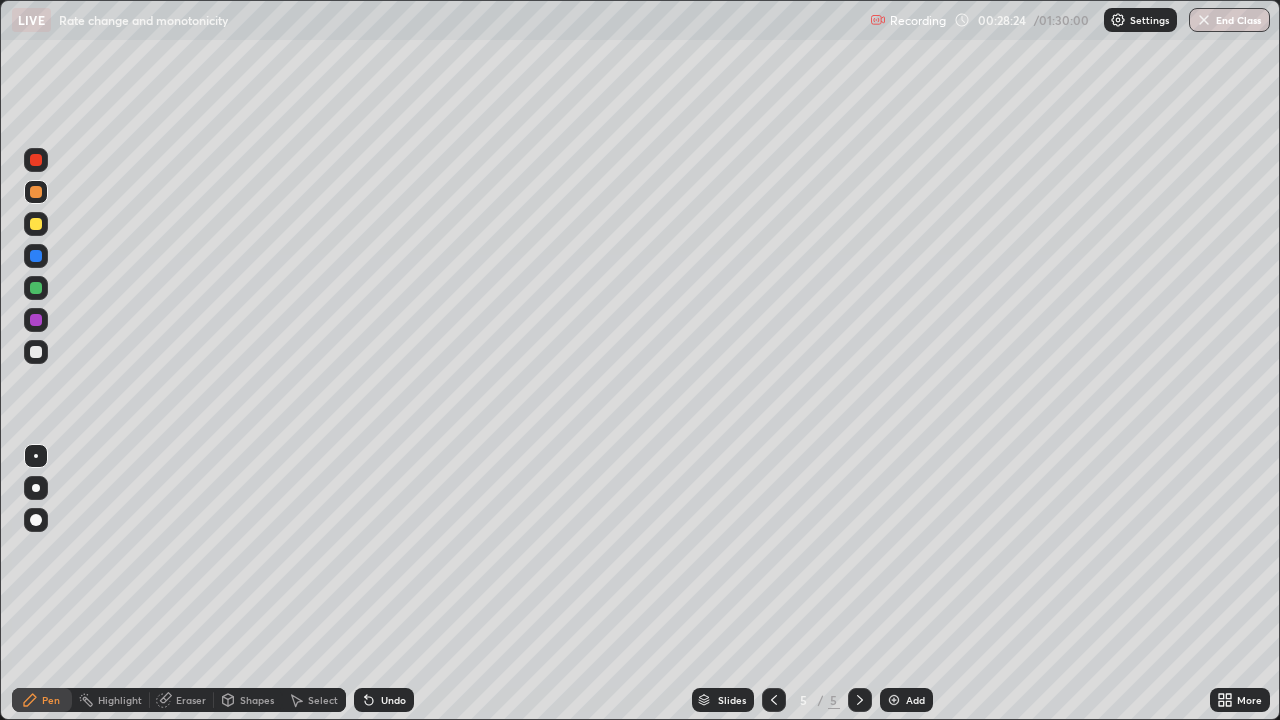 click at bounding box center (36, 224) 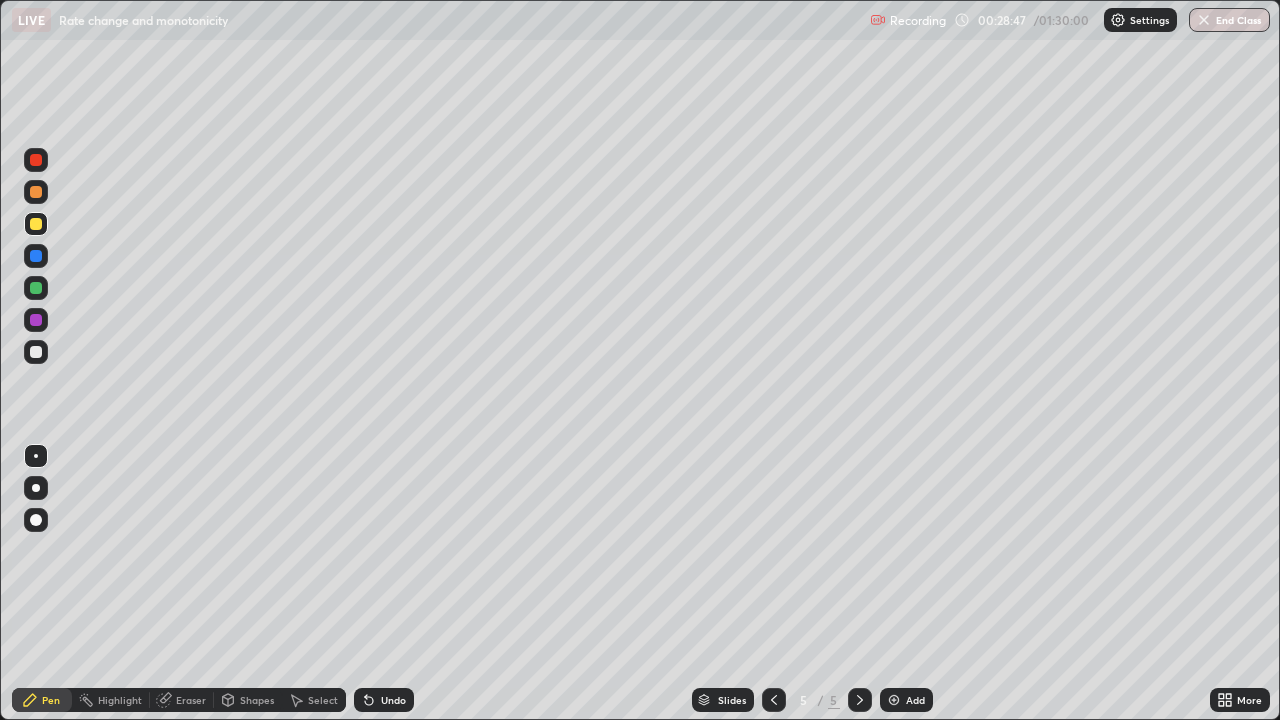 click at bounding box center [36, 160] 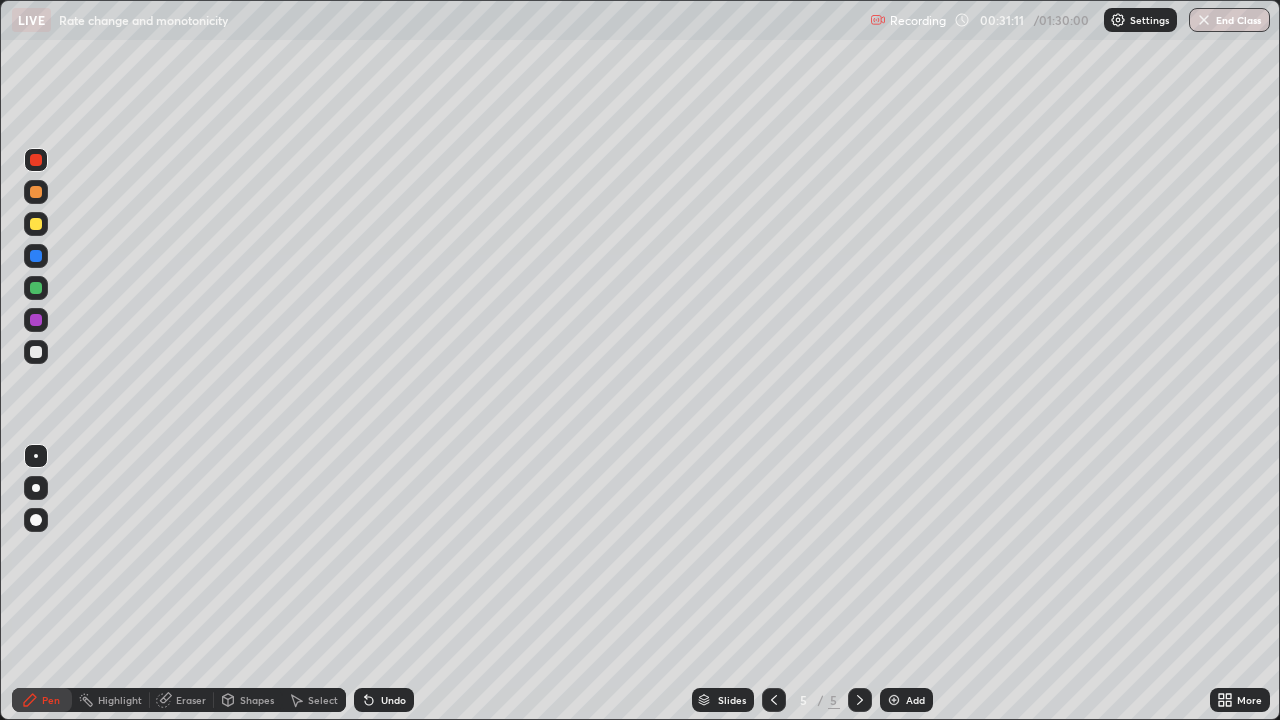 click on "Add" at bounding box center [906, 700] 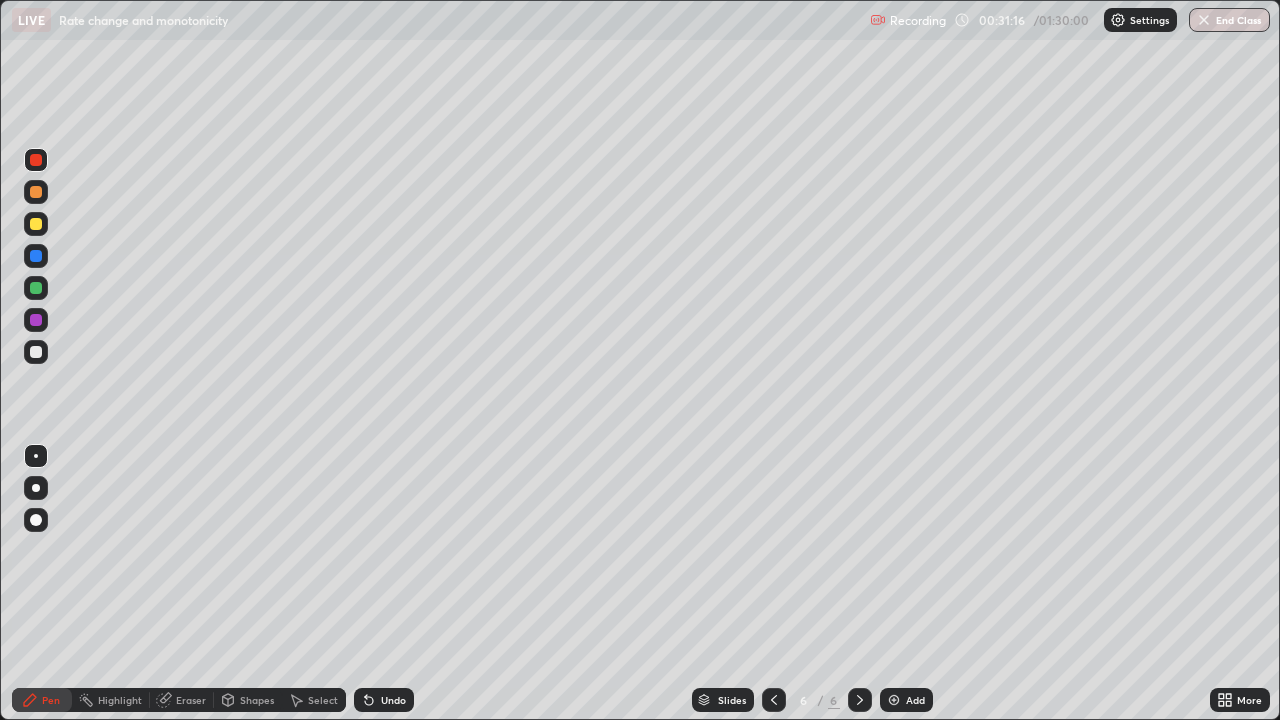 click on "Undo" at bounding box center [393, 700] 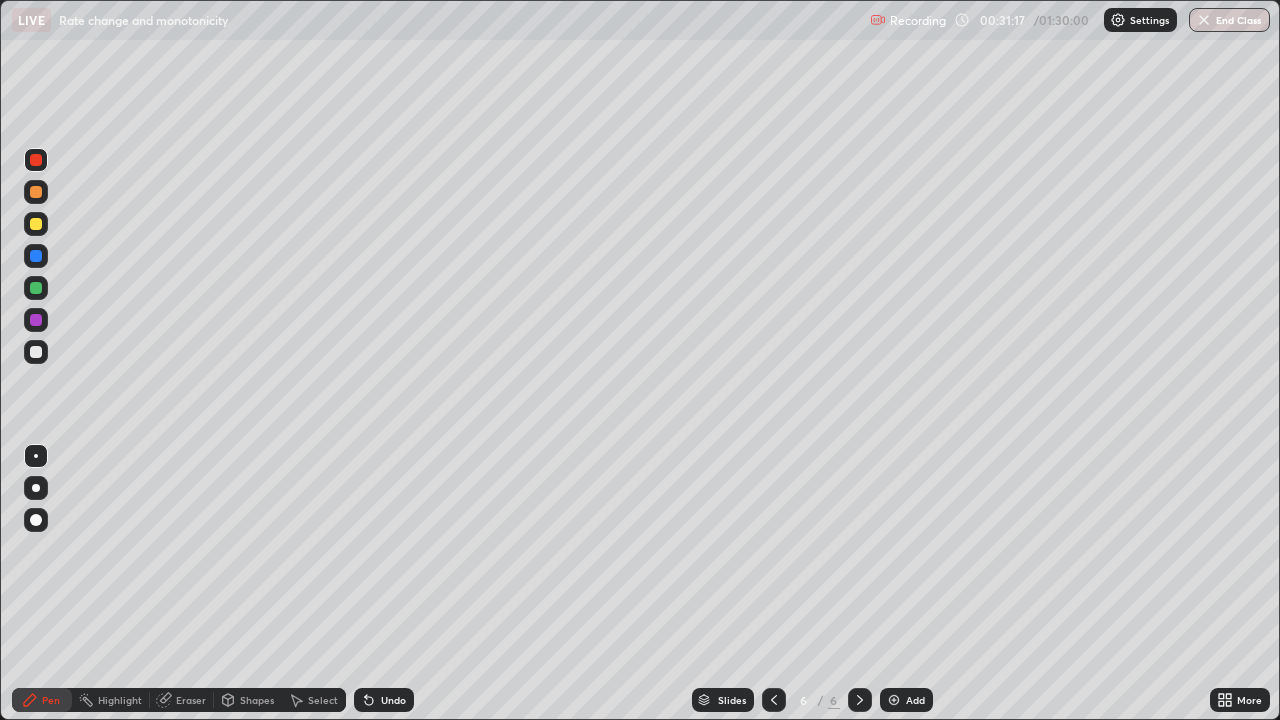 click at bounding box center [36, 224] 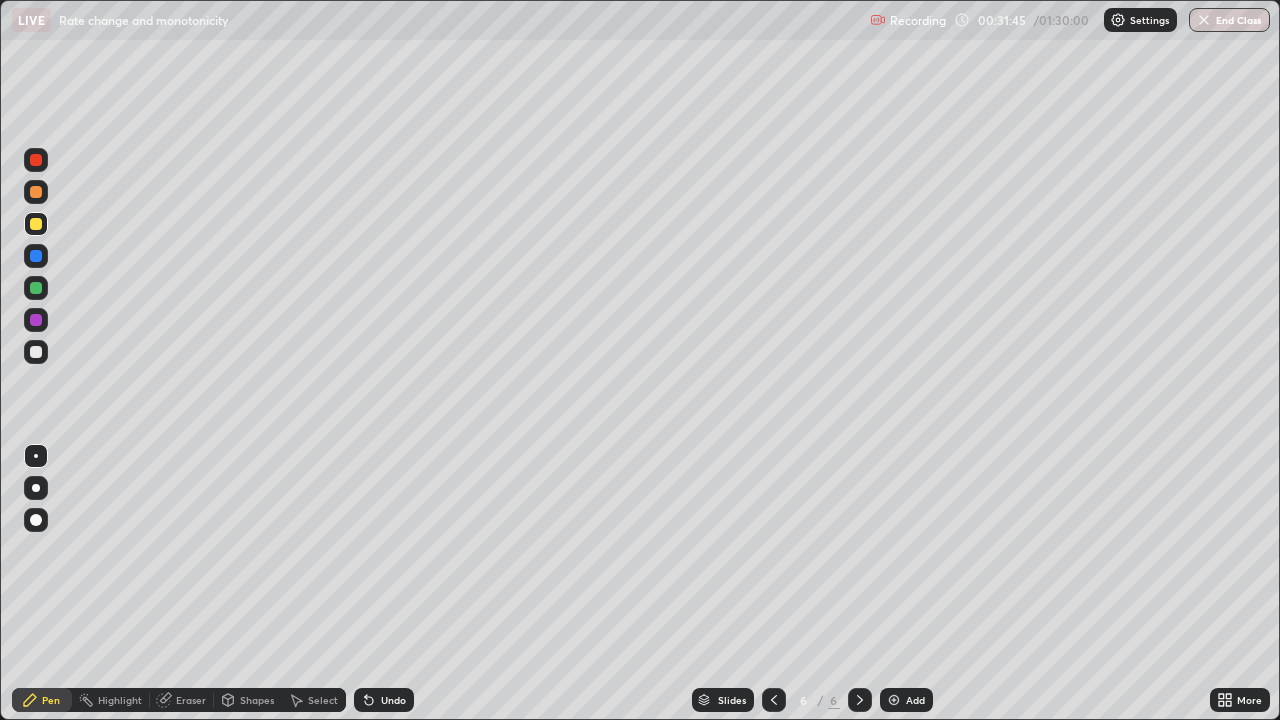 click on "Undo" at bounding box center [393, 700] 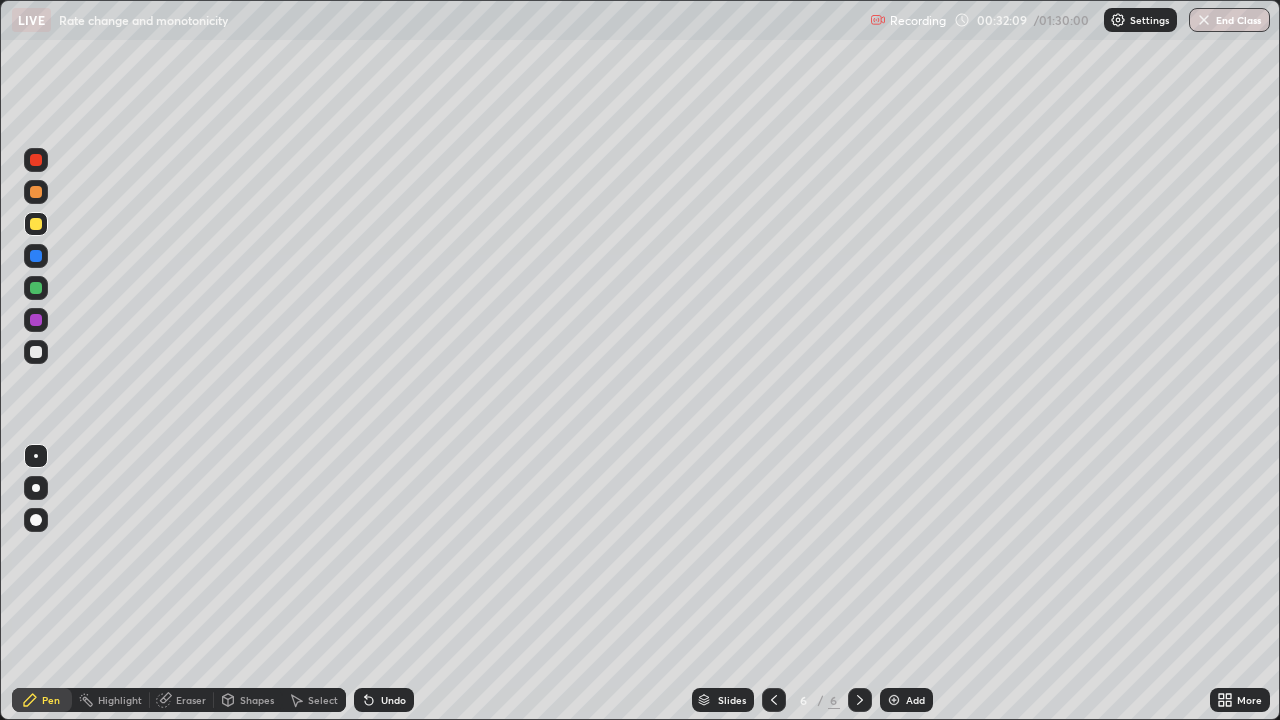 click at bounding box center [36, 352] 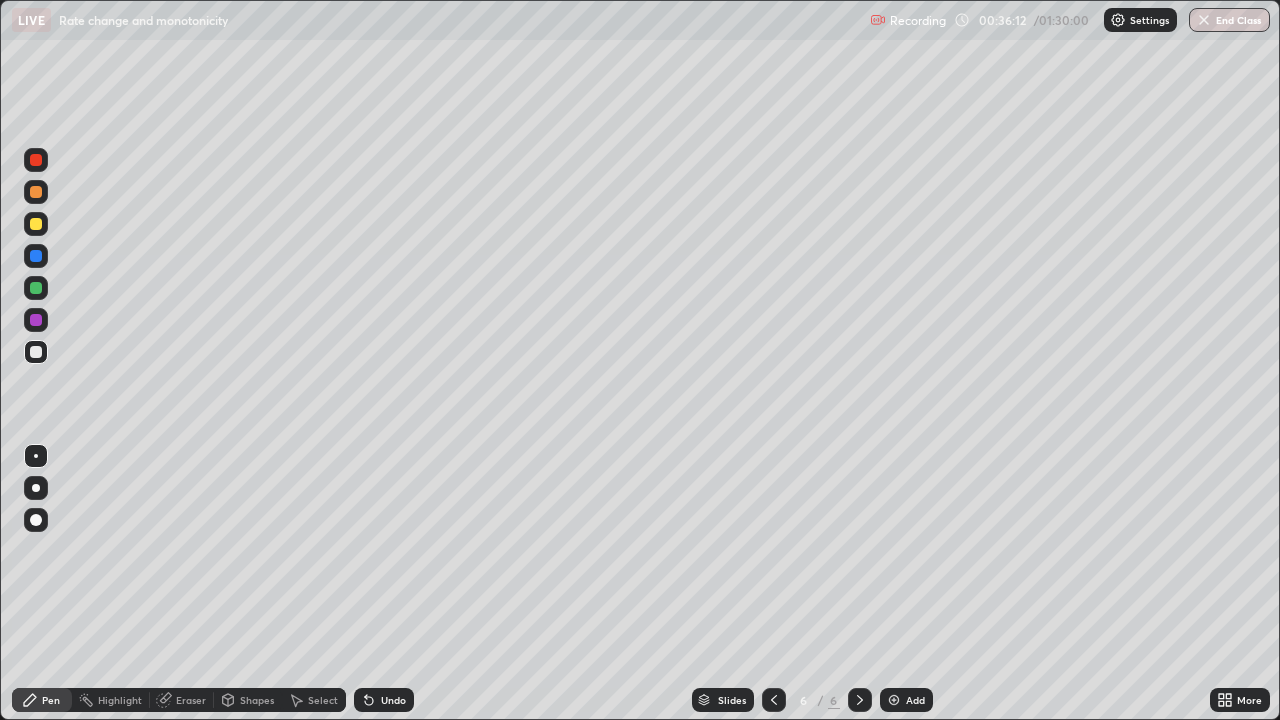 click at bounding box center [774, 700] 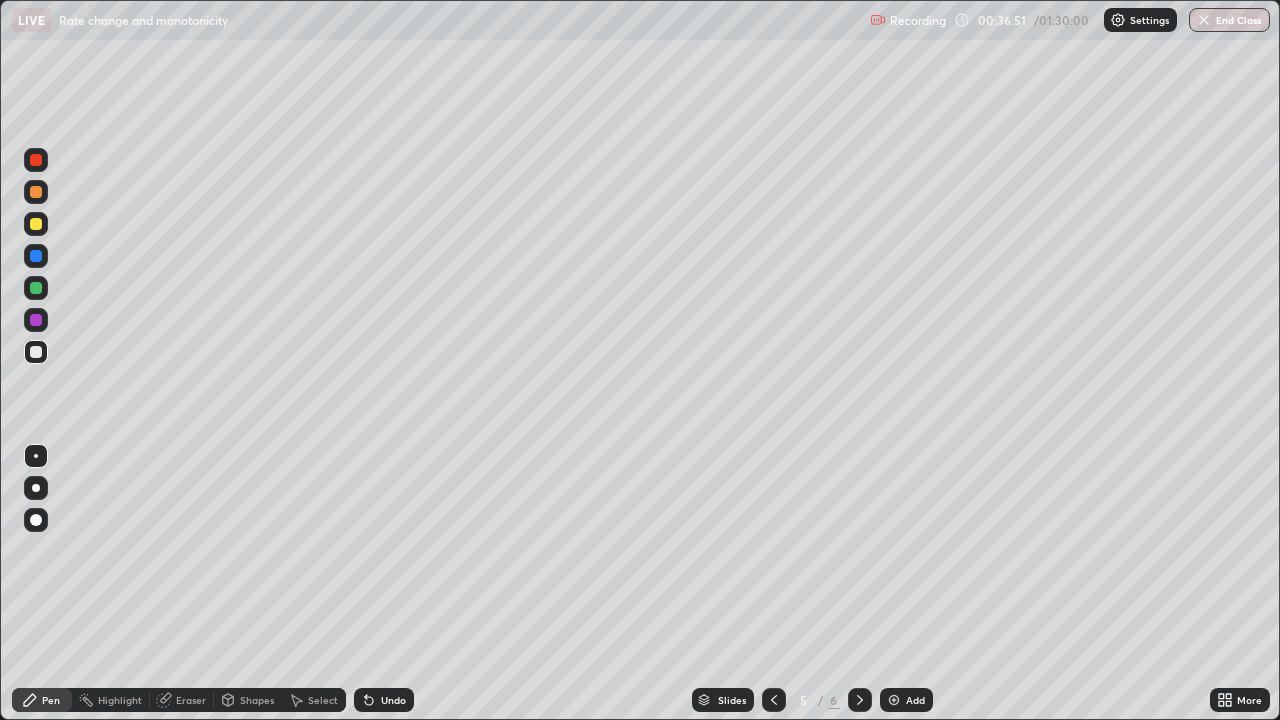 click 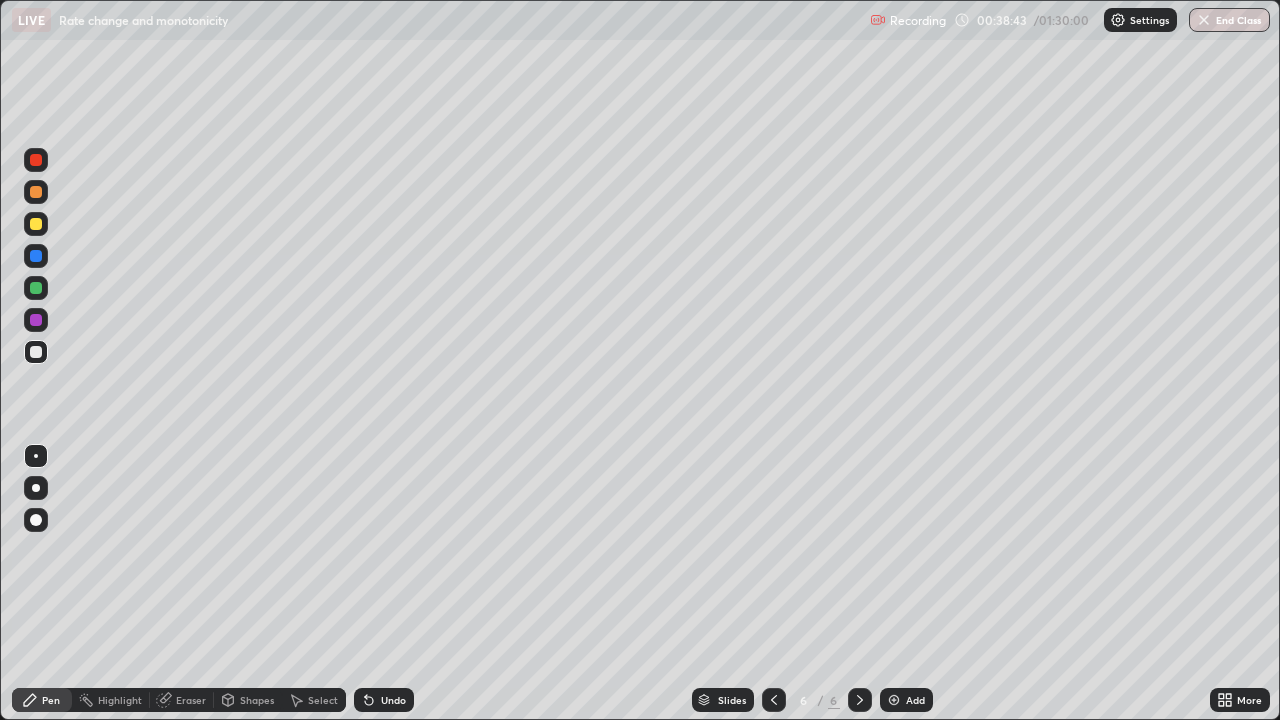 click on "Add" at bounding box center (915, 700) 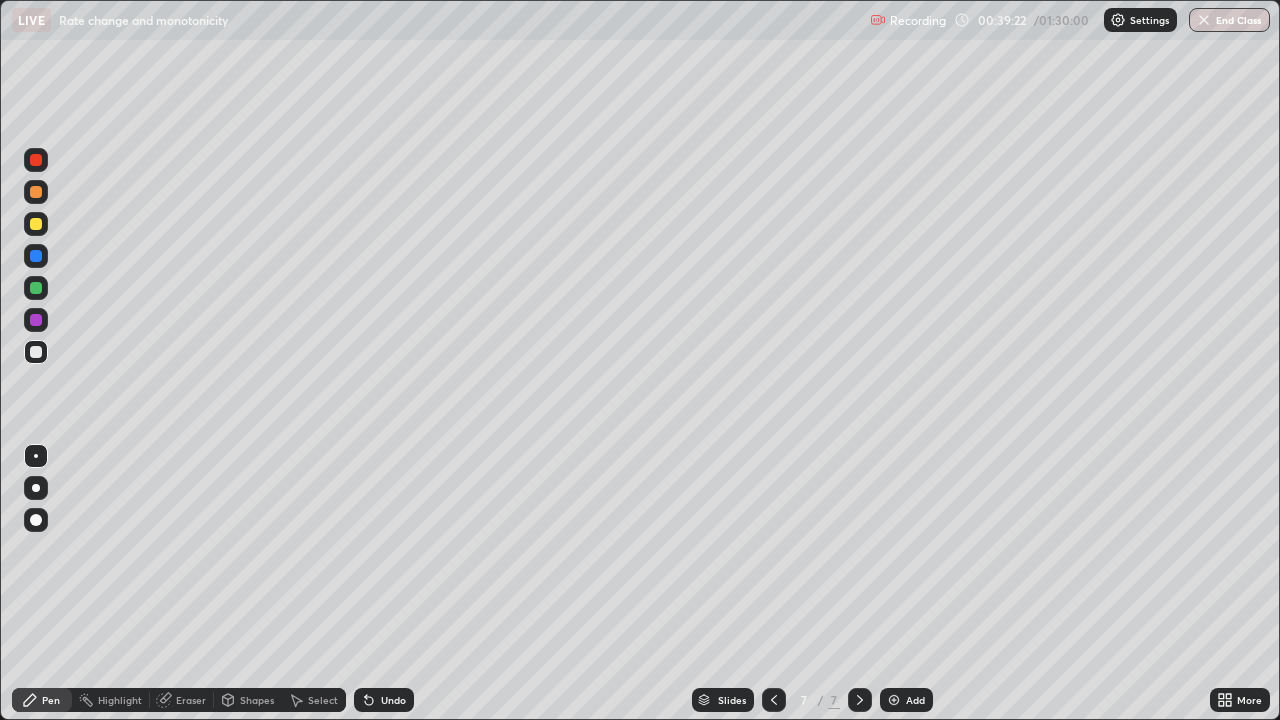 click at bounding box center (36, 224) 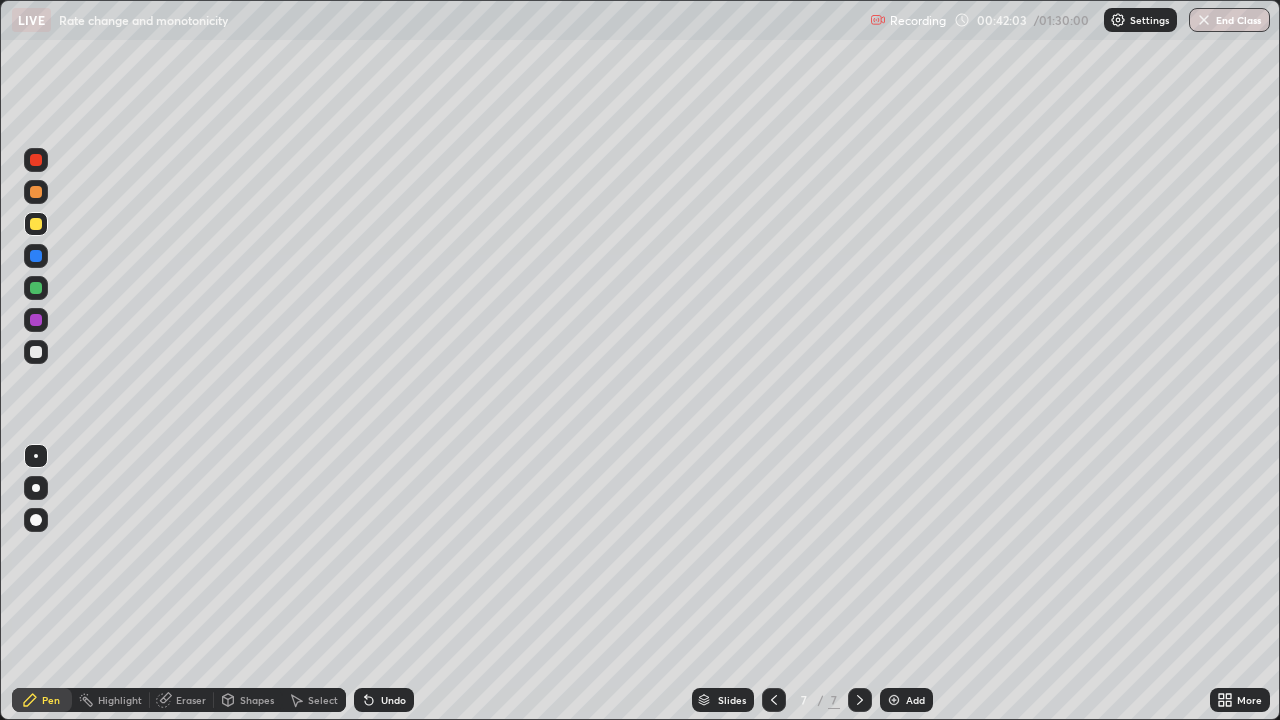 click 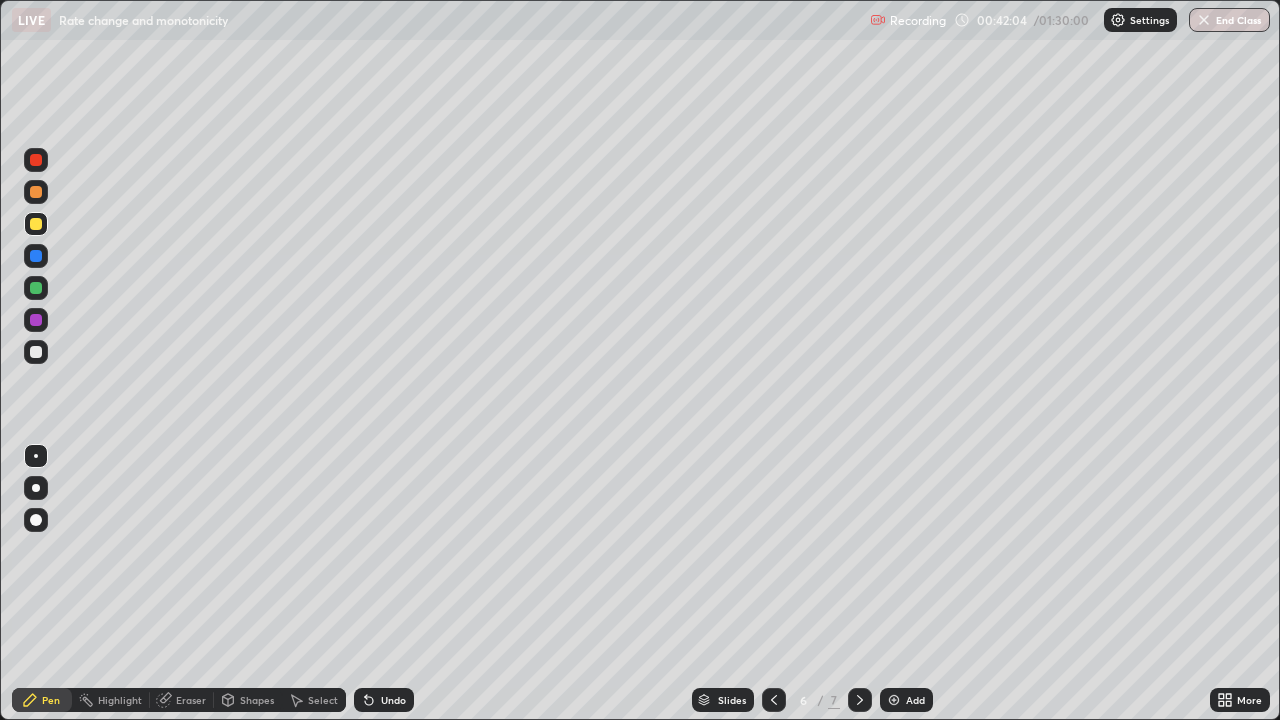 click 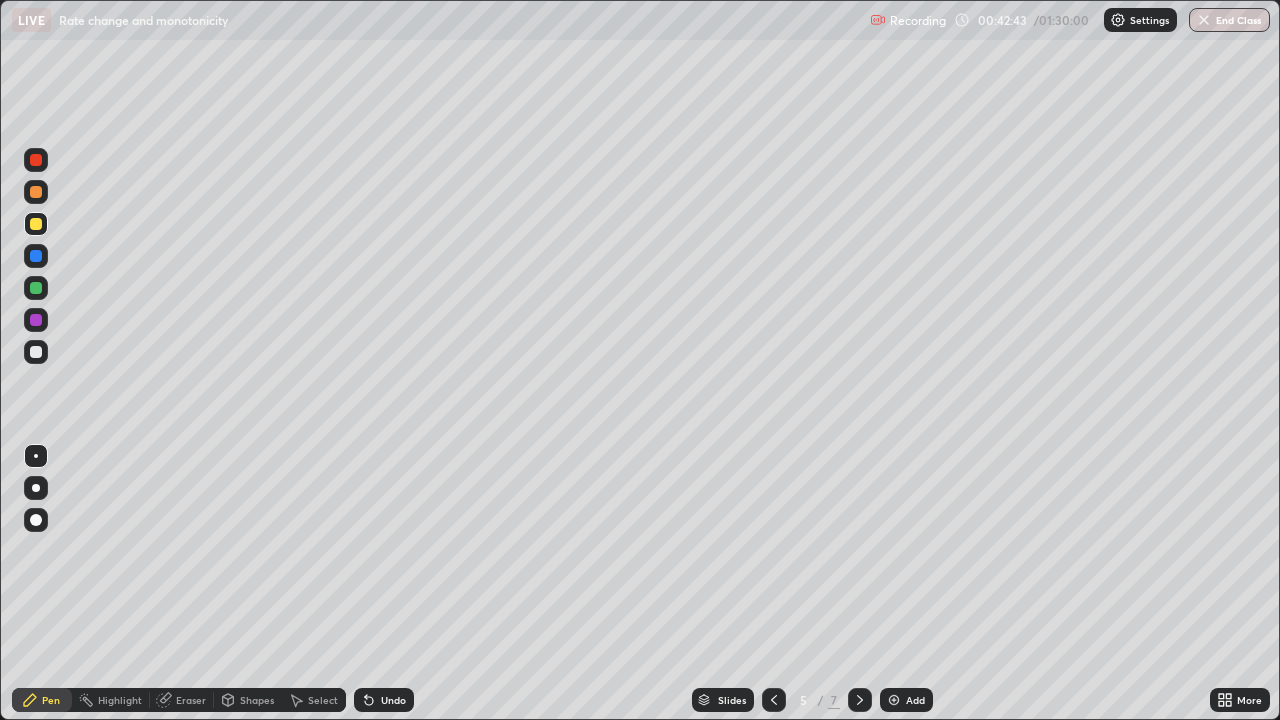 click at bounding box center [860, 700] 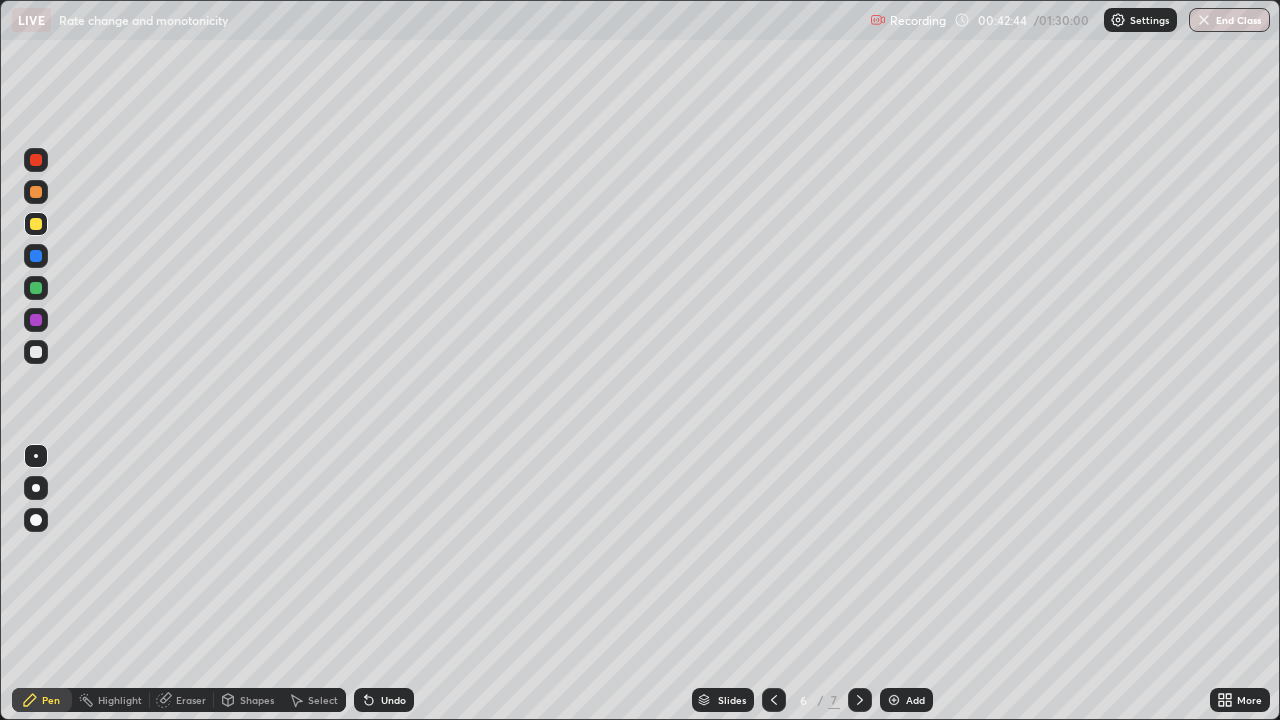 click 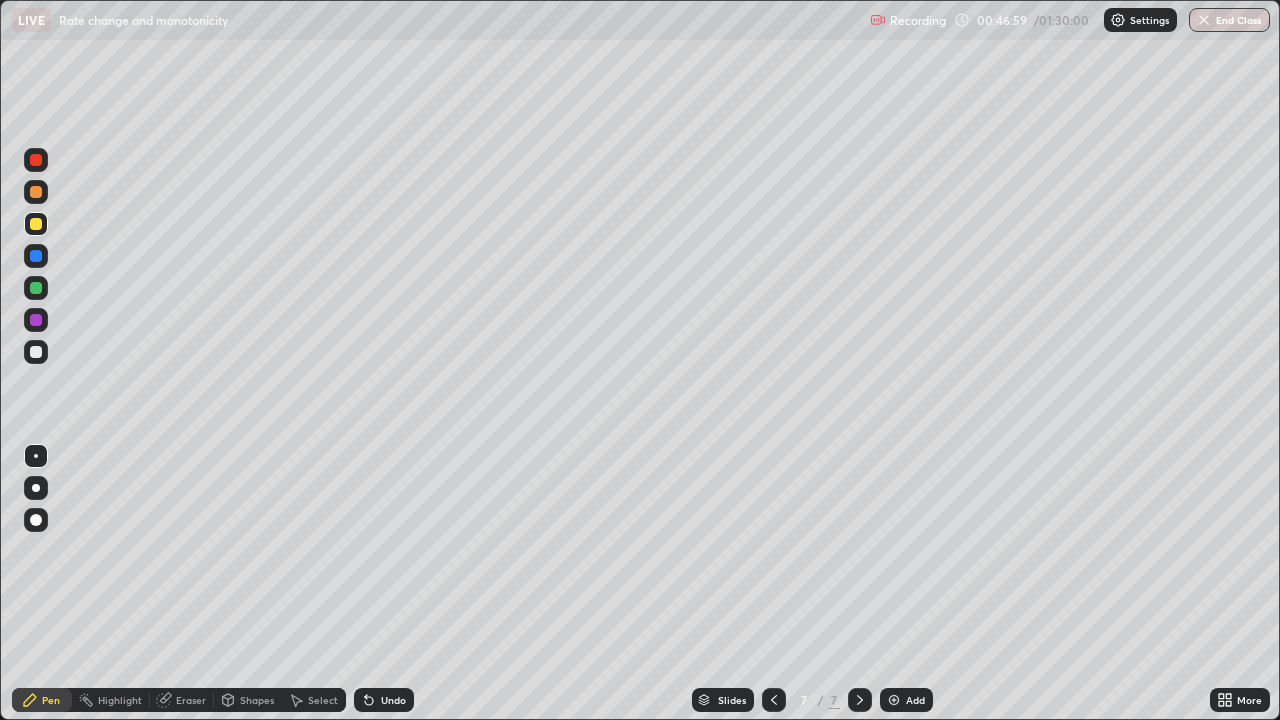 click at bounding box center (36, 352) 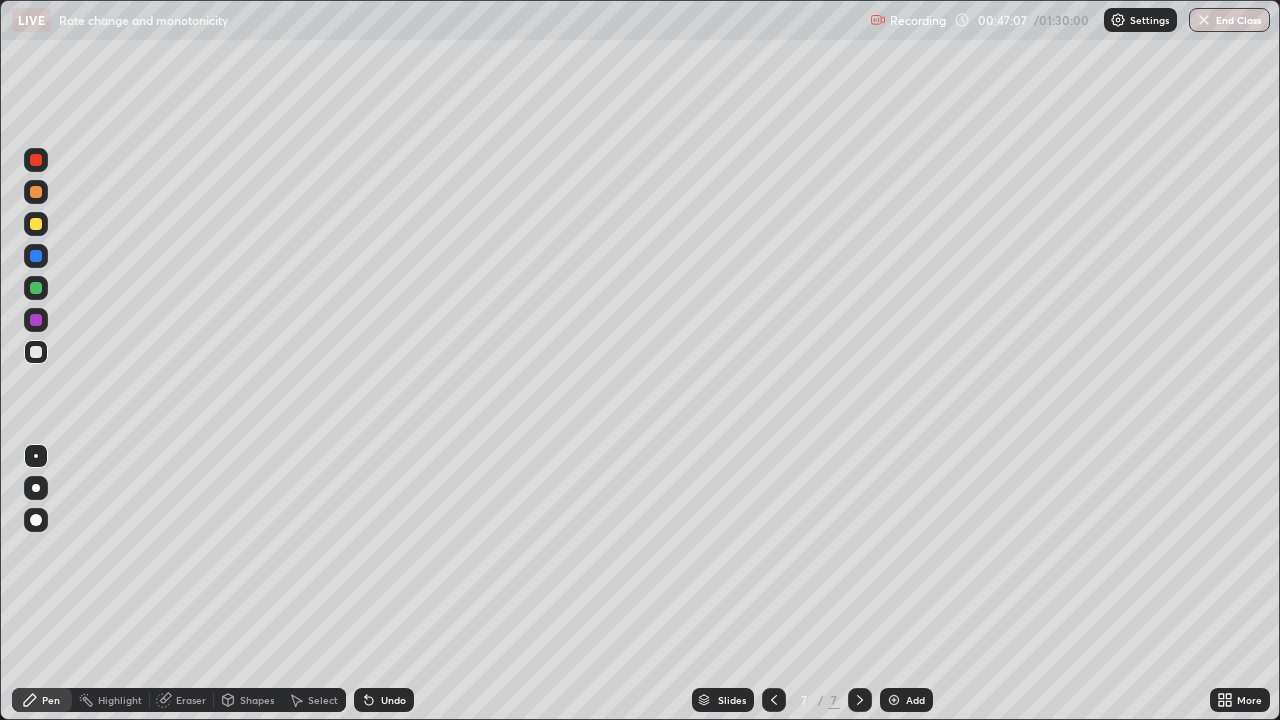 click on "Slides 7 / 7 Add" at bounding box center [812, 700] 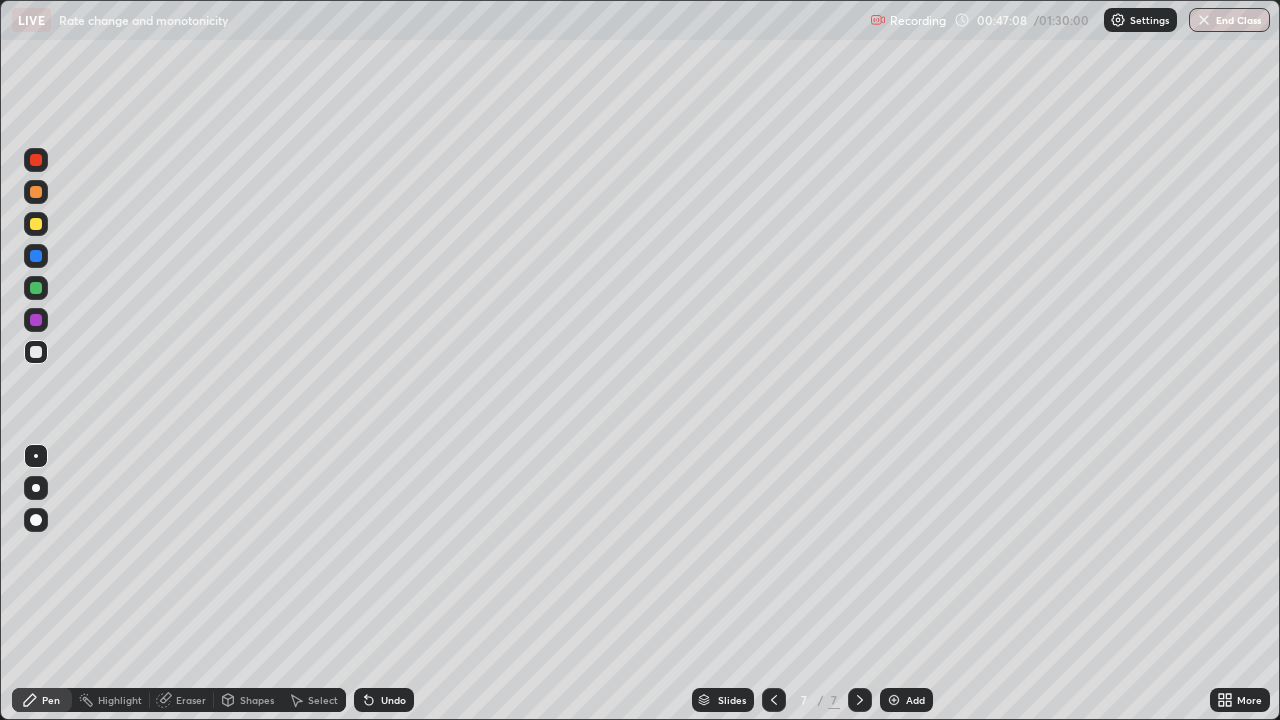 click on "Slides 7 / 7 Add" at bounding box center (812, 700) 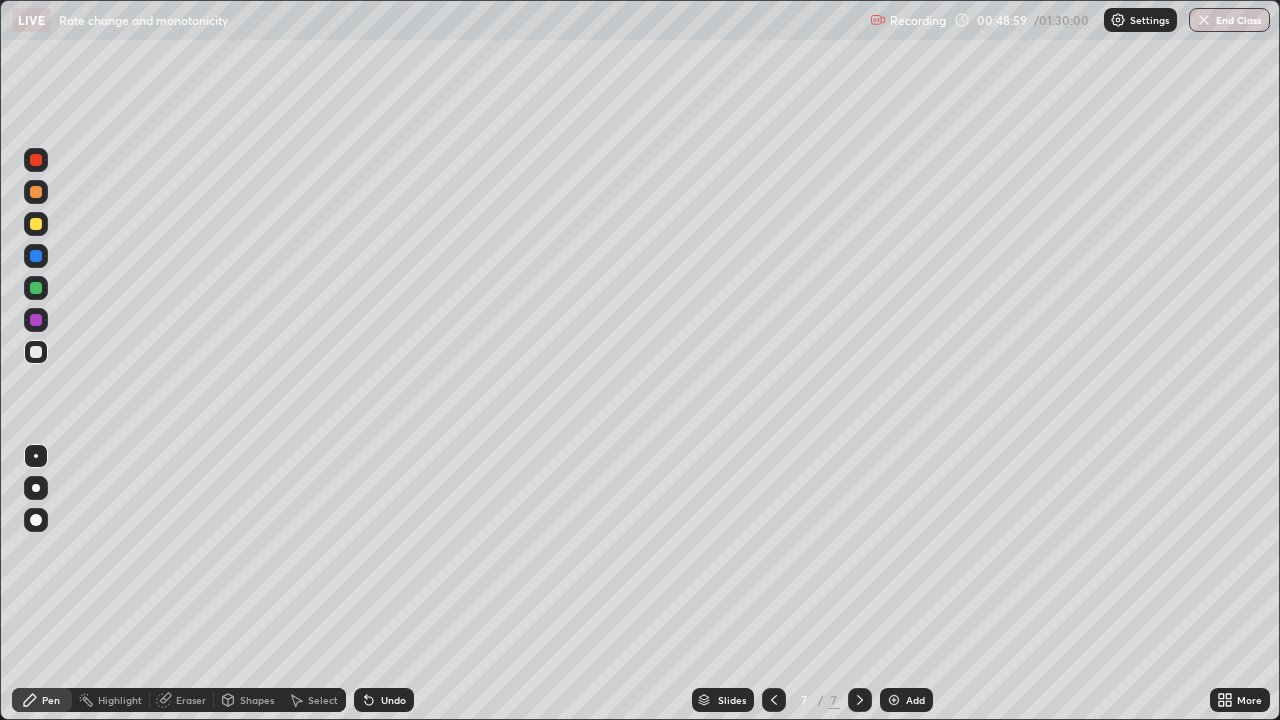 click at bounding box center [894, 700] 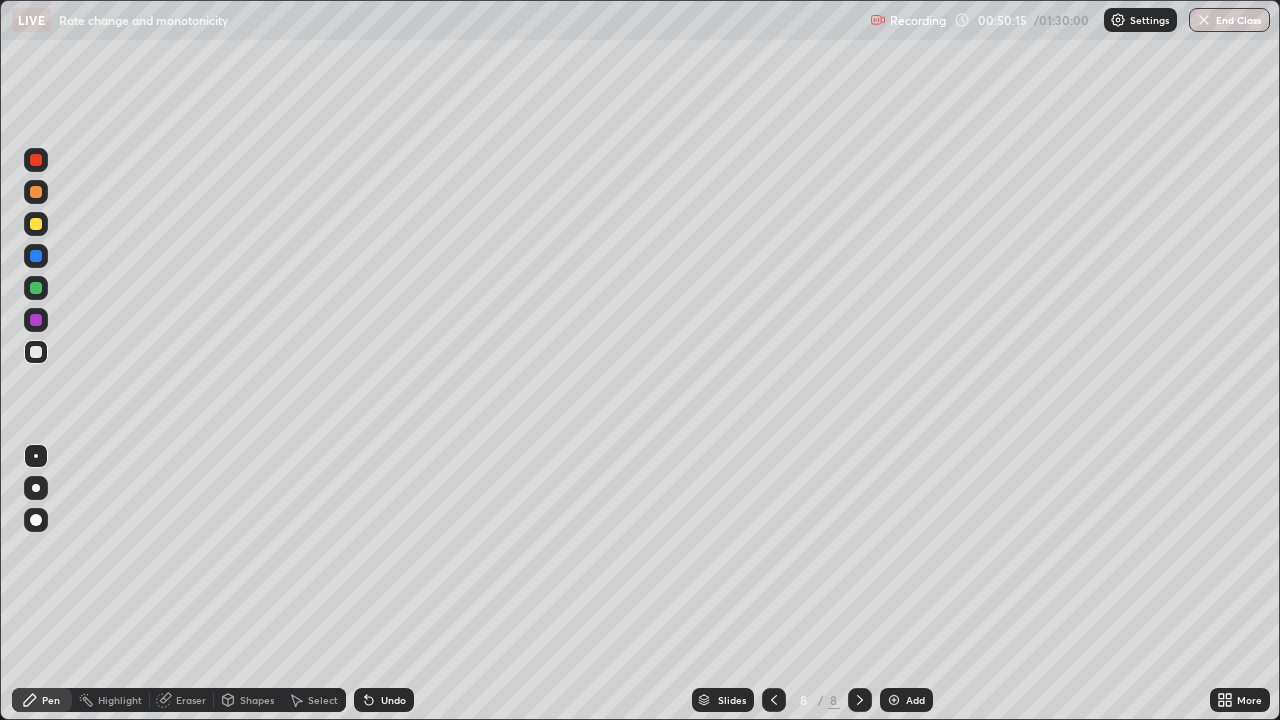 click at bounding box center (36, 224) 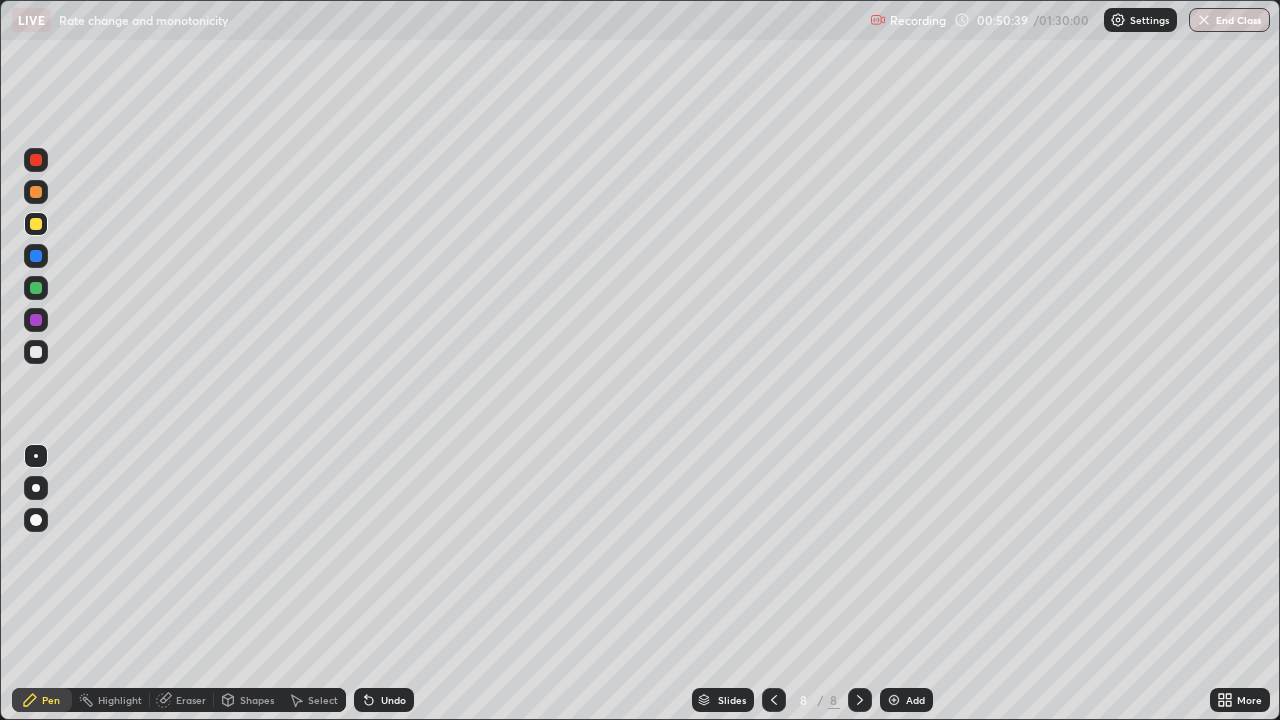 click on "Undo" at bounding box center [393, 700] 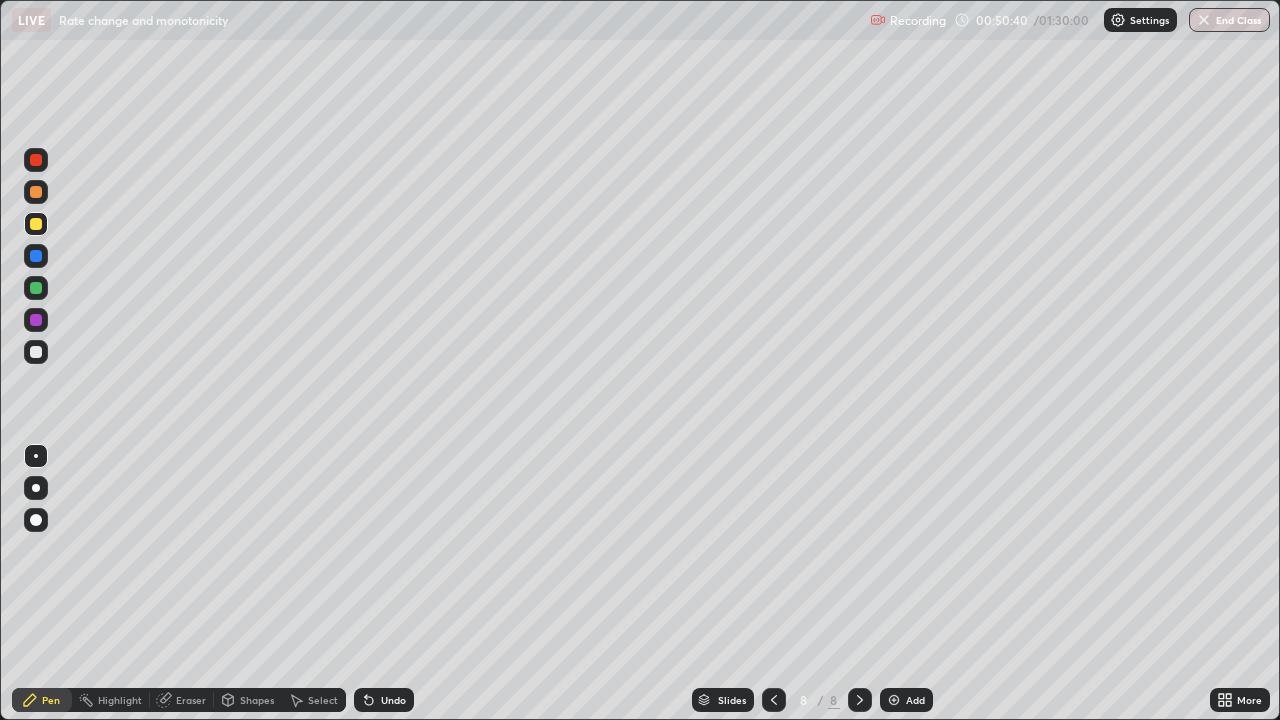 click on "Undo" at bounding box center [393, 700] 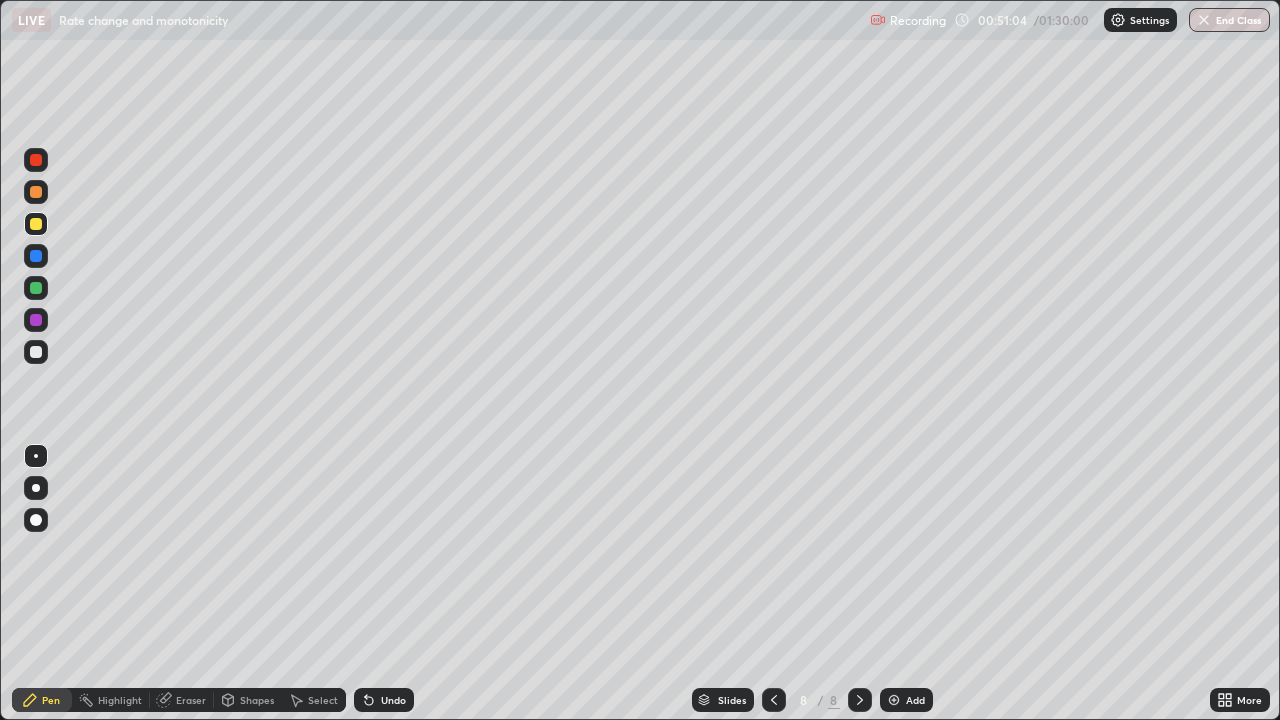 click on "Undo" at bounding box center (380, 700) 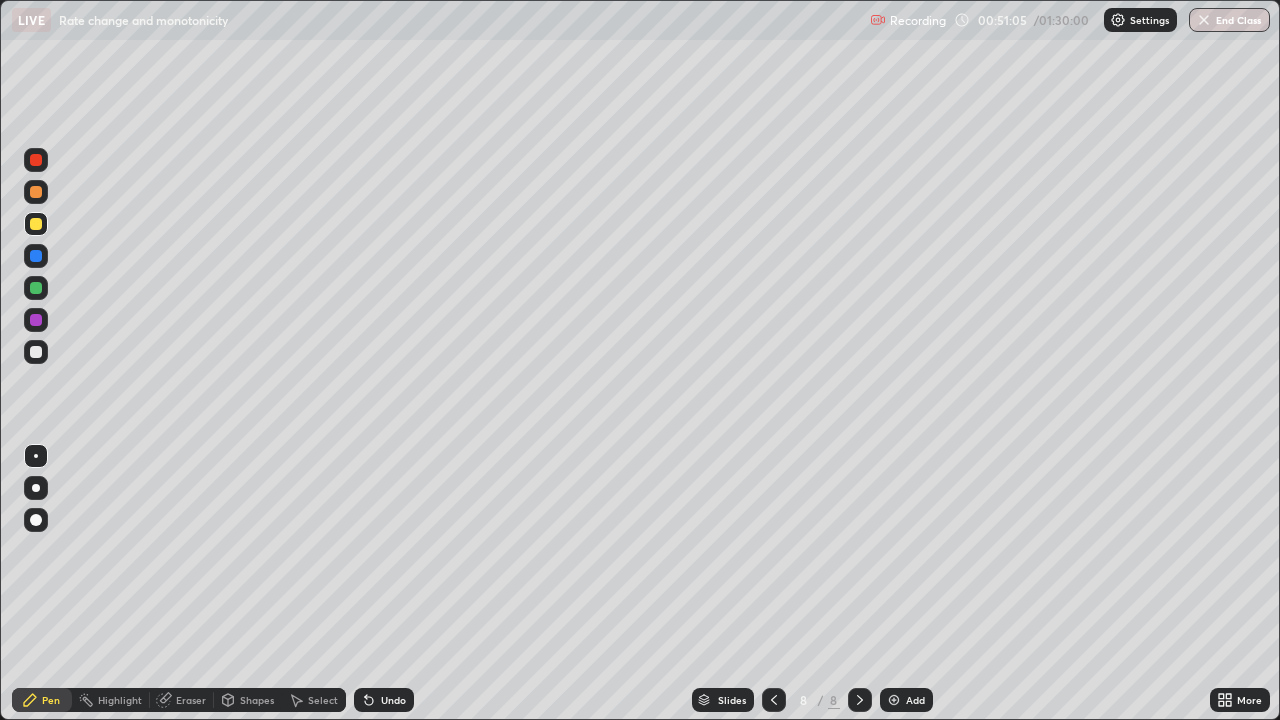 click on "Undo" at bounding box center [380, 700] 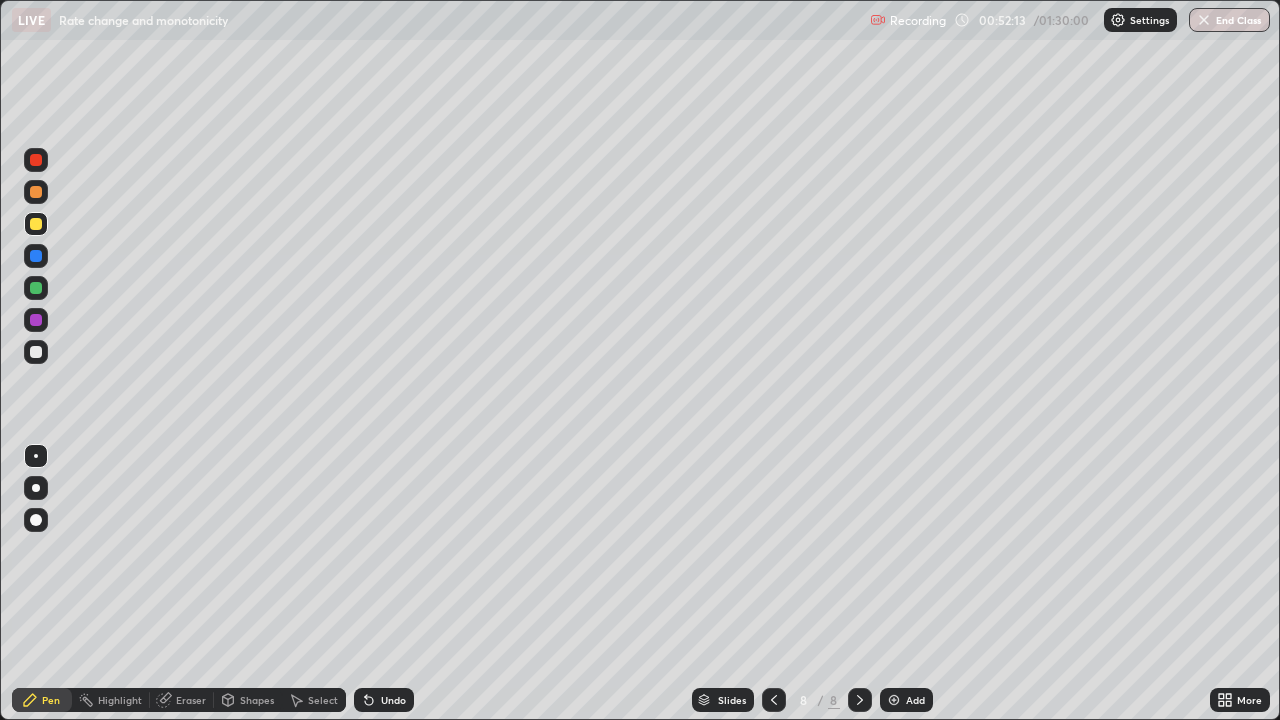 click at bounding box center [36, 288] 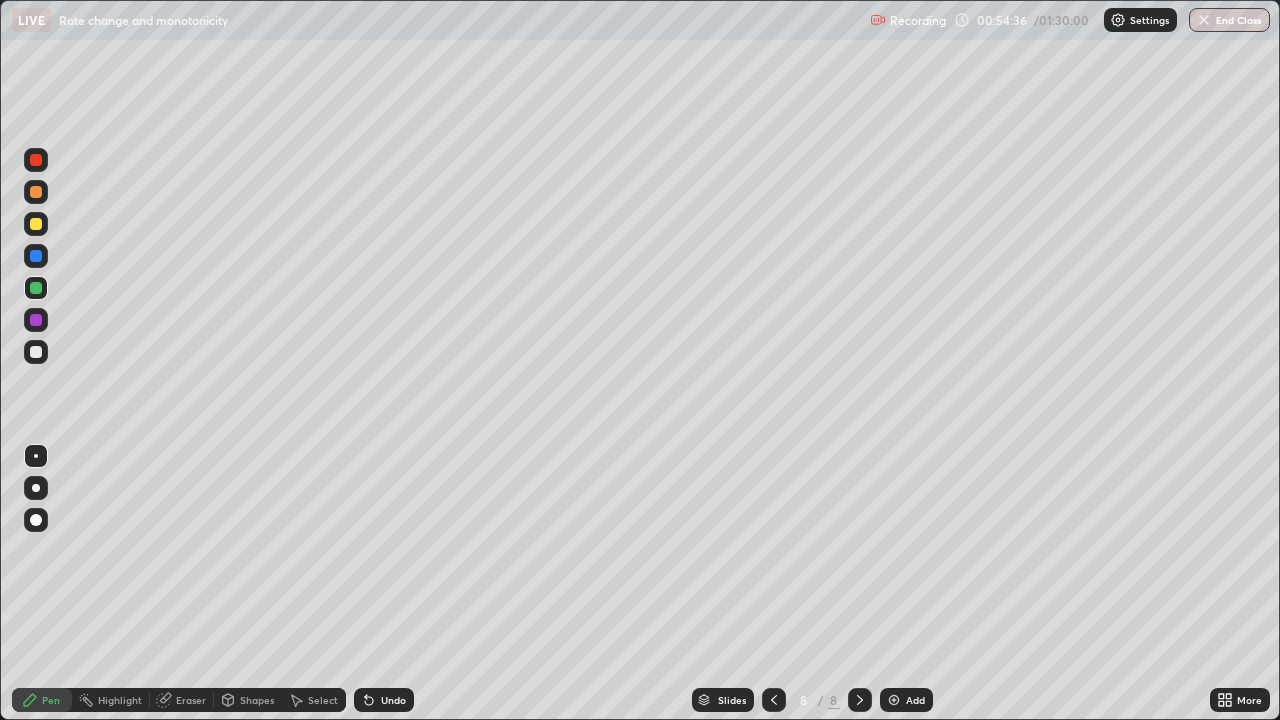 click 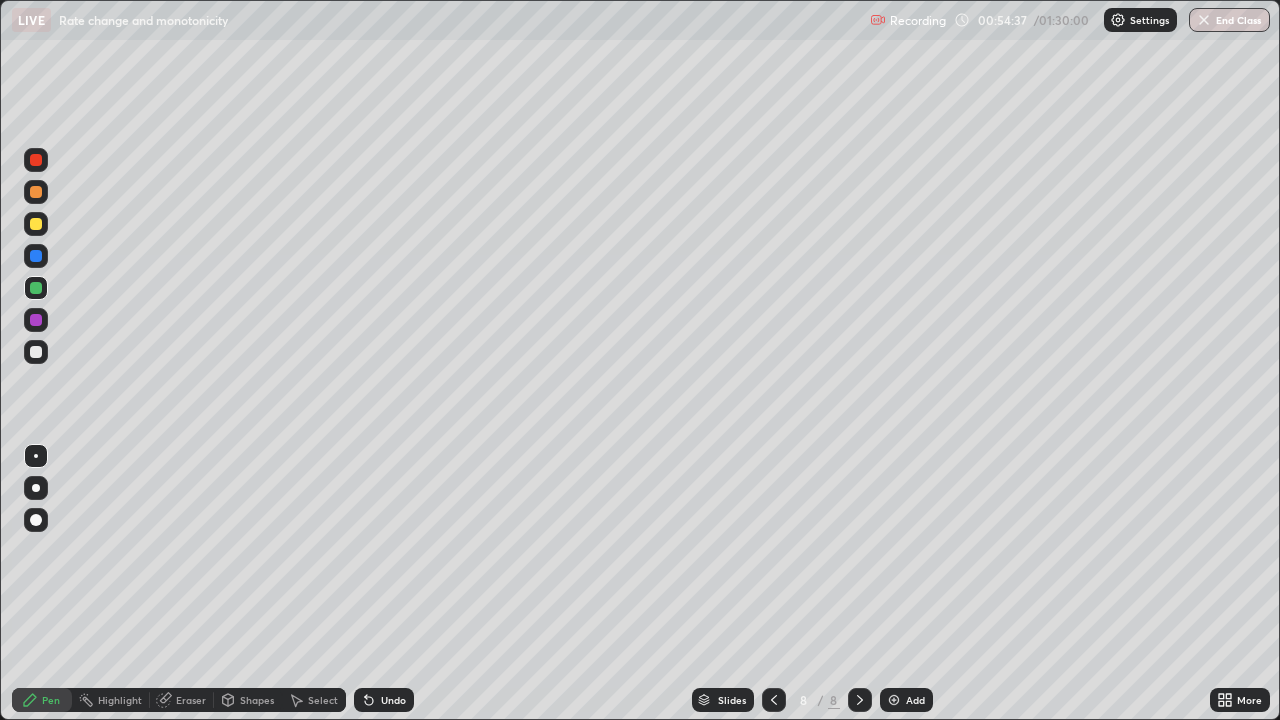 click on "Undo" at bounding box center (384, 700) 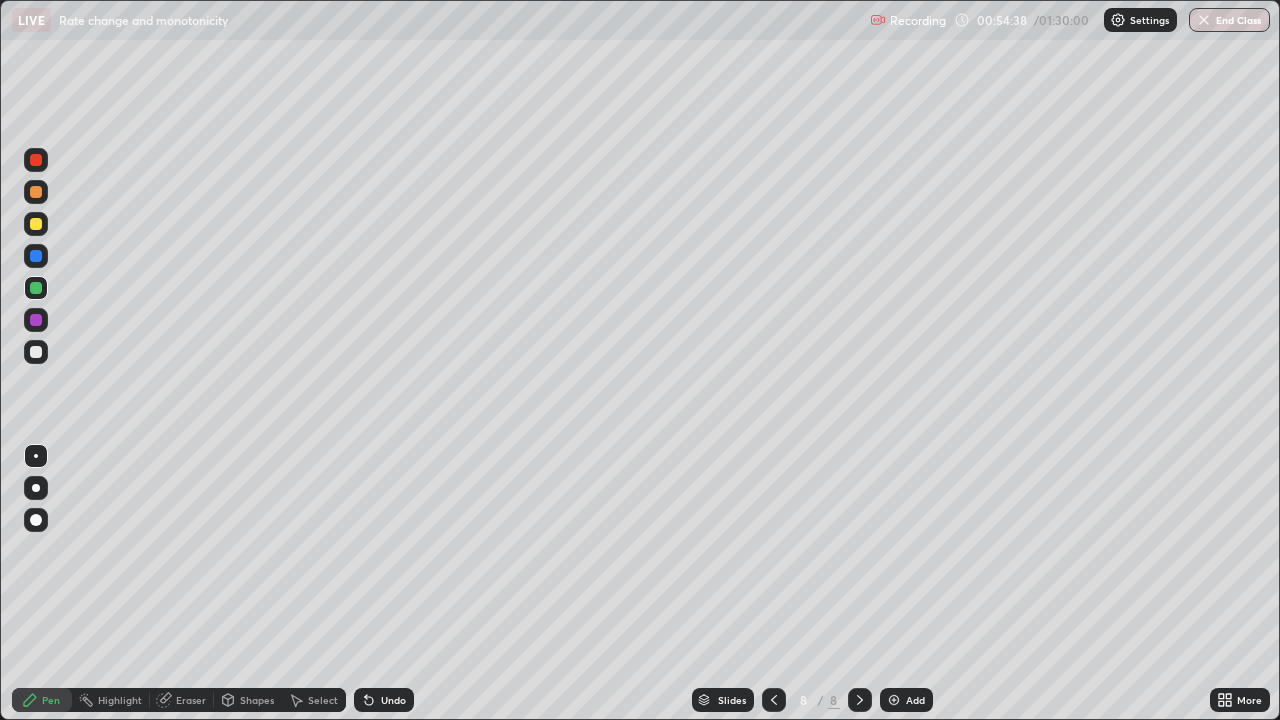 click on "Undo" at bounding box center [380, 700] 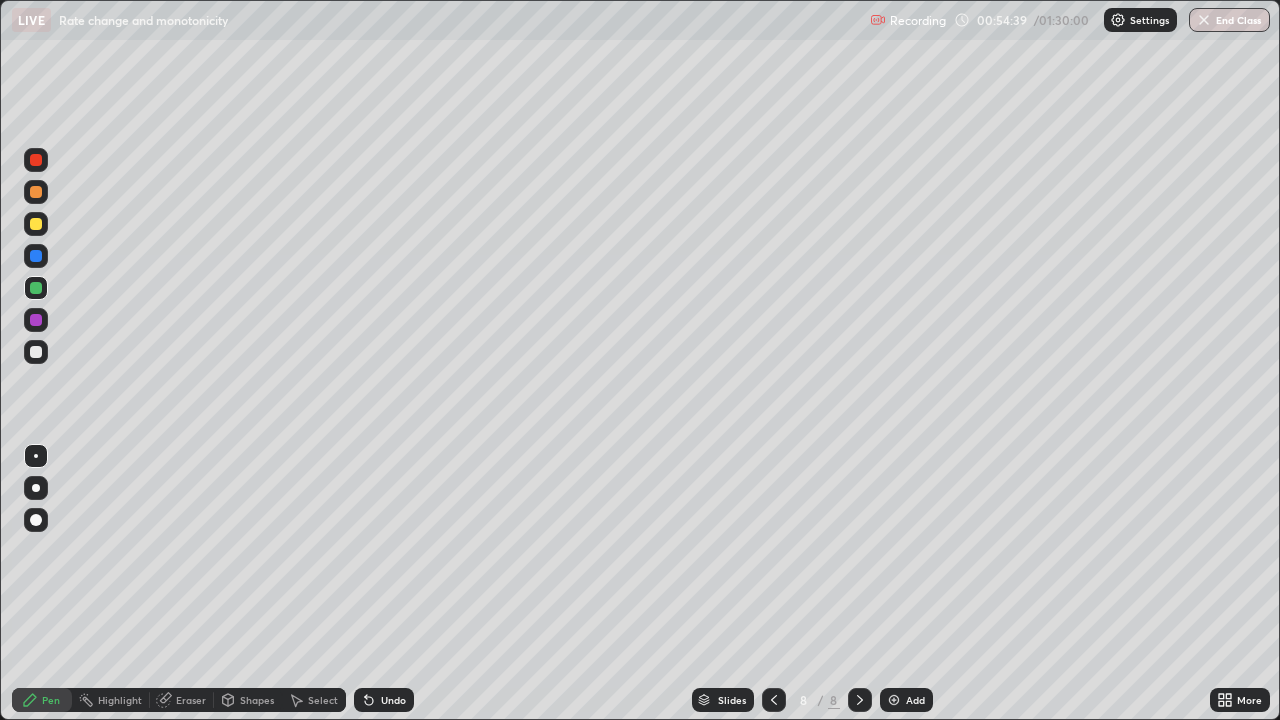 click on "Undo" at bounding box center [393, 700] 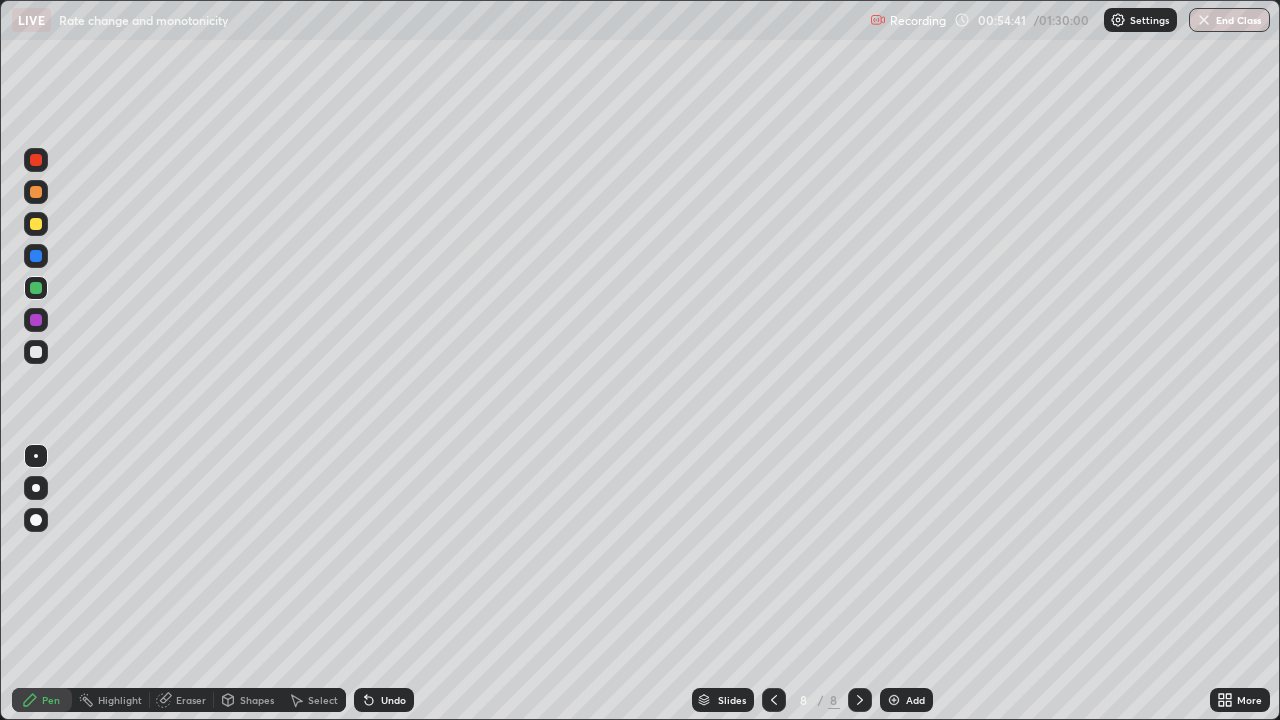 click on "Undo" at bounding box center [393, 700] 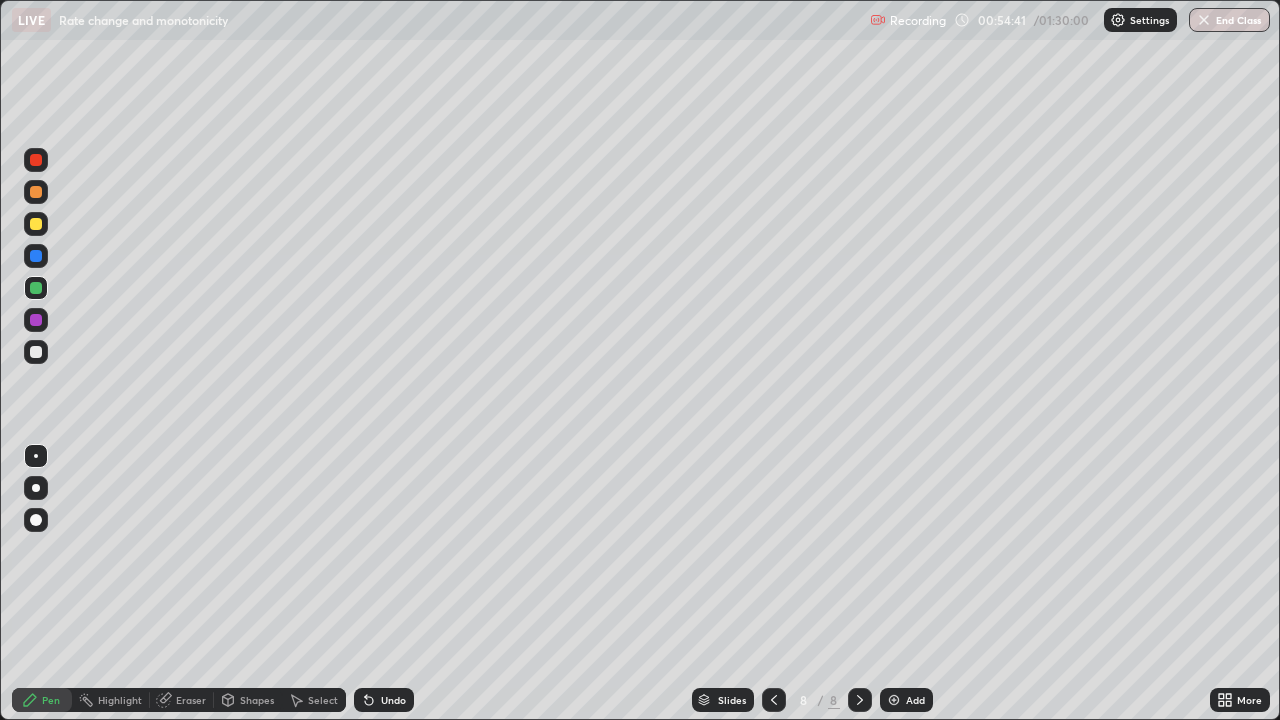click on "Undo" at bounding box center (393, 700) 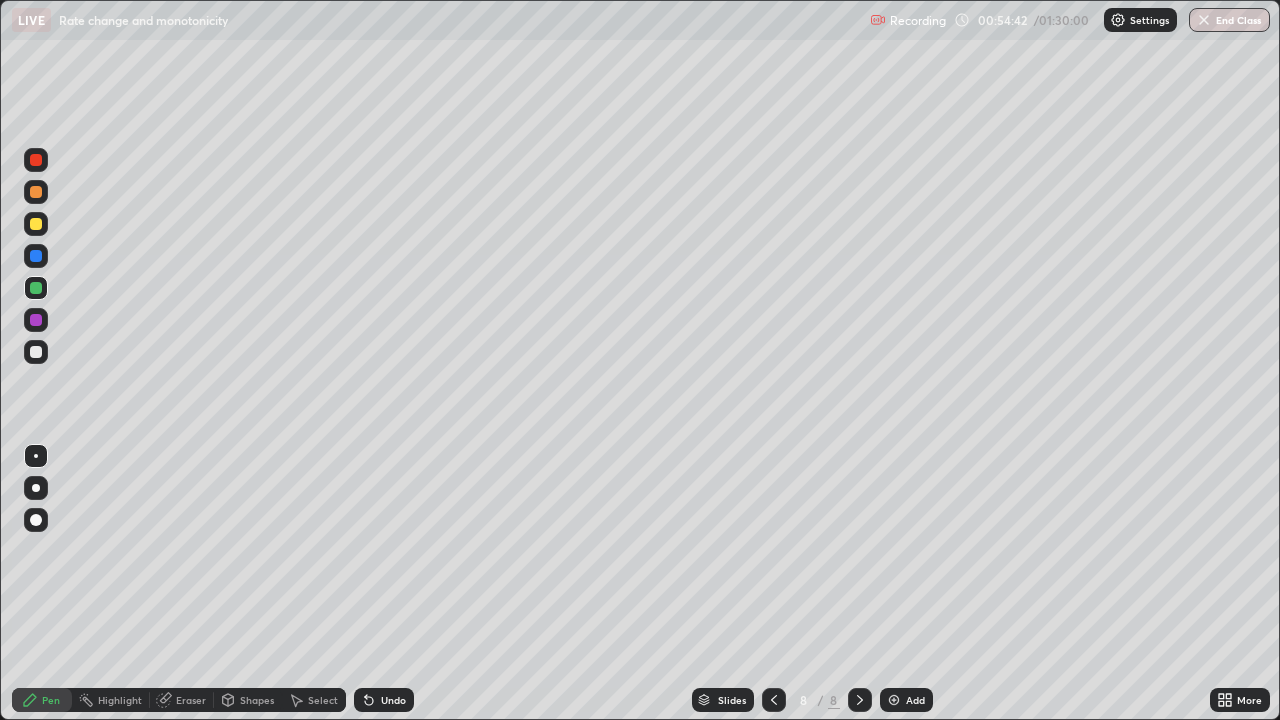 click on "Undo" at bounding box center [393, 700] 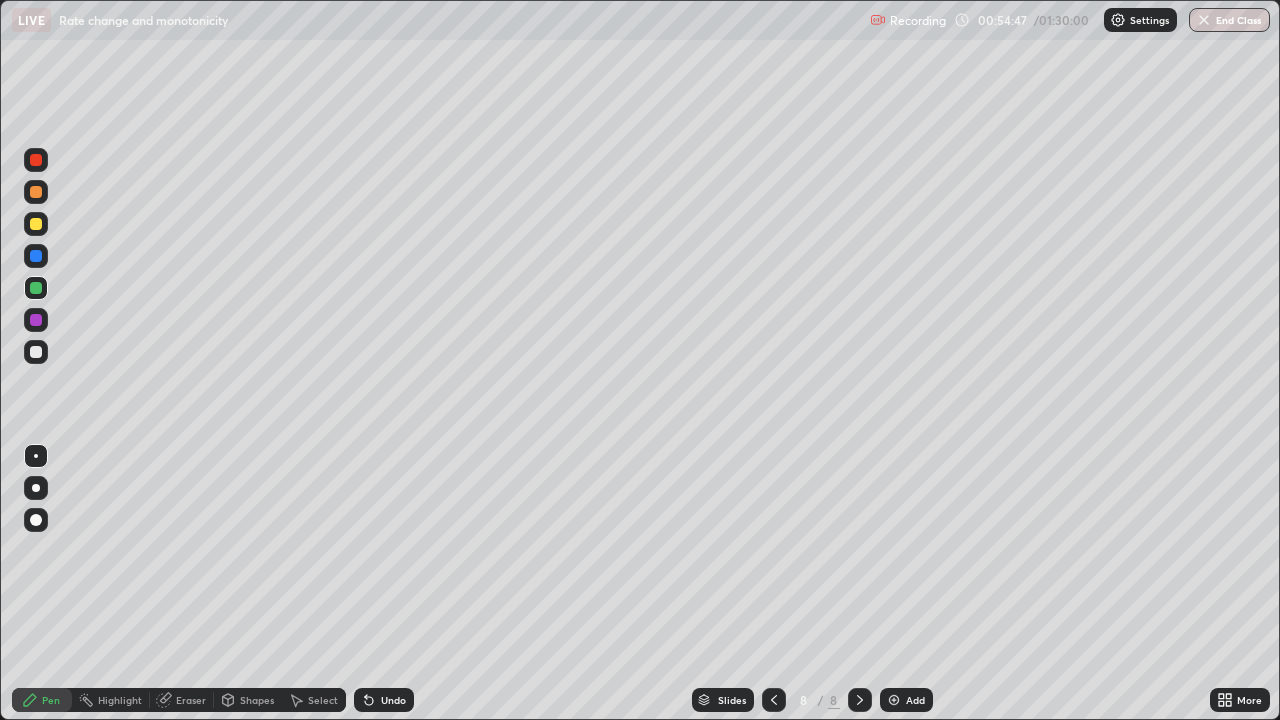 click at bounding box center (36, 352) 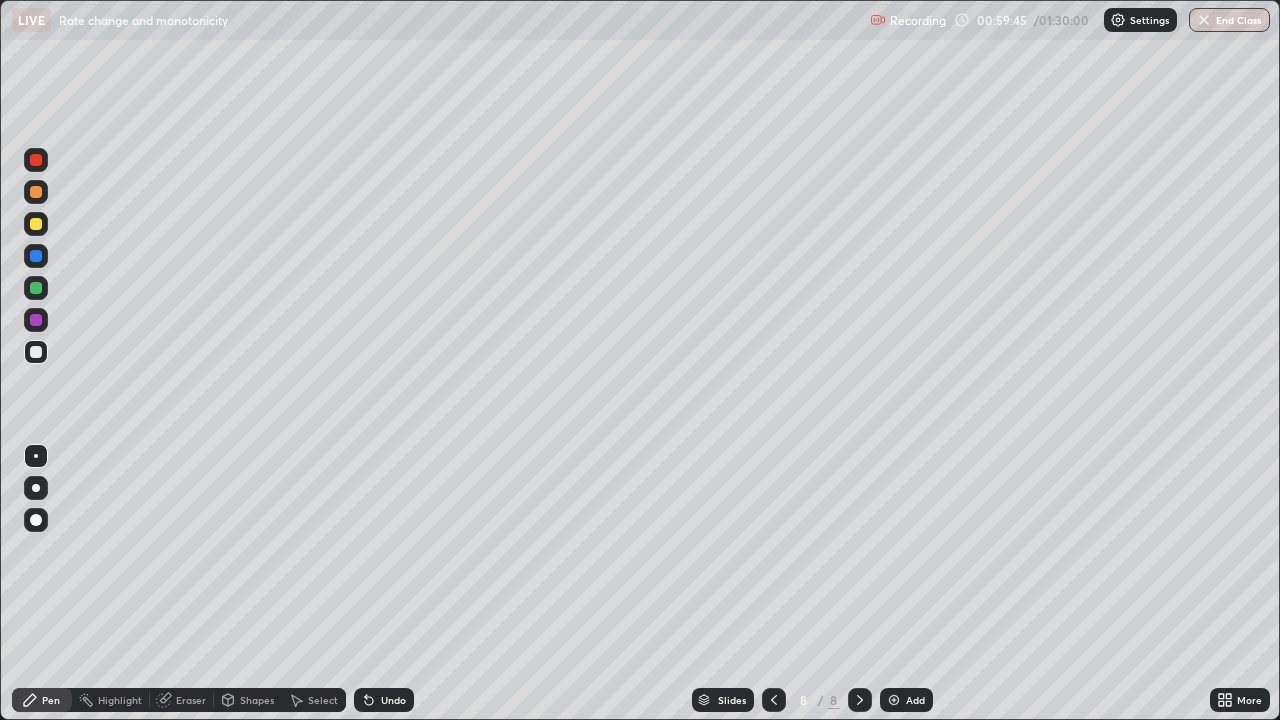 click at bounding box center (894, 700) 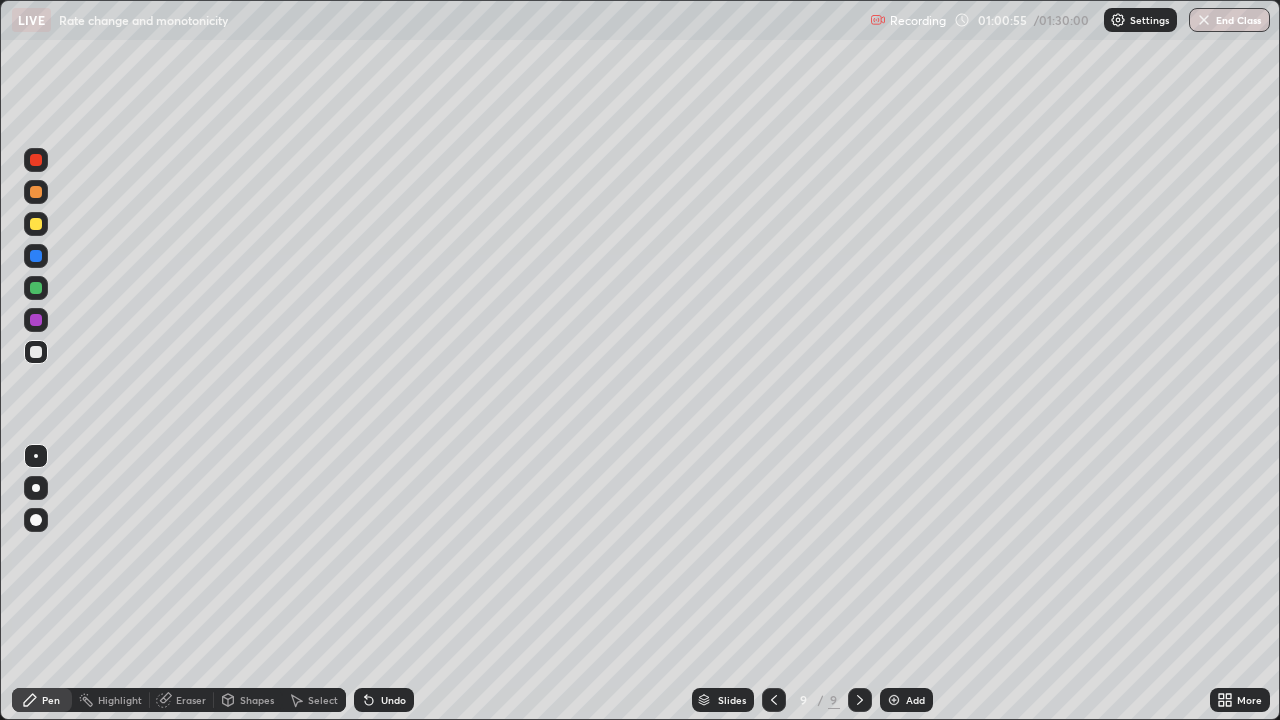 click at bounding box center (36, 224) 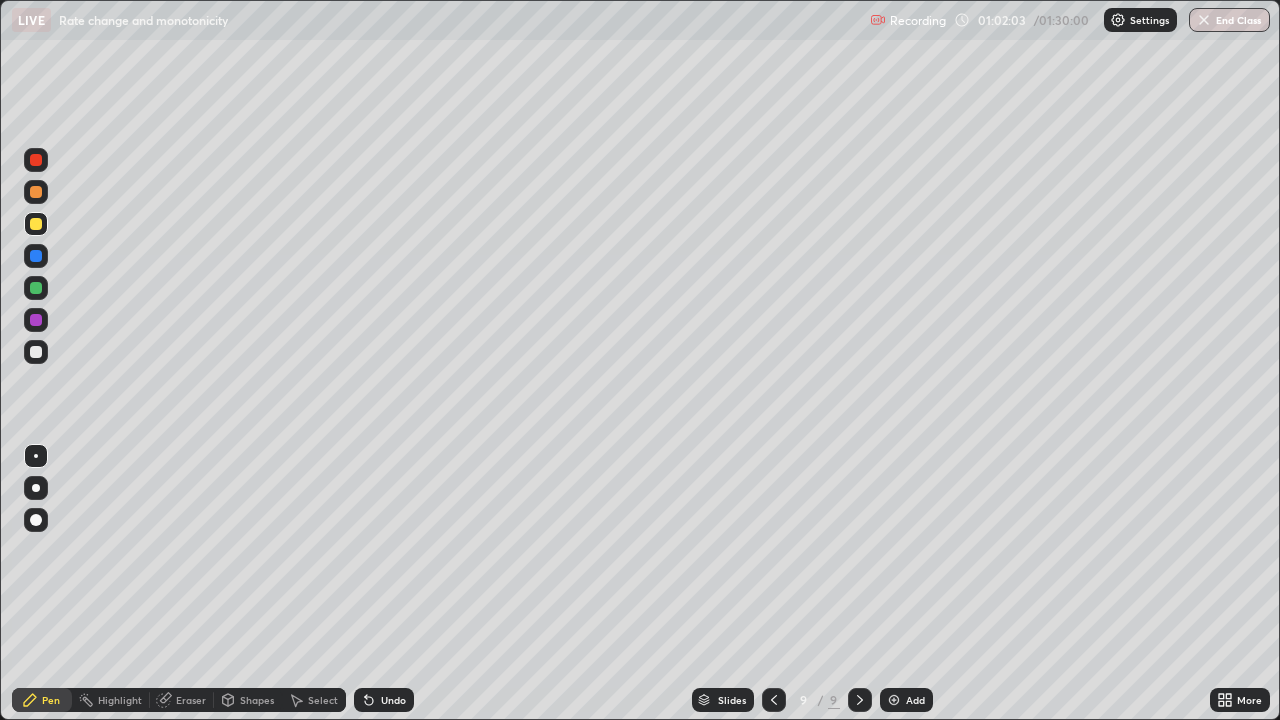 click on "Undo" at bounding box center (393, 700) 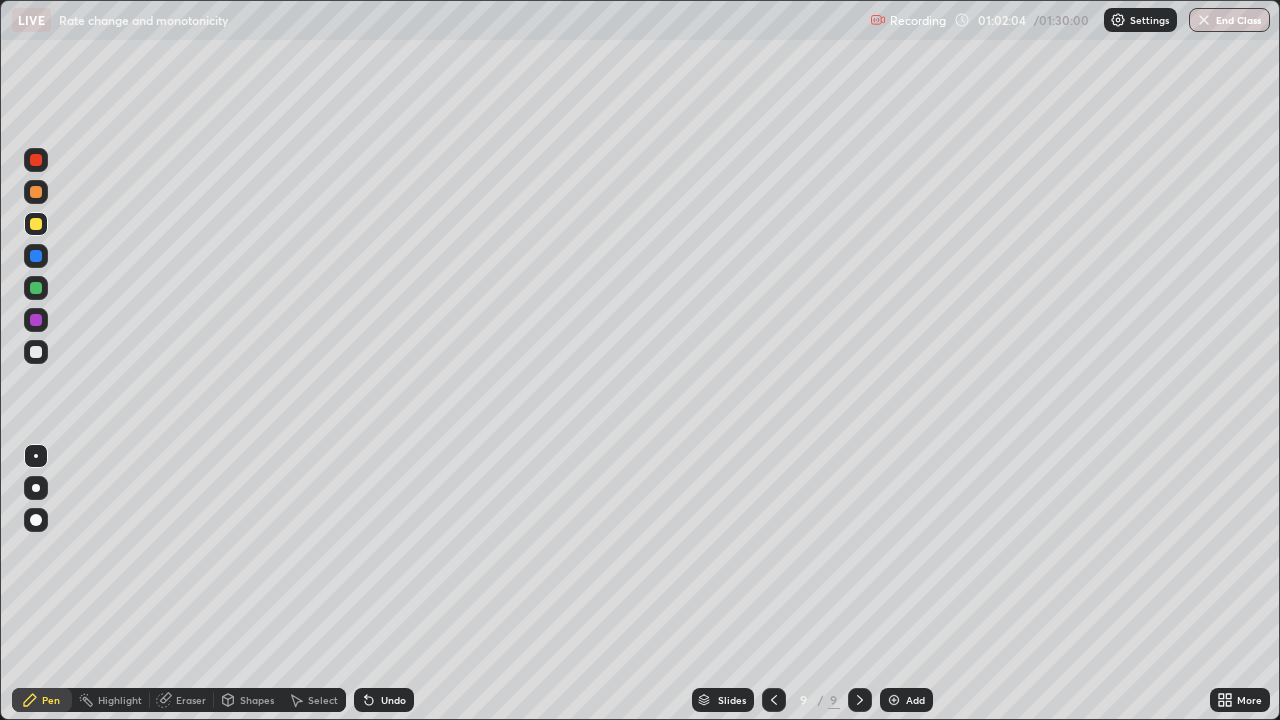 click on "Undo" at bounding box center [384, 700] 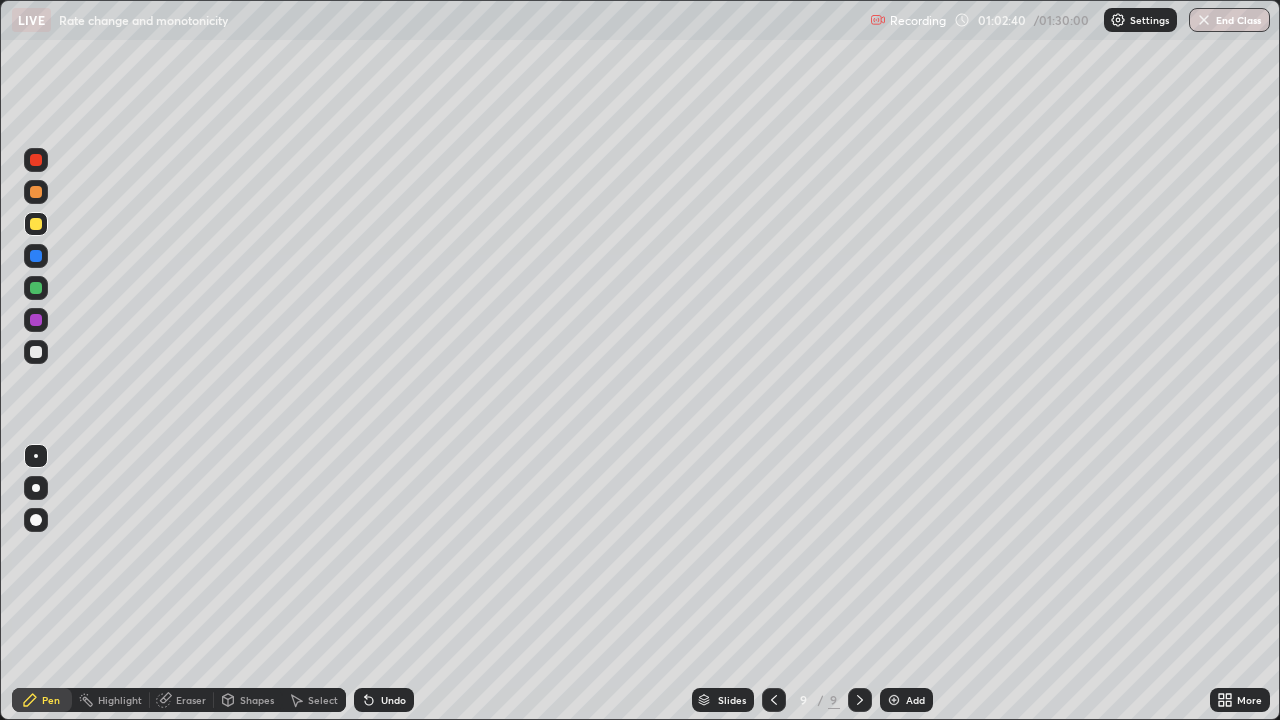 click at bounding box center (36, 192) 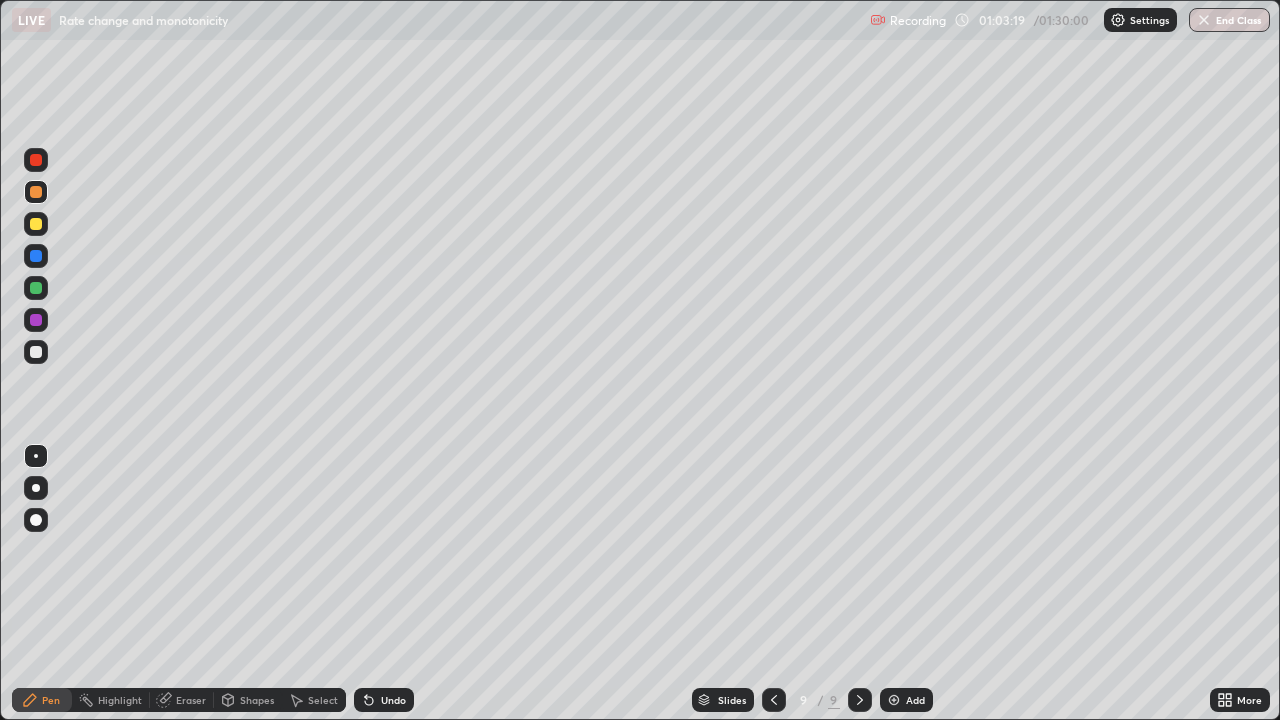 click on "Eraser" at bounding box center [191, 700] 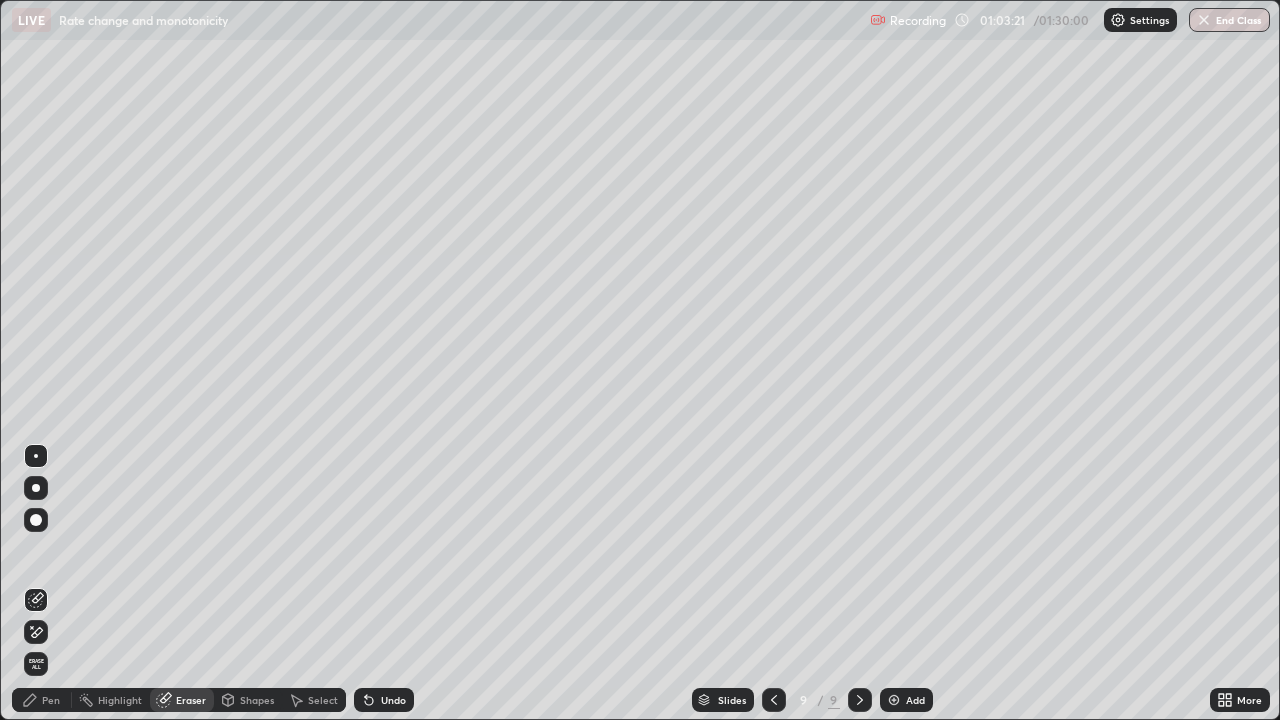 click on "Pen" at bounding box center (51, 700) 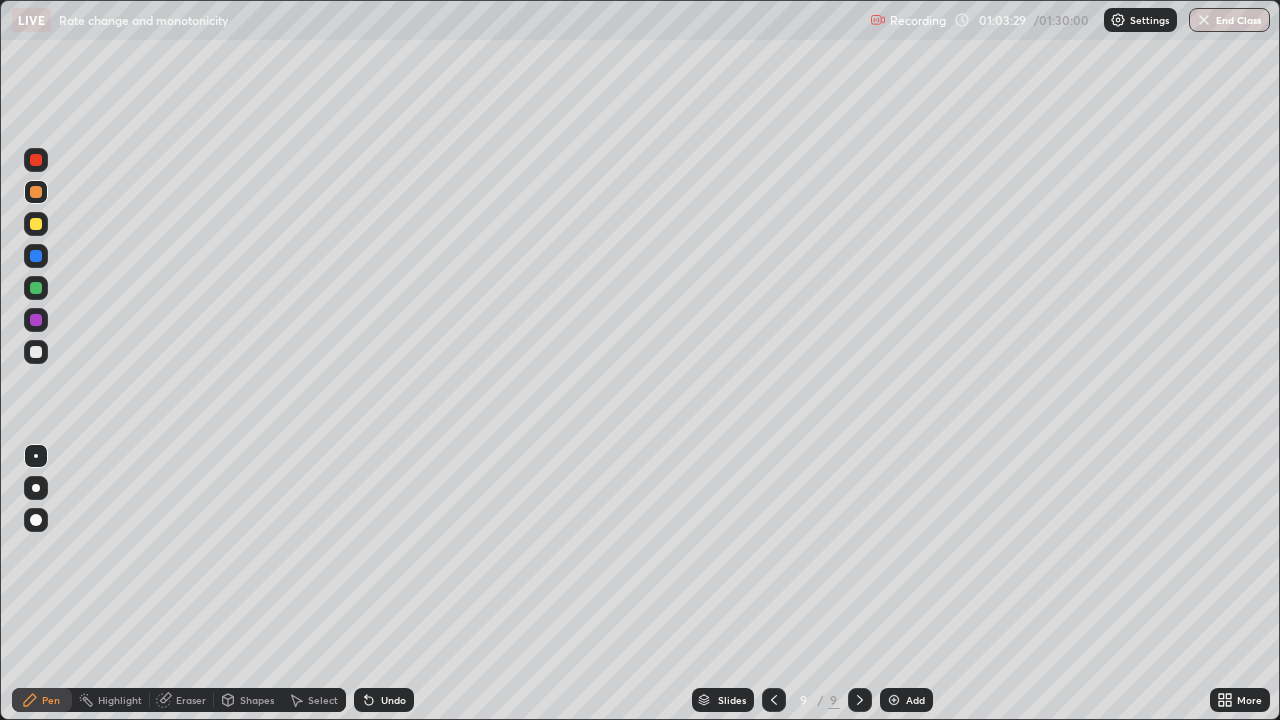 click at bounding box center (36, 224) 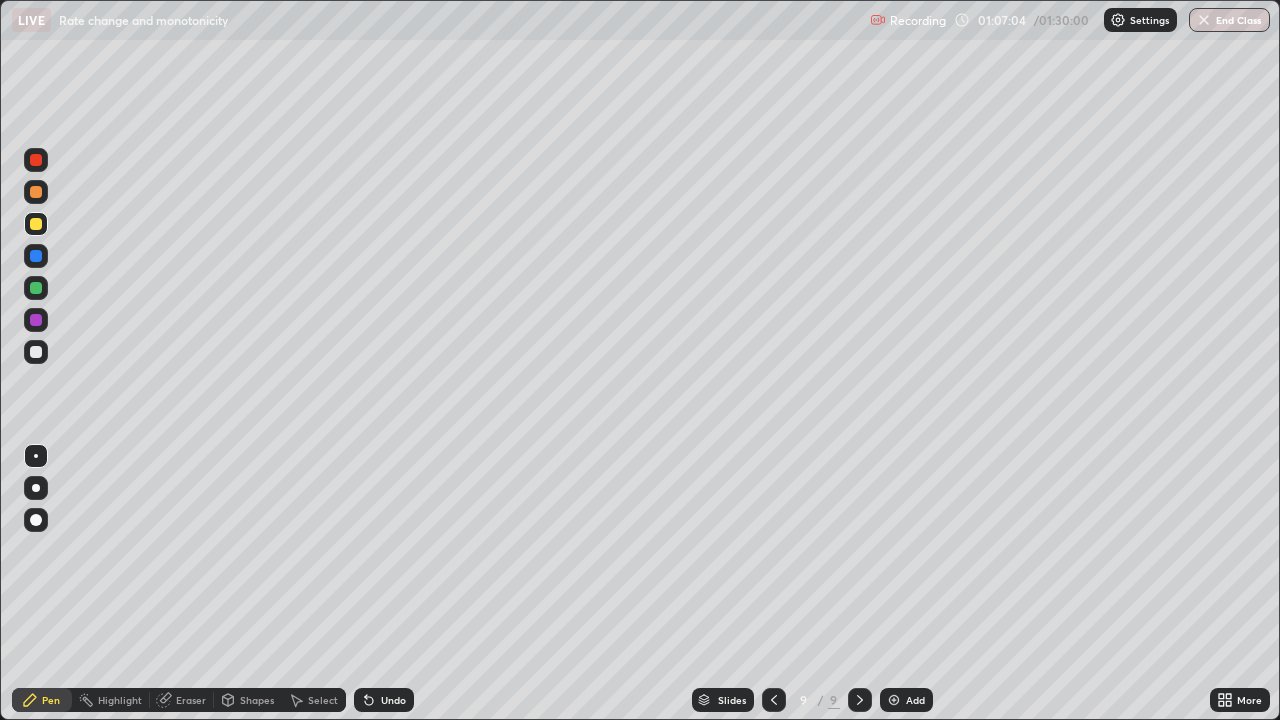 click 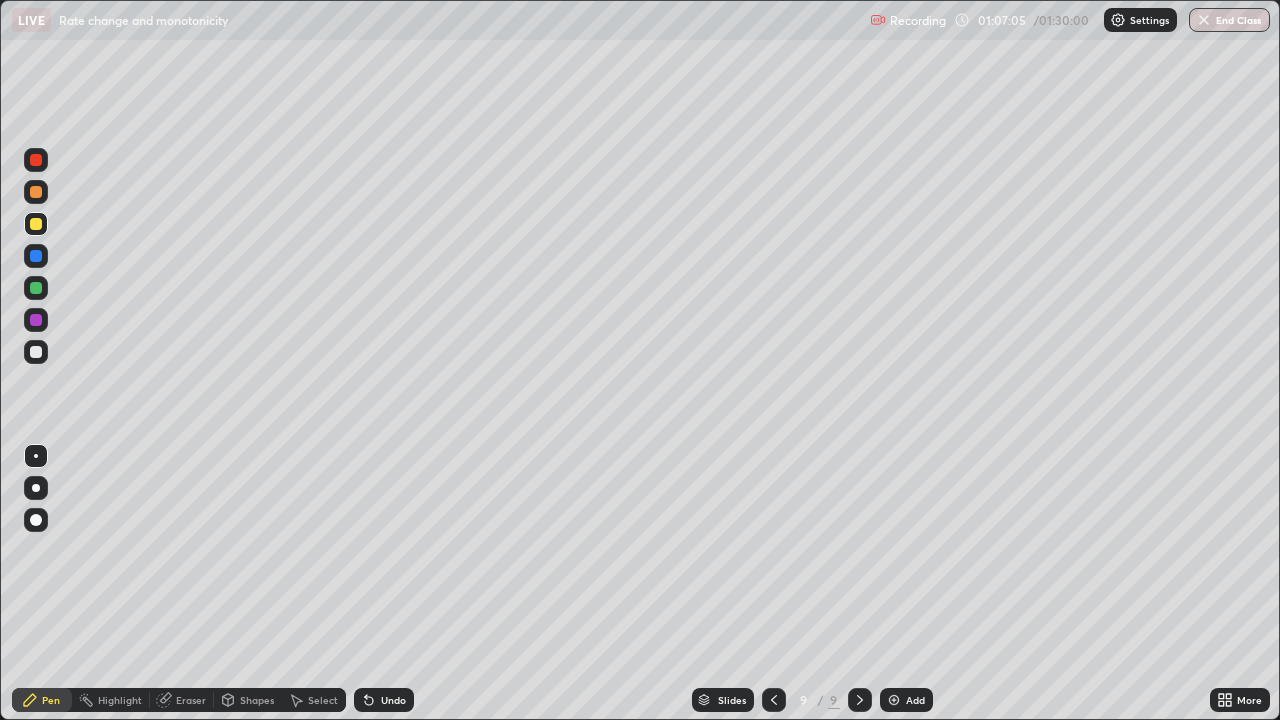 click 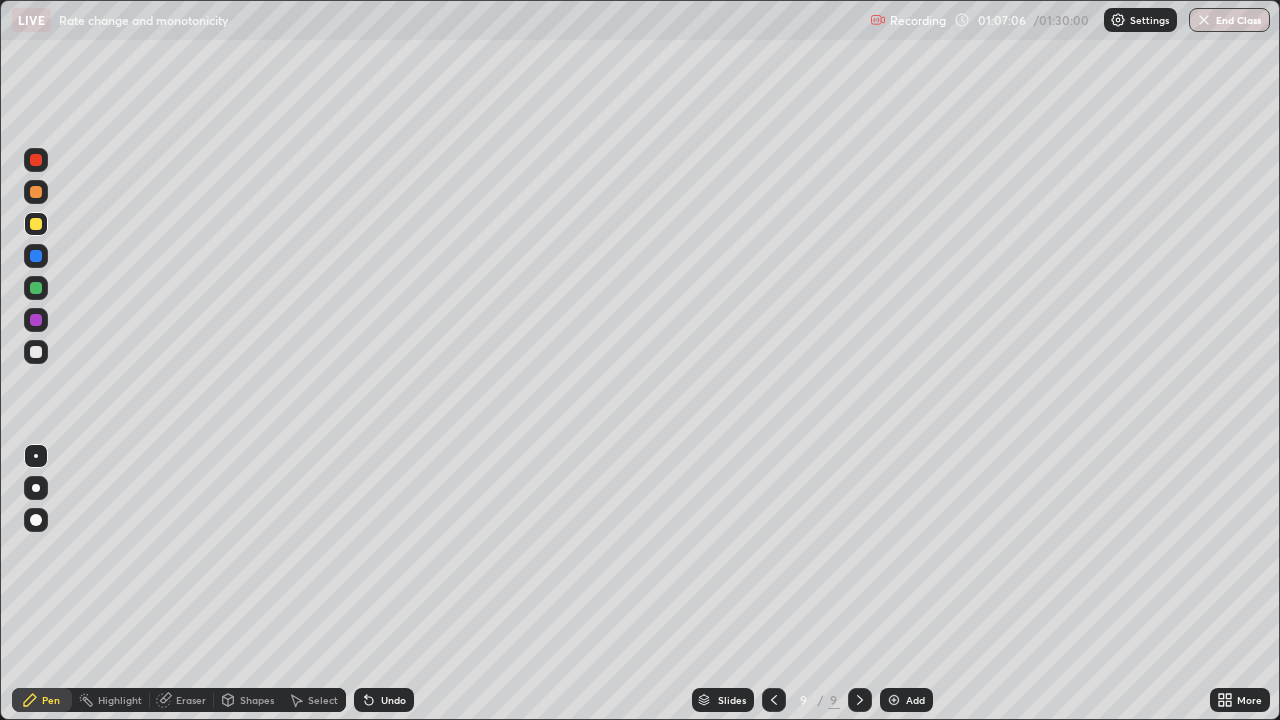 click 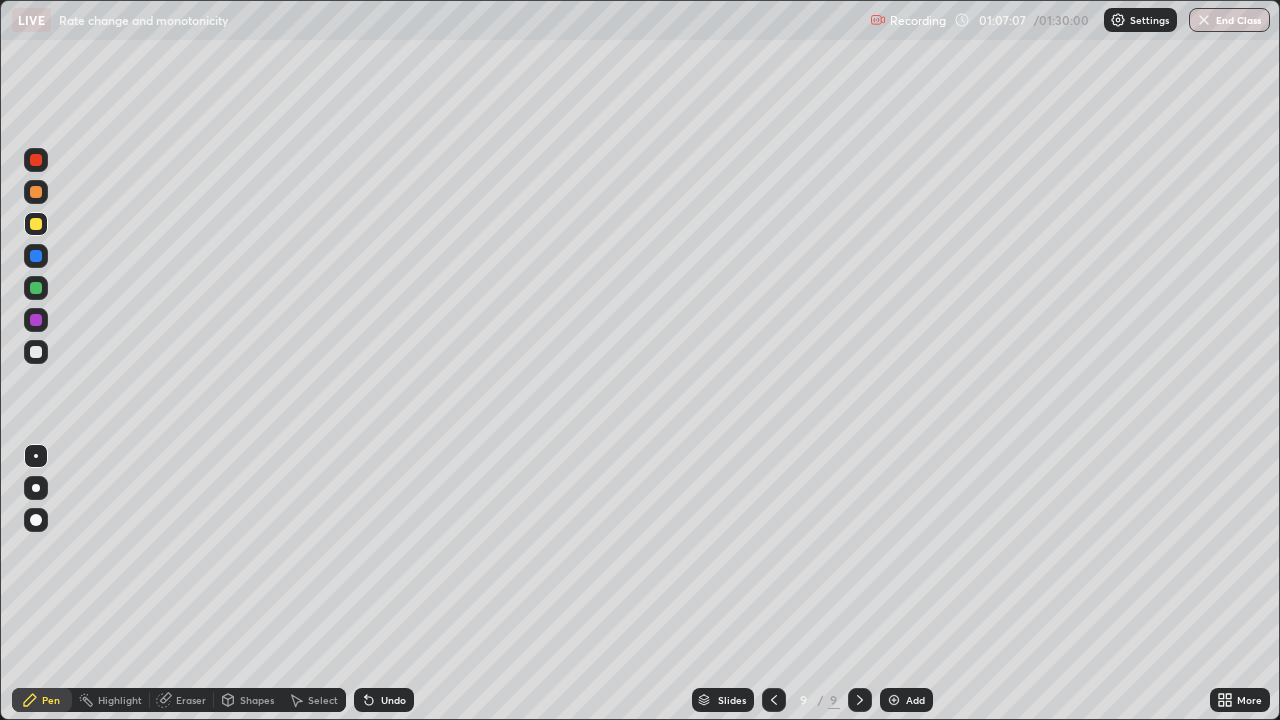 click on "Undo" at bounding box center (384, 700) 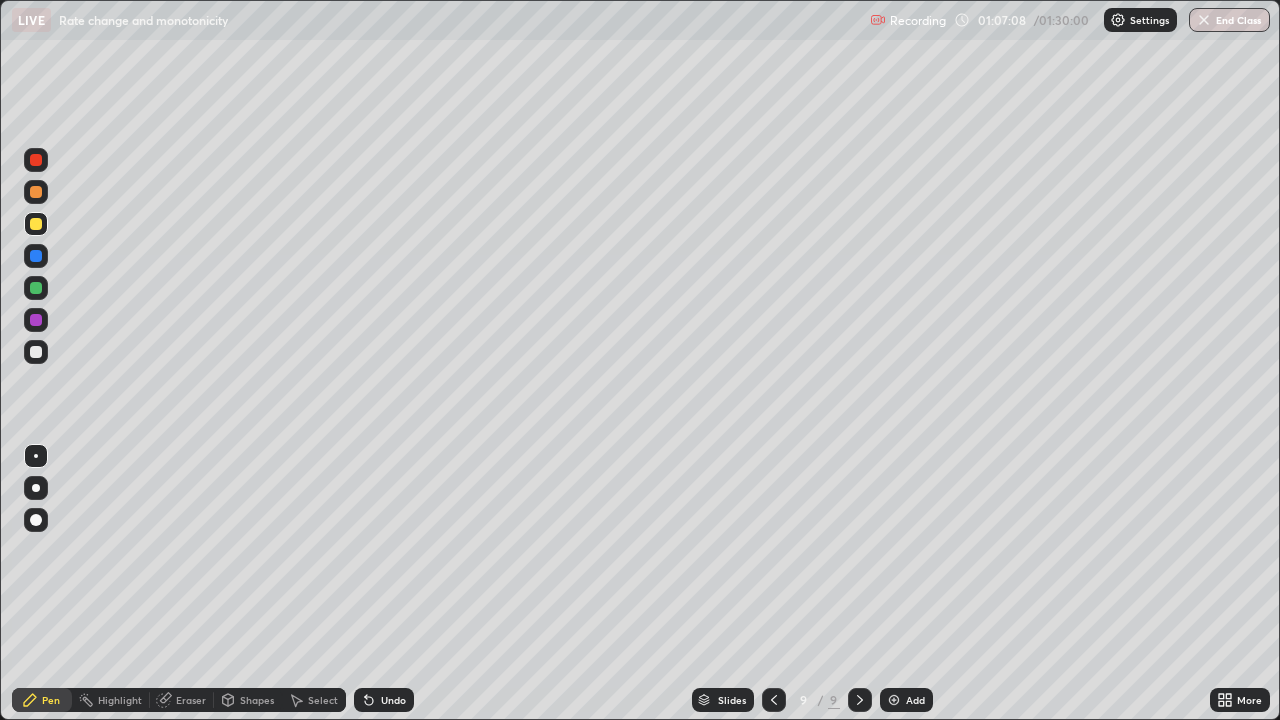 click on "Undo" at bounding box center (384, 700) 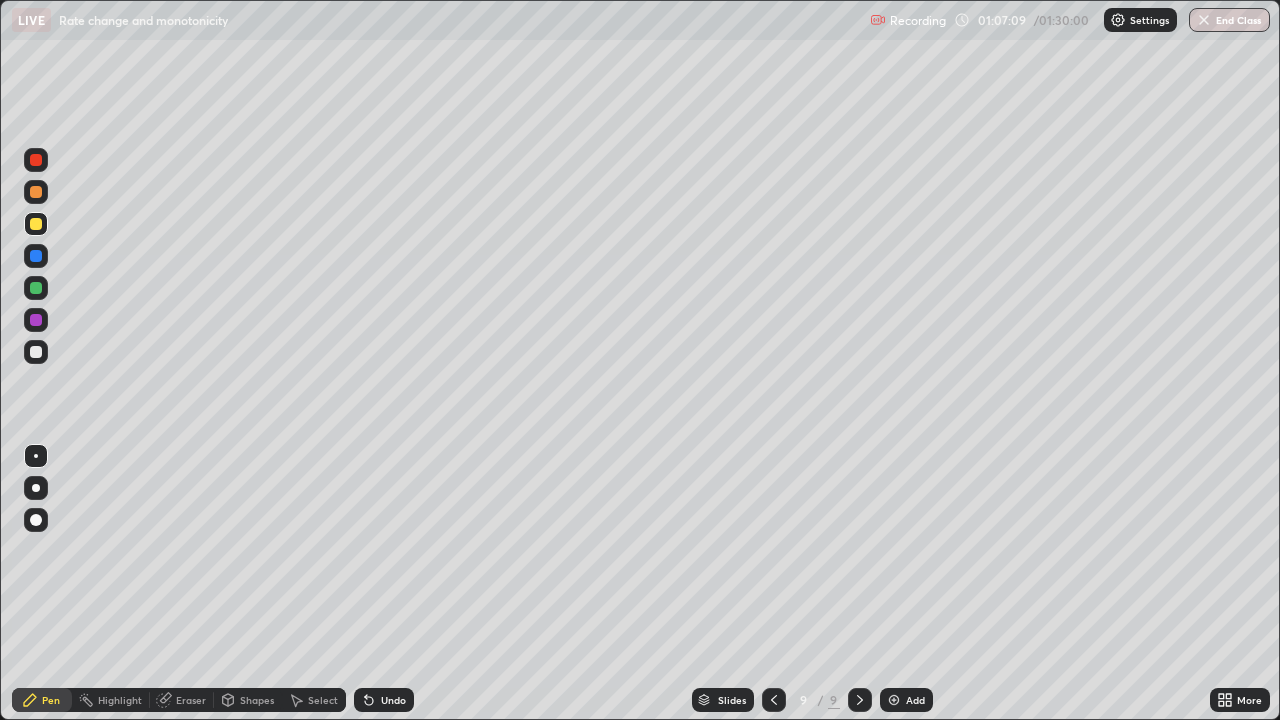 click 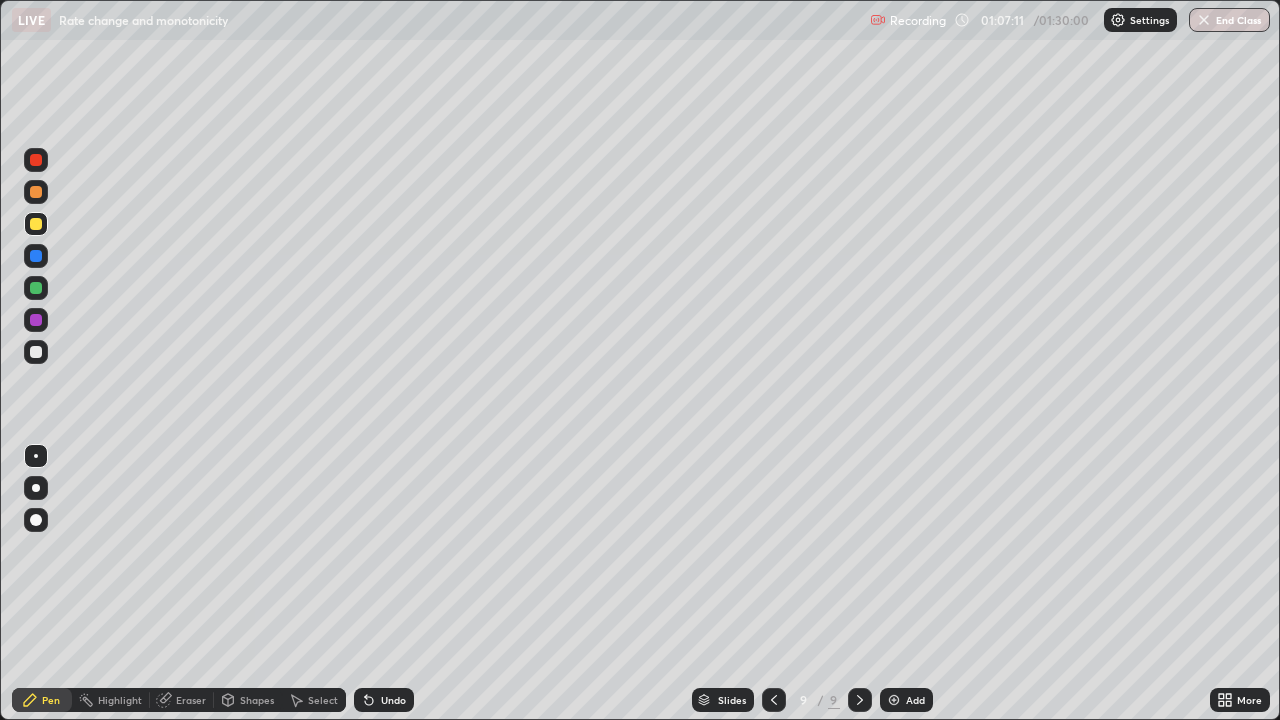 click 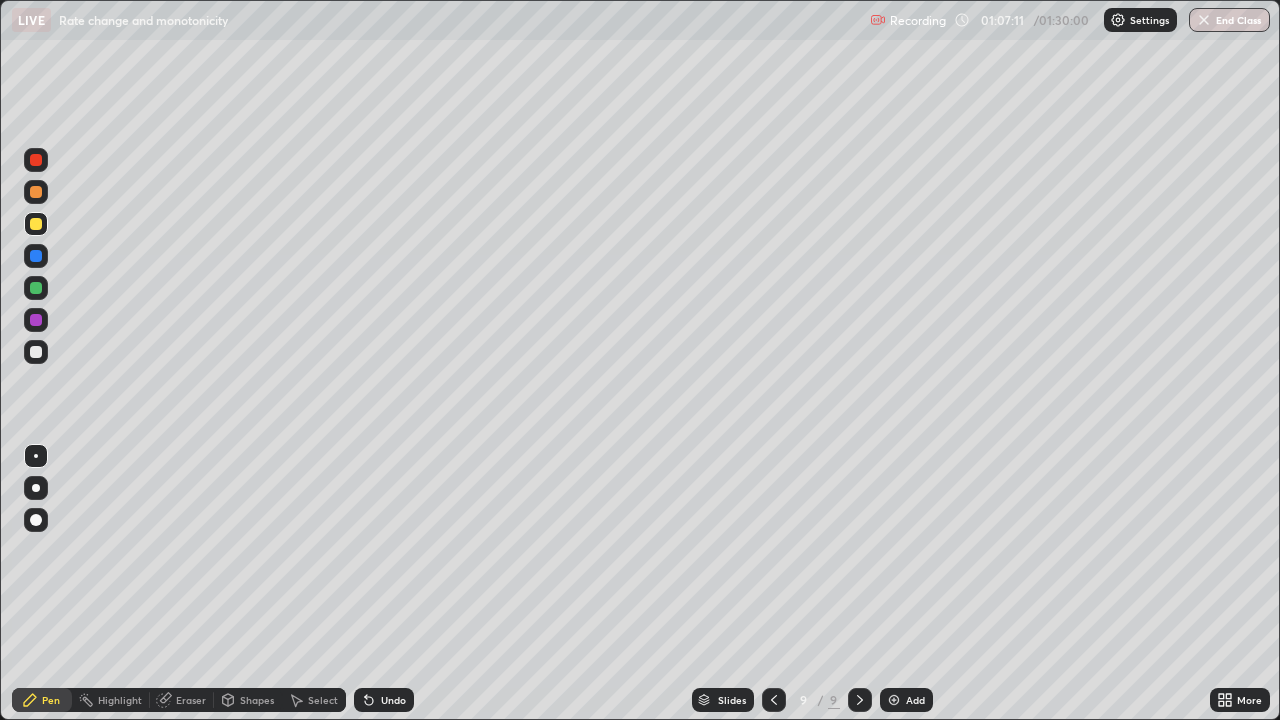 click 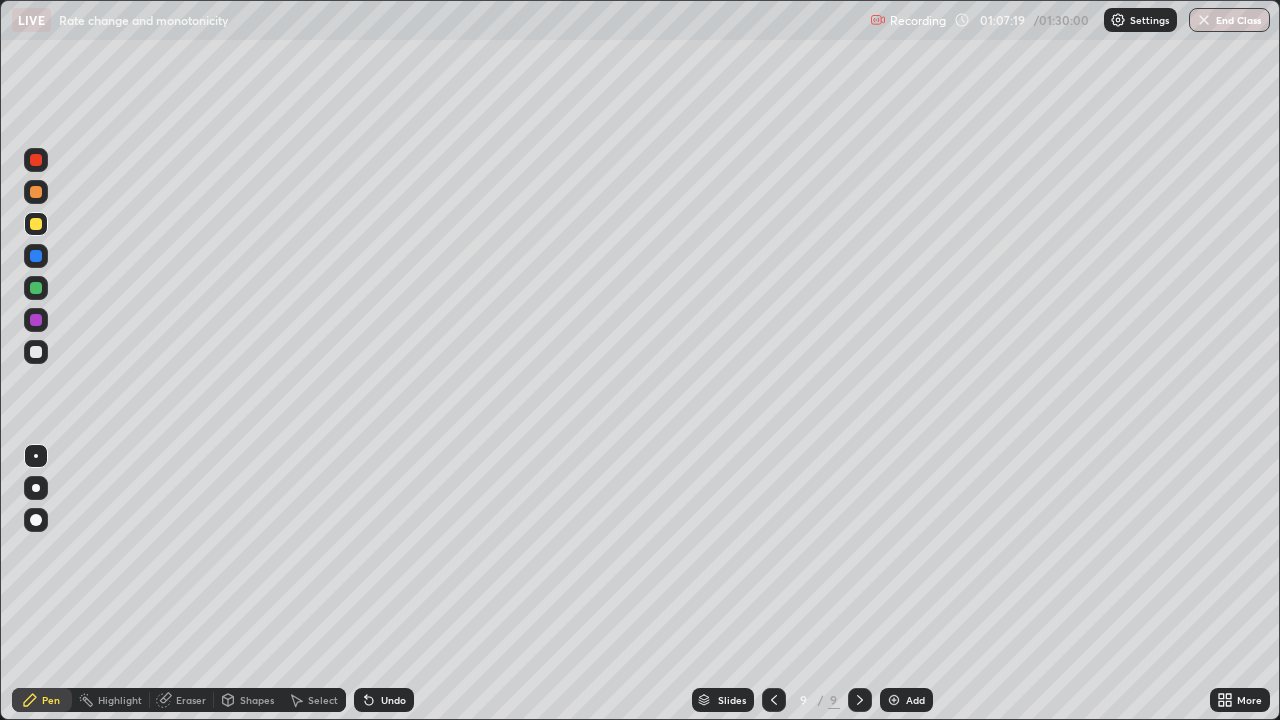 click on "Add" at bounding box center (906, 700) 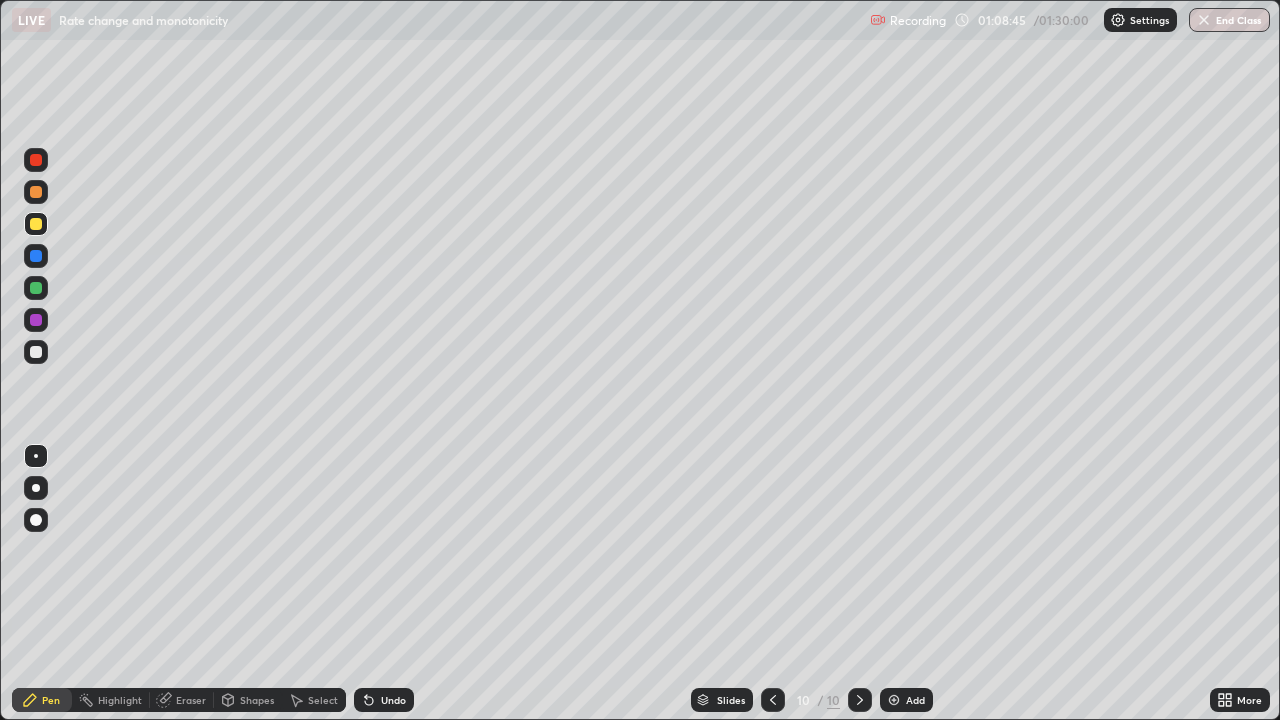 click at bounding box center (36, 352) 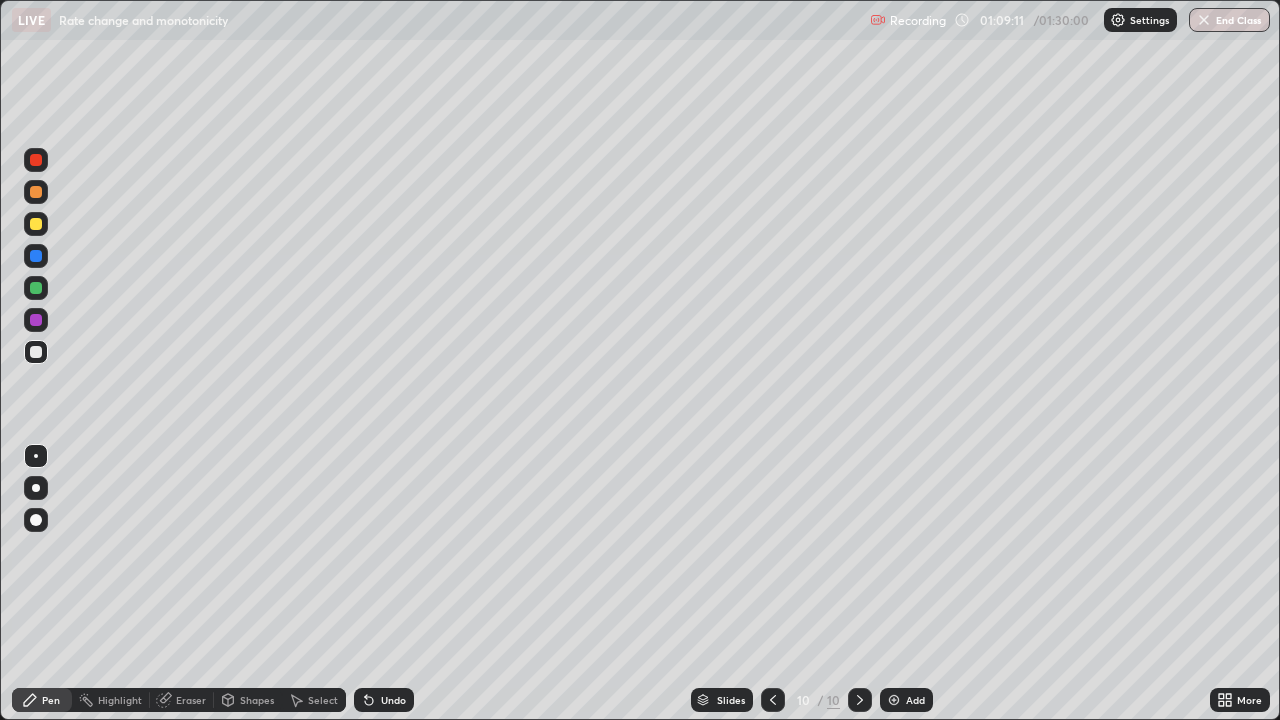 click on "Undo" at bounding box center (393, 700) 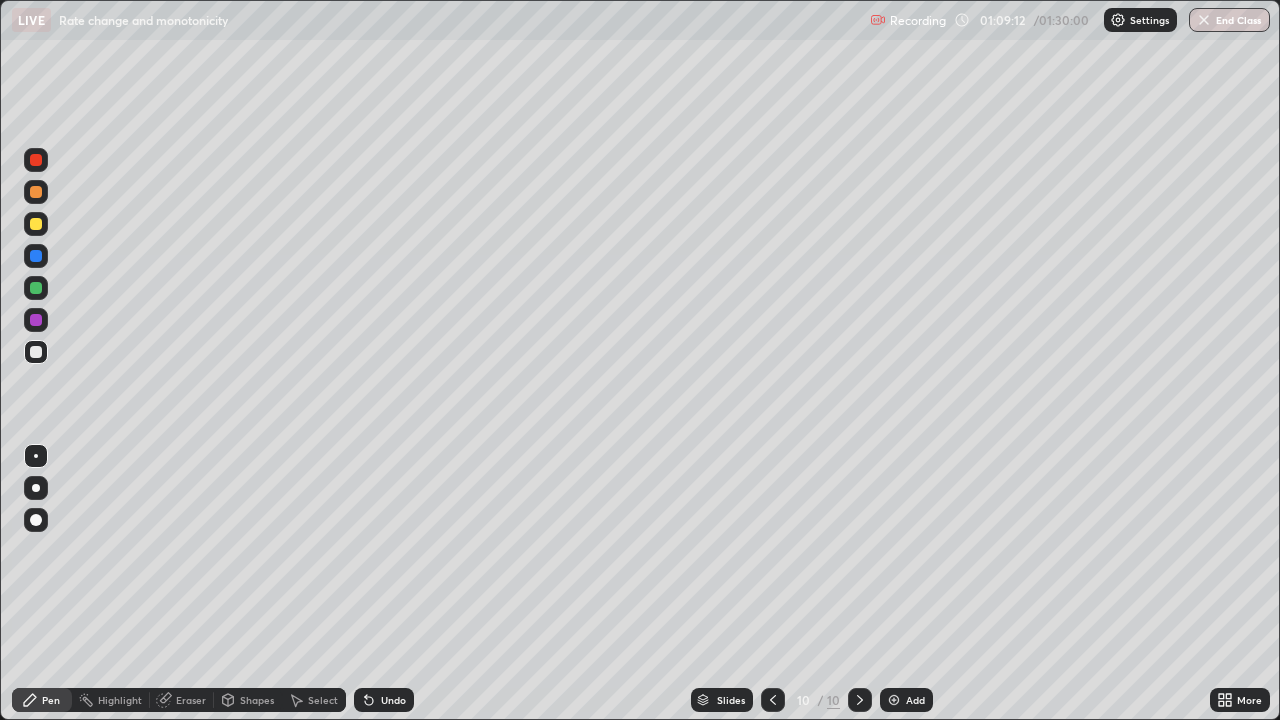 click on "Undo" at bounding box center (384, 700) 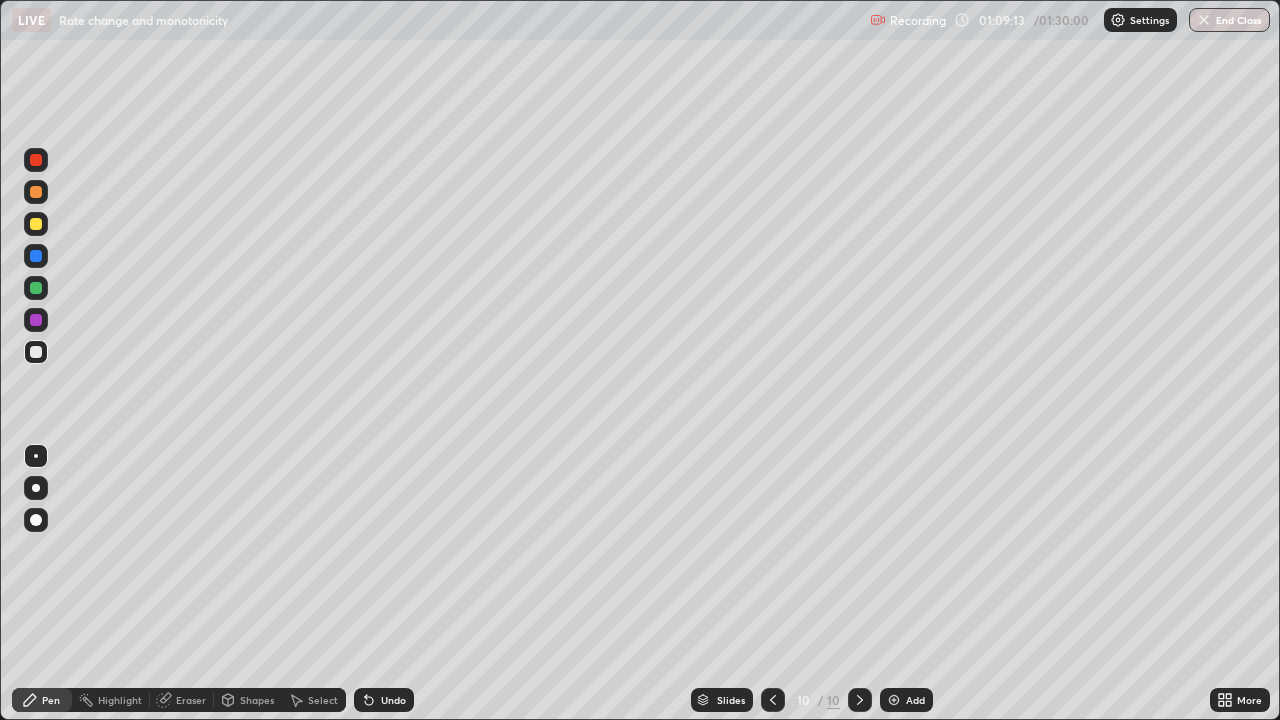 click on "Undo" at bounding box center [384, 700] 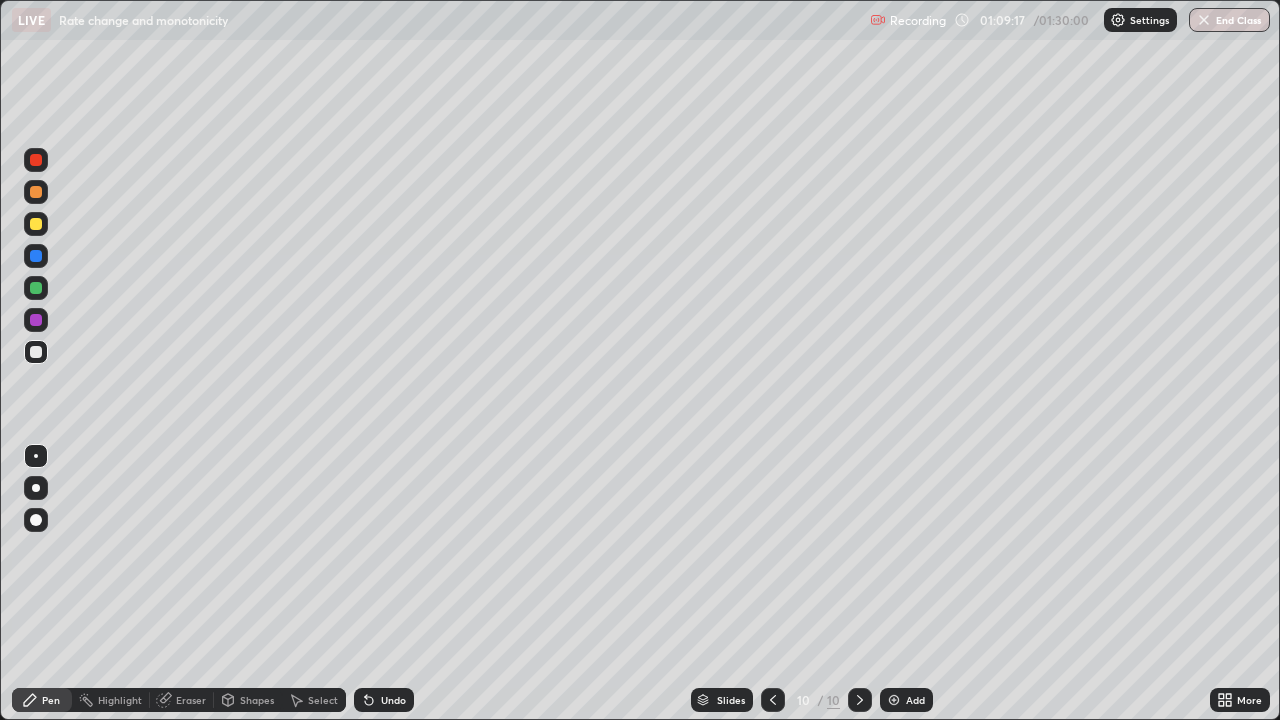 click on "Undo" at bounding box center [384, 700] 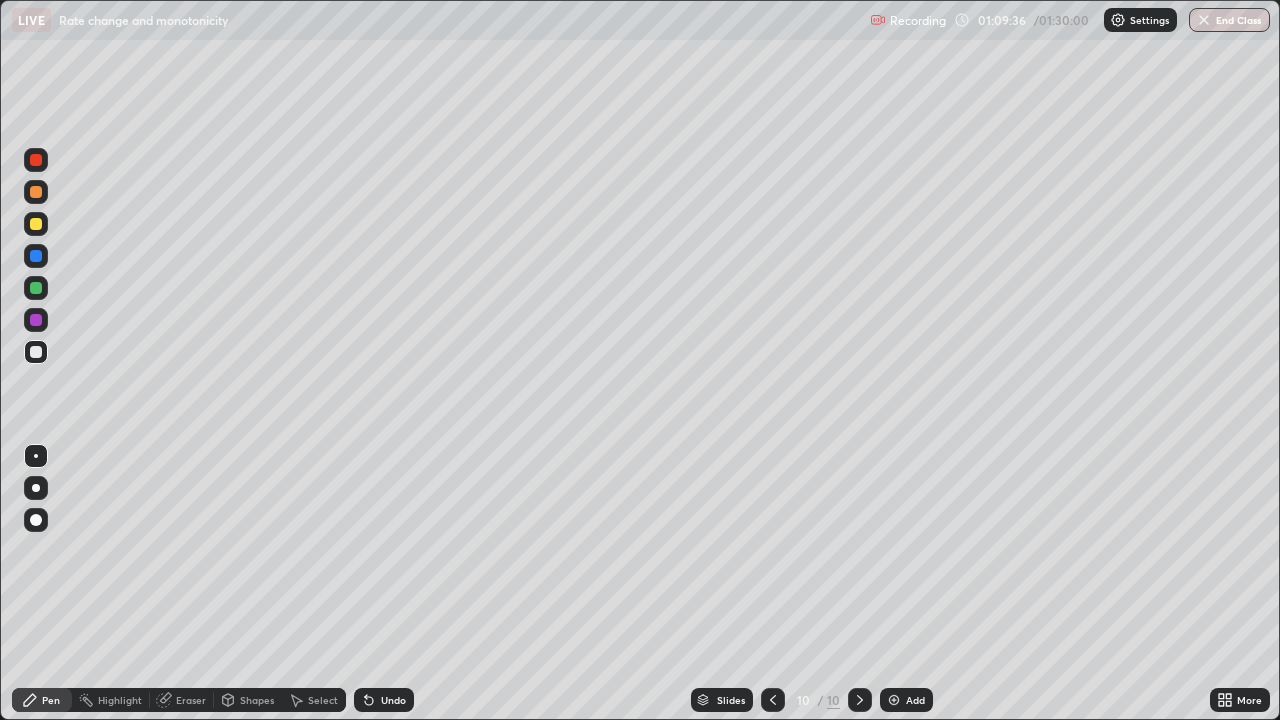 click on "Undo" at bounding box center [384, 700] 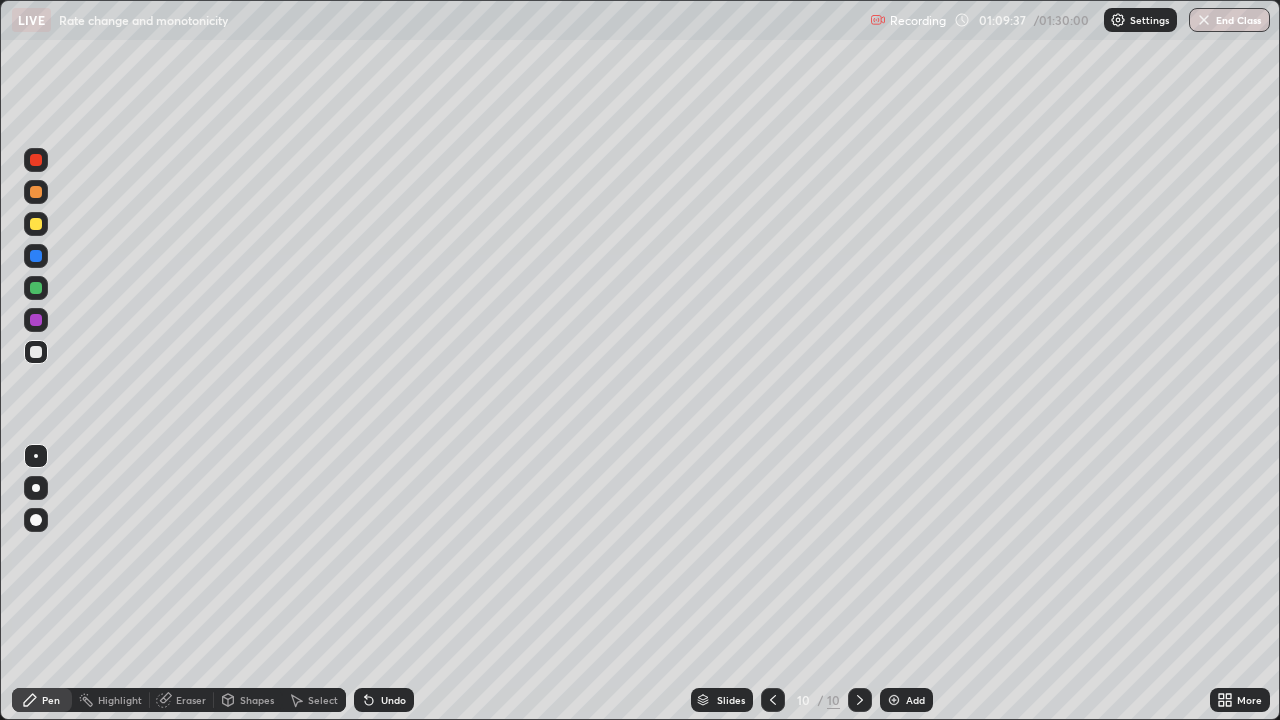 click on "Undo" at bounding box center [384, 700] 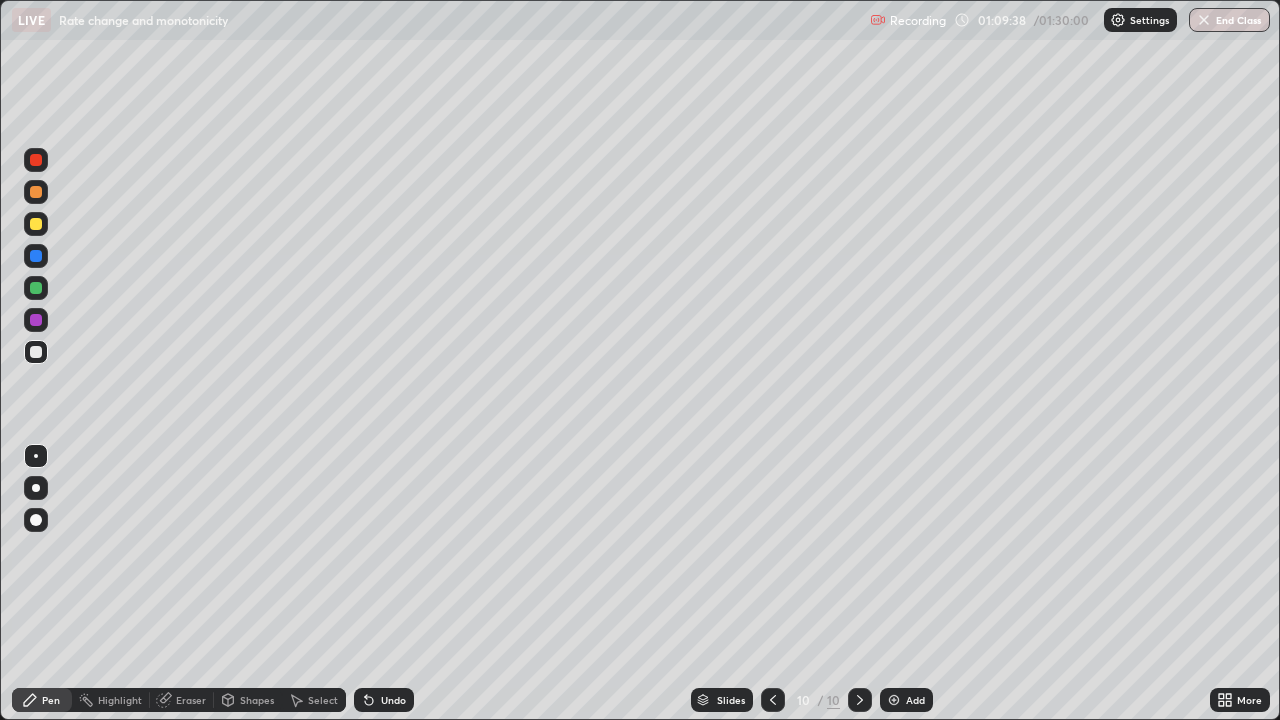 click on "Undo" at bounding box center (384, 700) 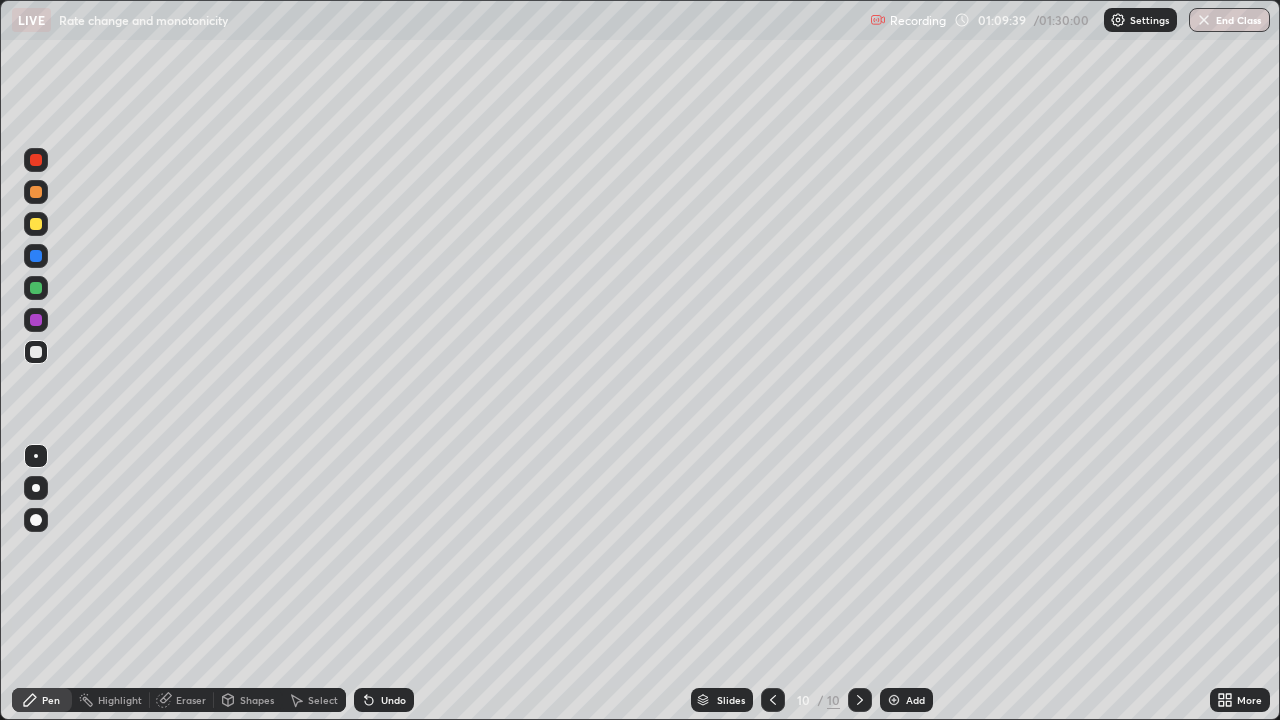 click at bounding box center [36, 256] 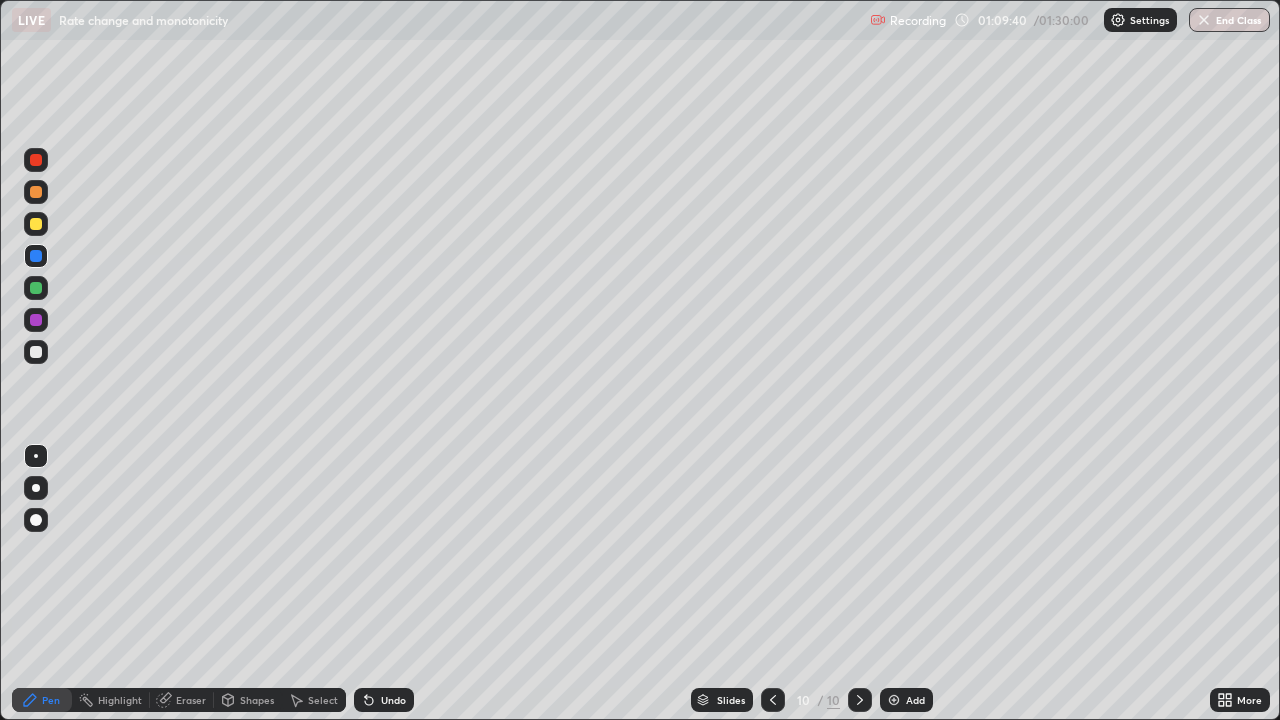 click at bounding box center (36, 224) 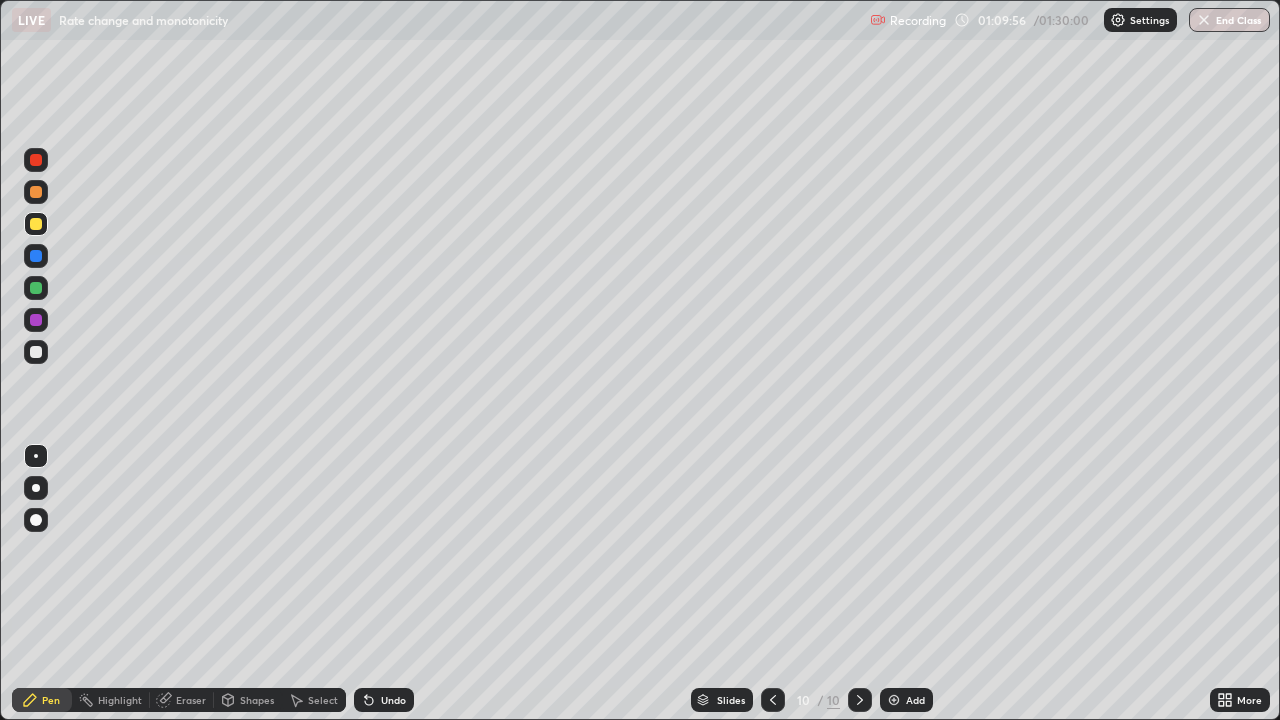 click on "Undo" at bounding box center [384, 700] 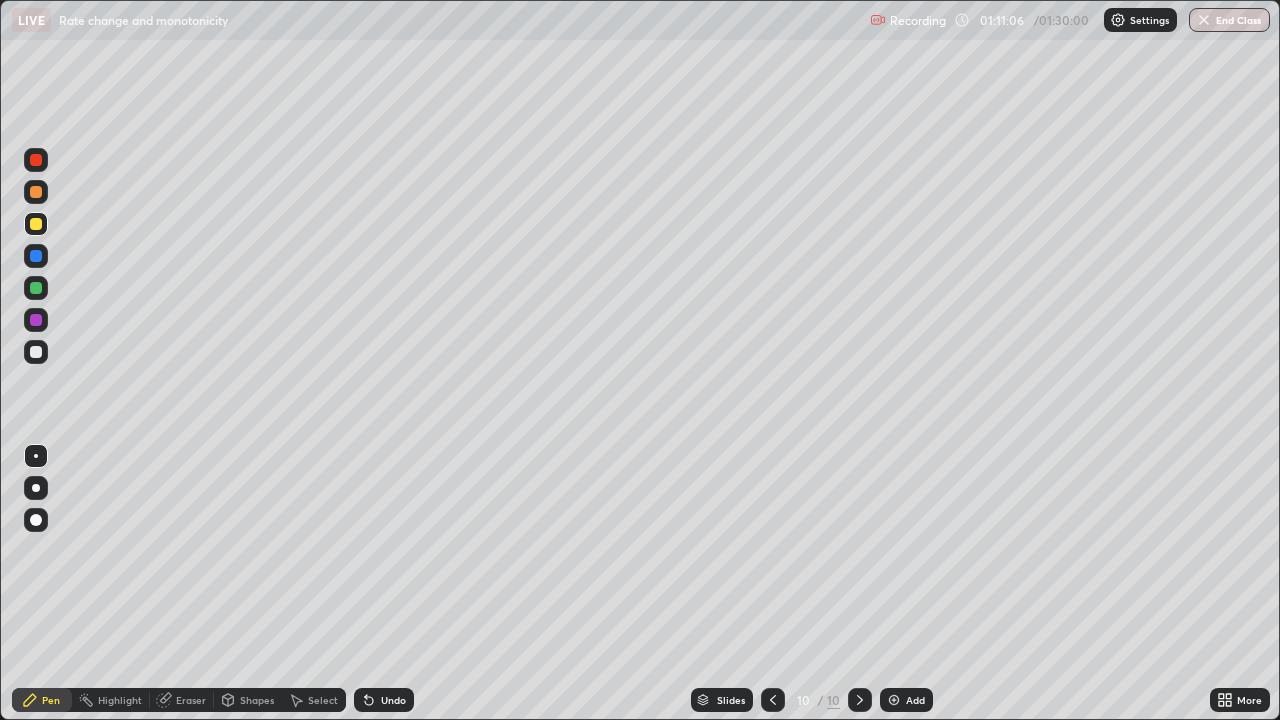 click on "Undo" at bounding box center [393, 700] 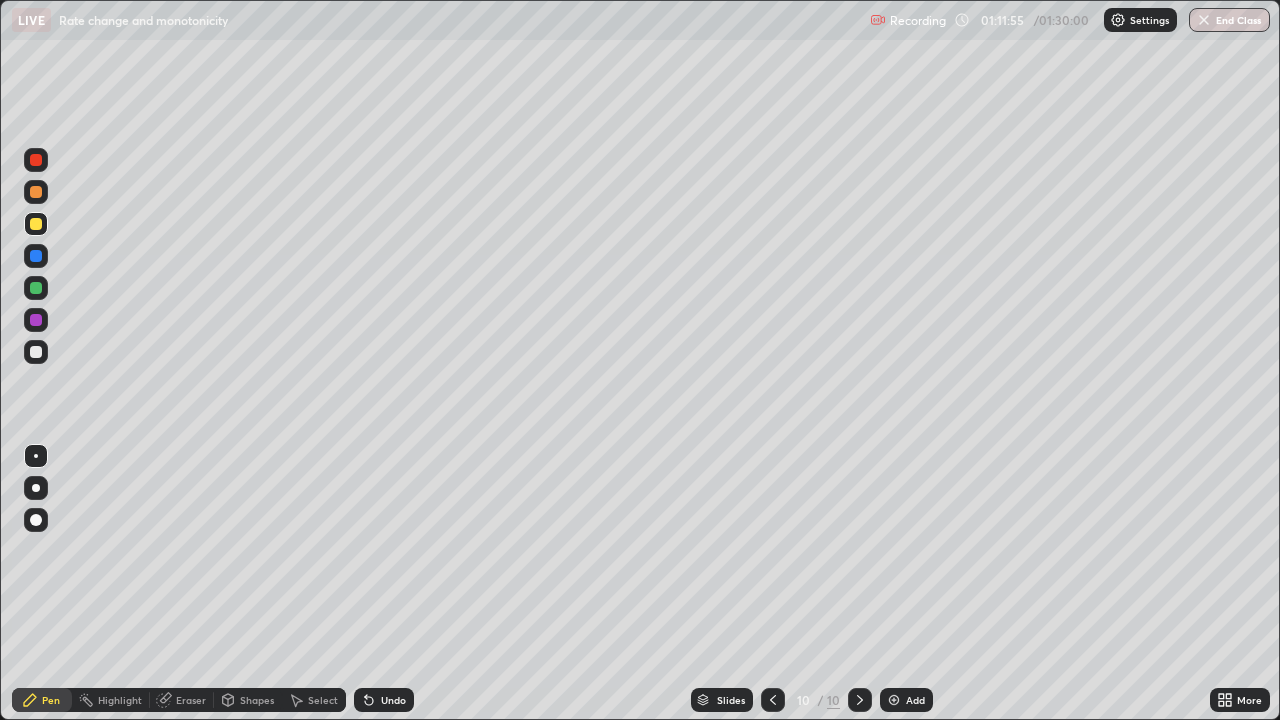 click on "Undo" at bounding box center [384, 700] 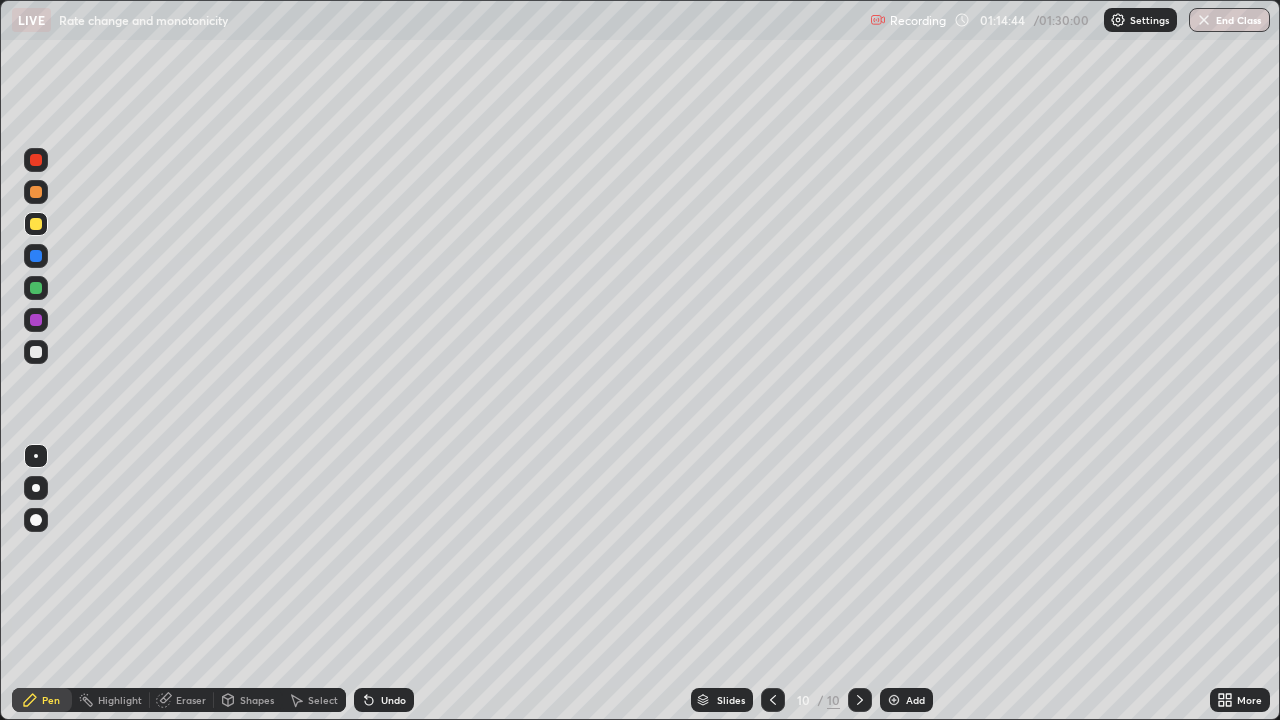 click on "Add" at bounding box center [915, 700] 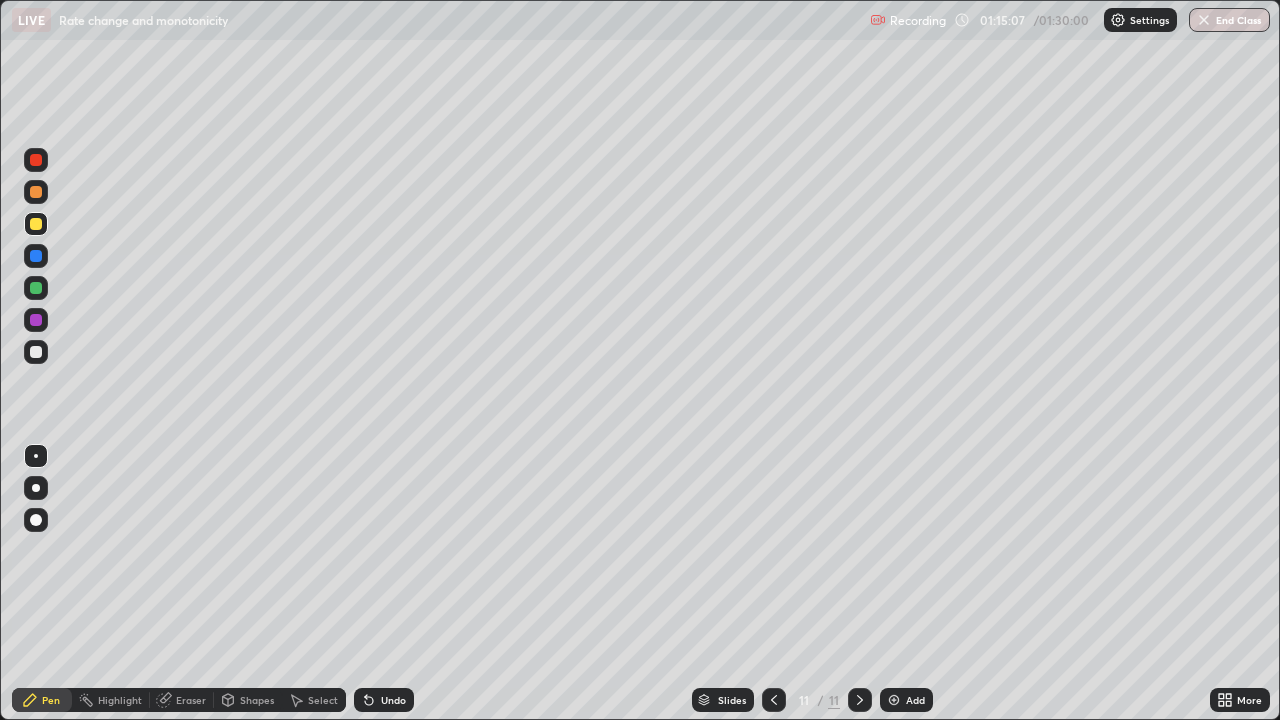 click on "Undo" at bounding box center (384, 700) 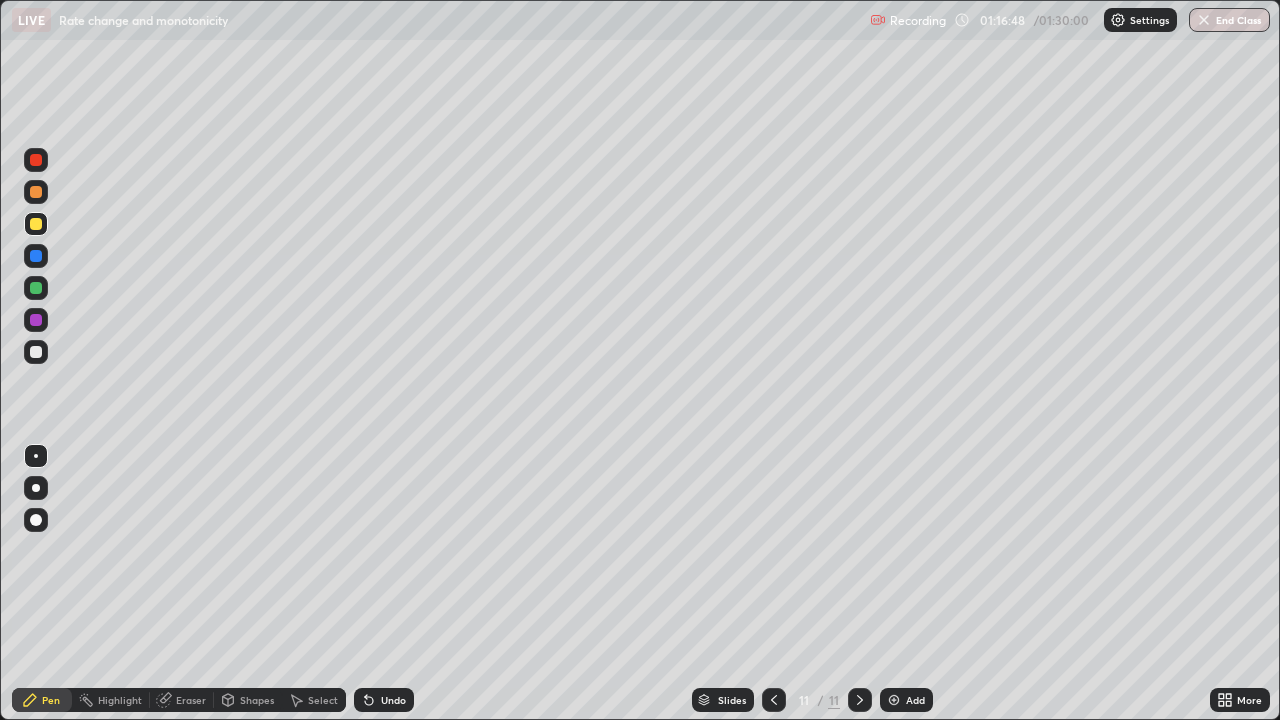 click at bounding box center [36, 352] 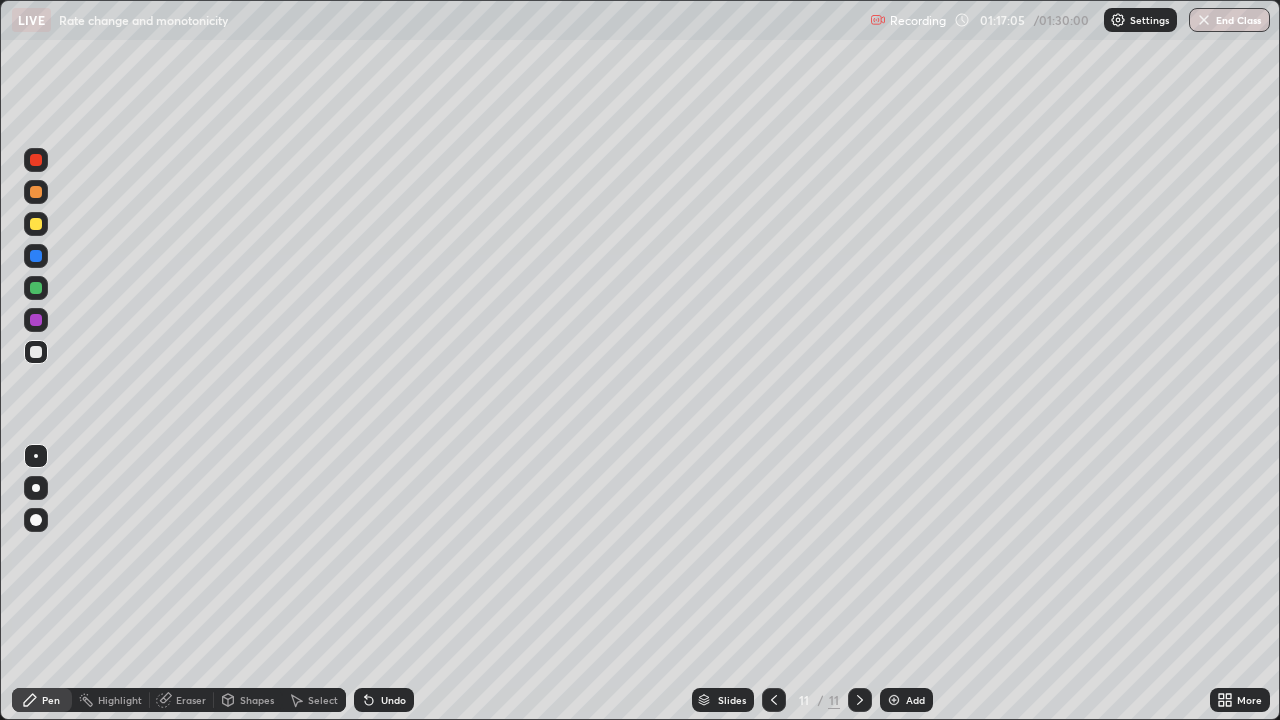 click on "Undo" at bounding box center [384, 700] 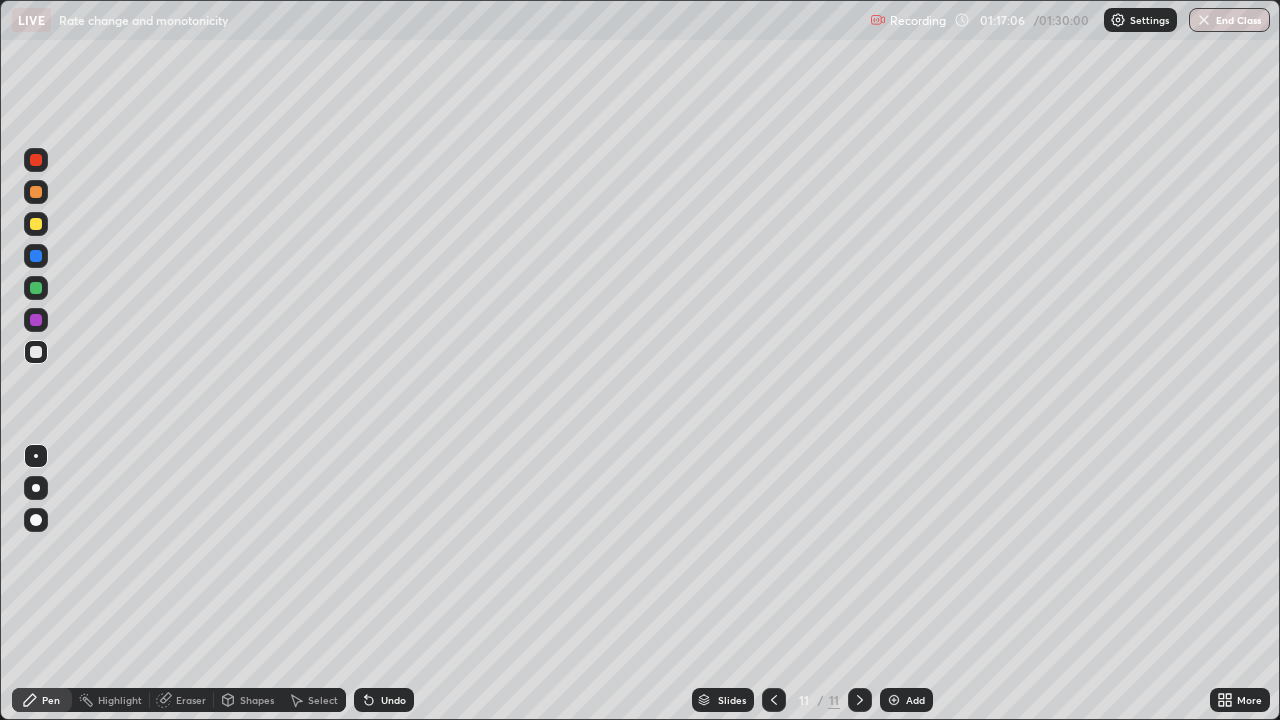 click on "Undo" at bounding box center (384, 700) 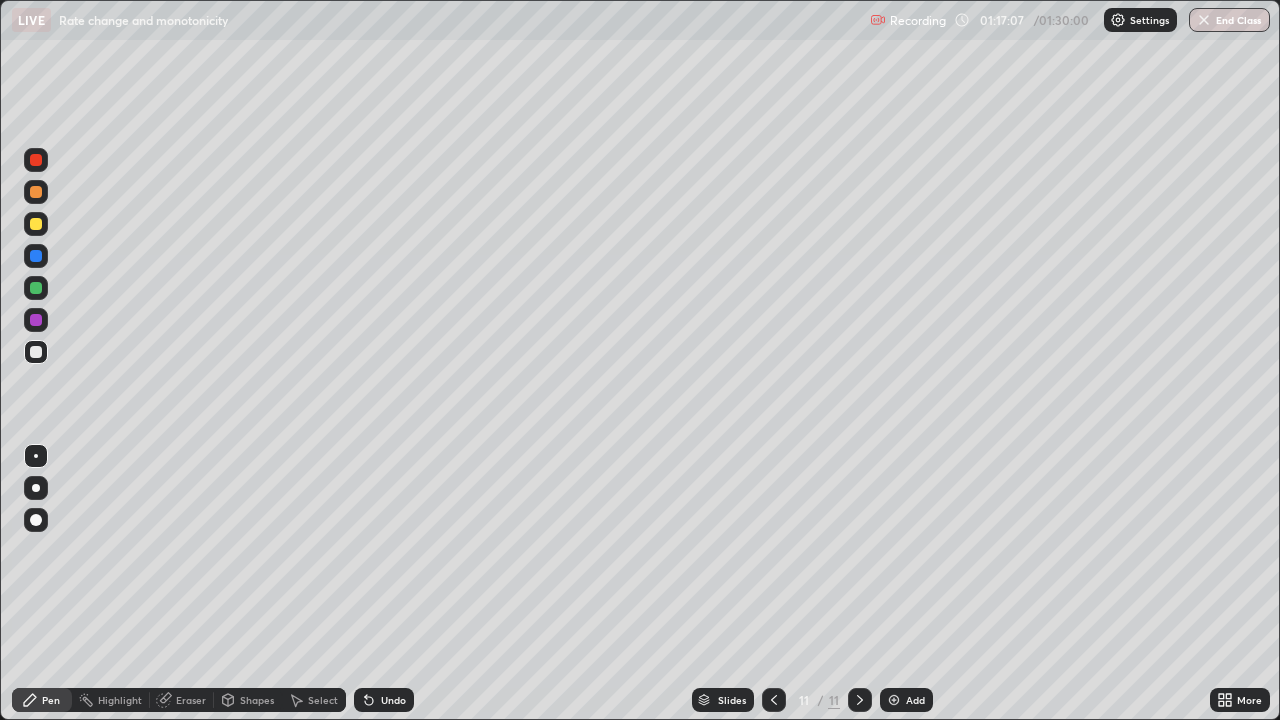 click on "Undo" at bounding box center [380, 700] 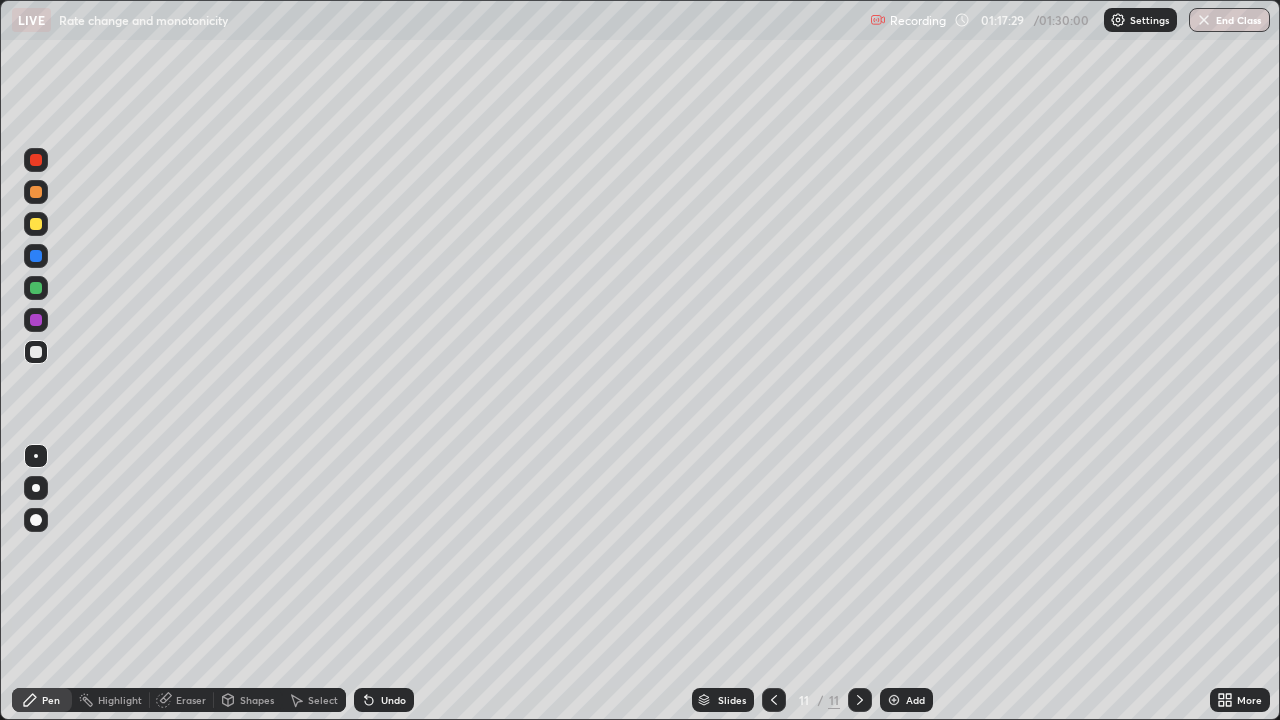 click on "Undo" at bounding box center (393, 700) 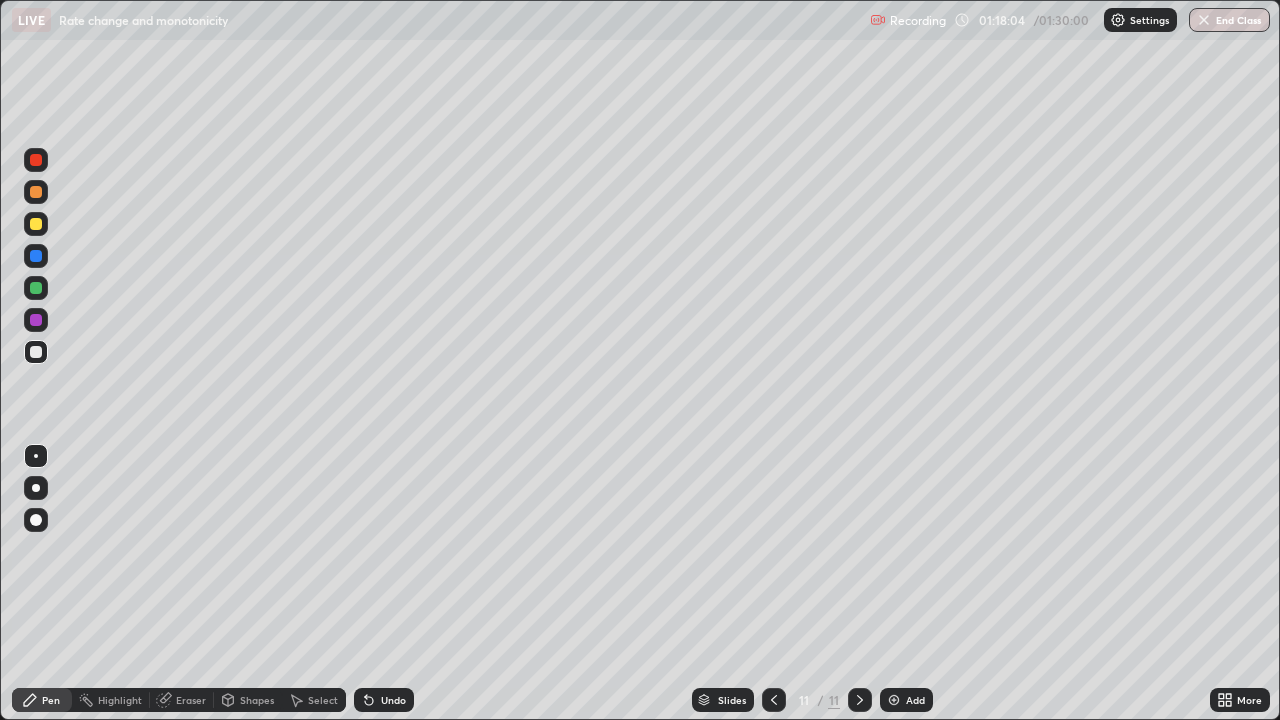 click at bounding box center [36, 224] 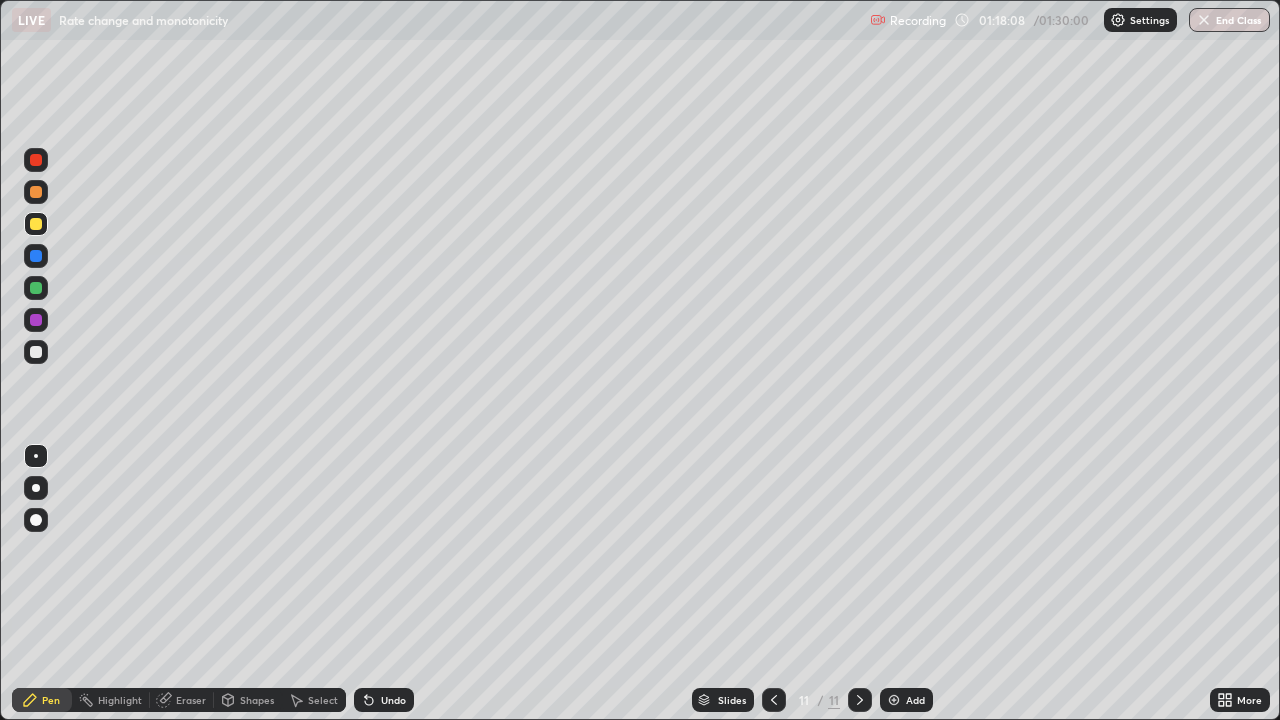 click at bounding box center (774, 700) 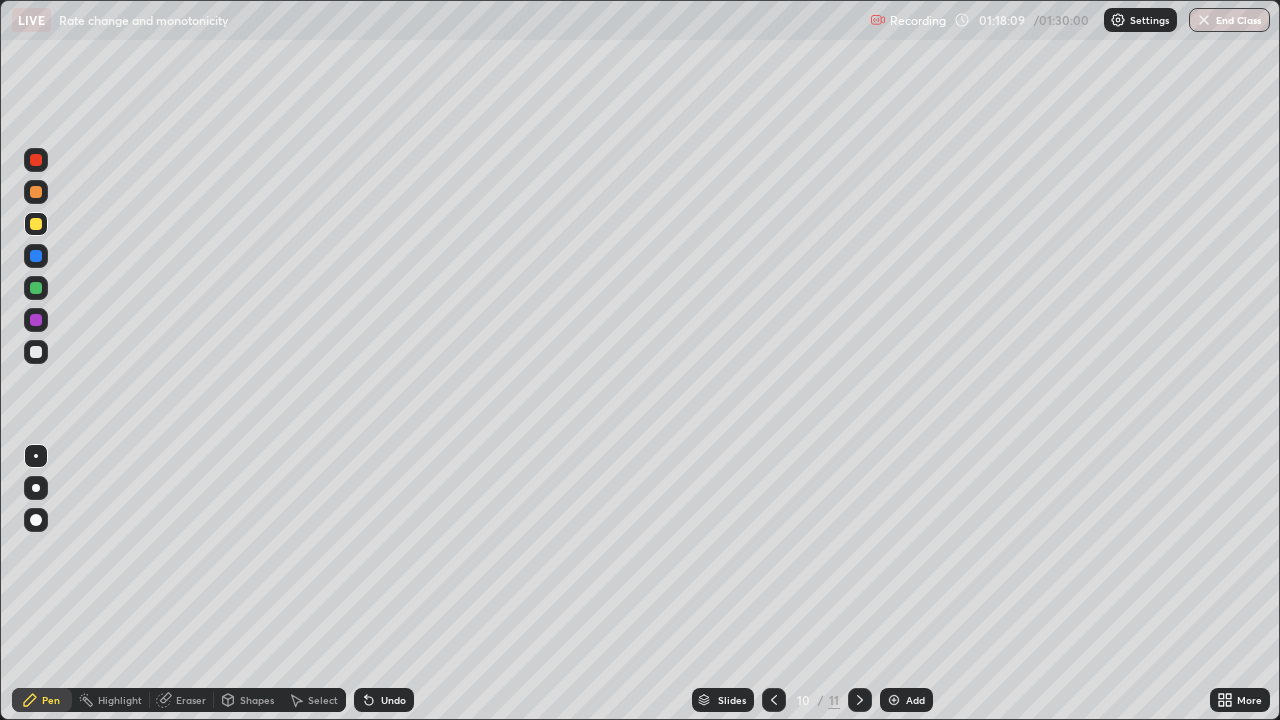 click 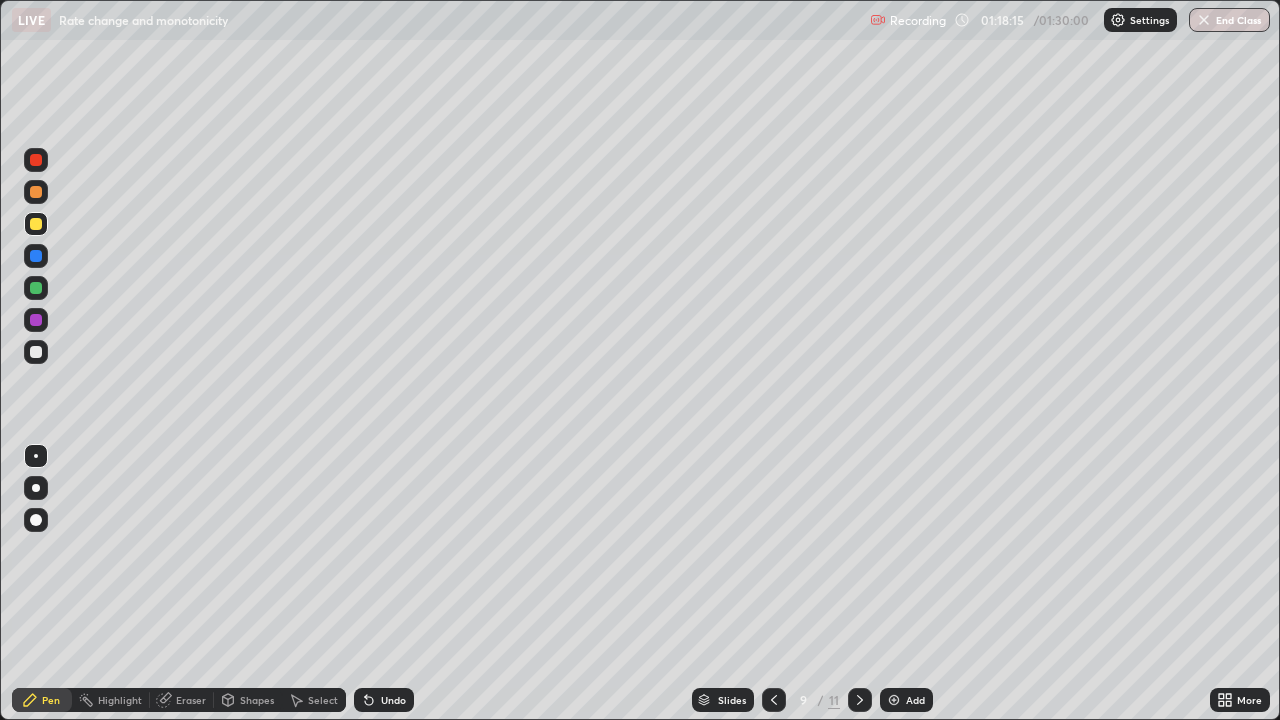 click 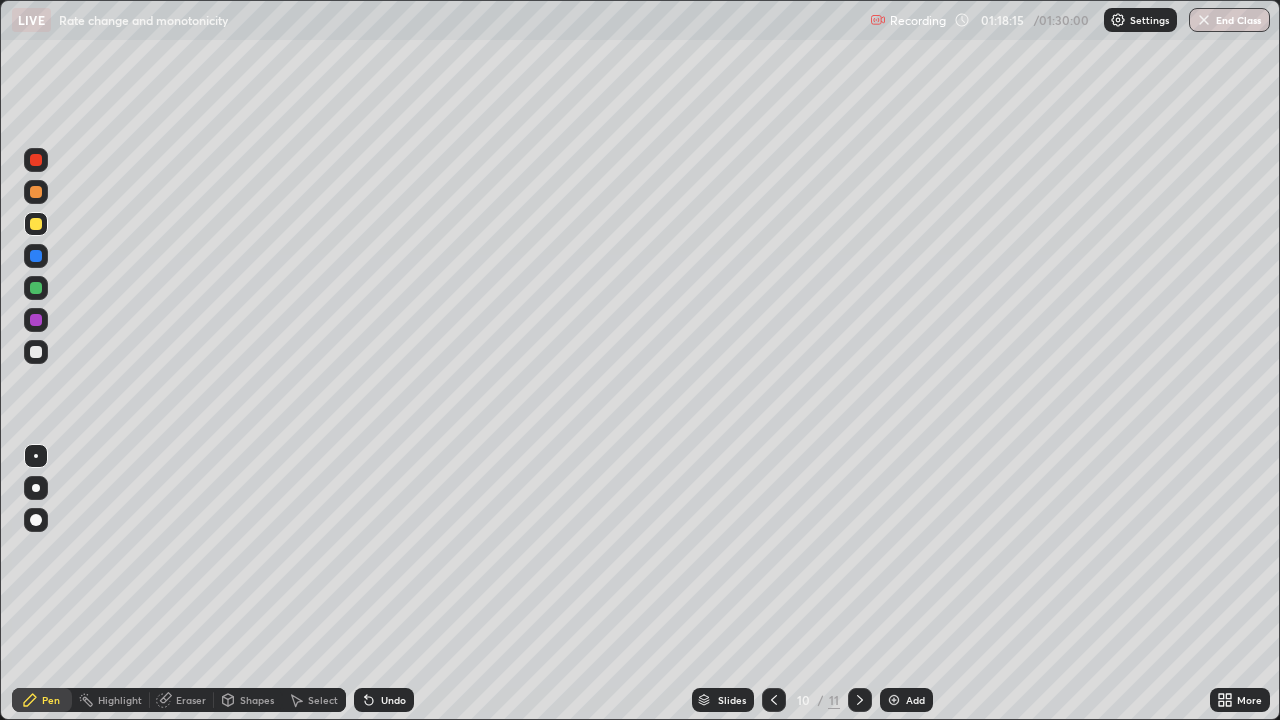 click 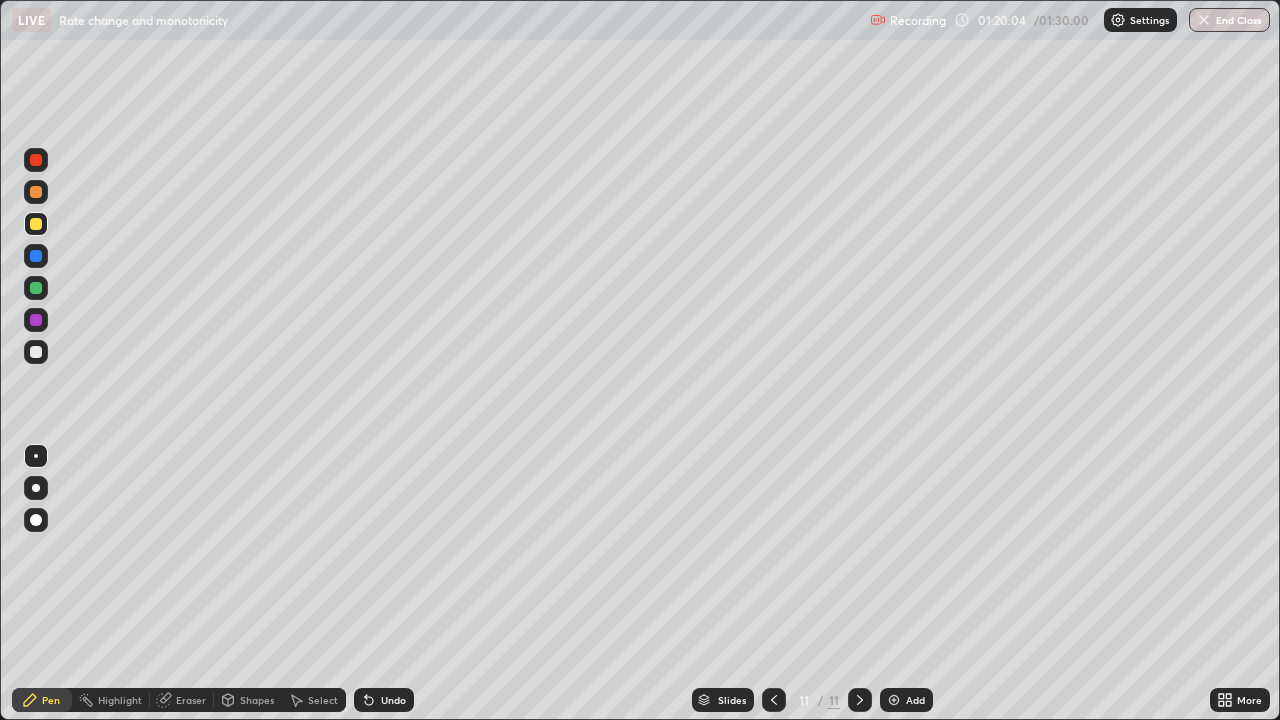 click on "Undo" at bounding box center (393, 700) 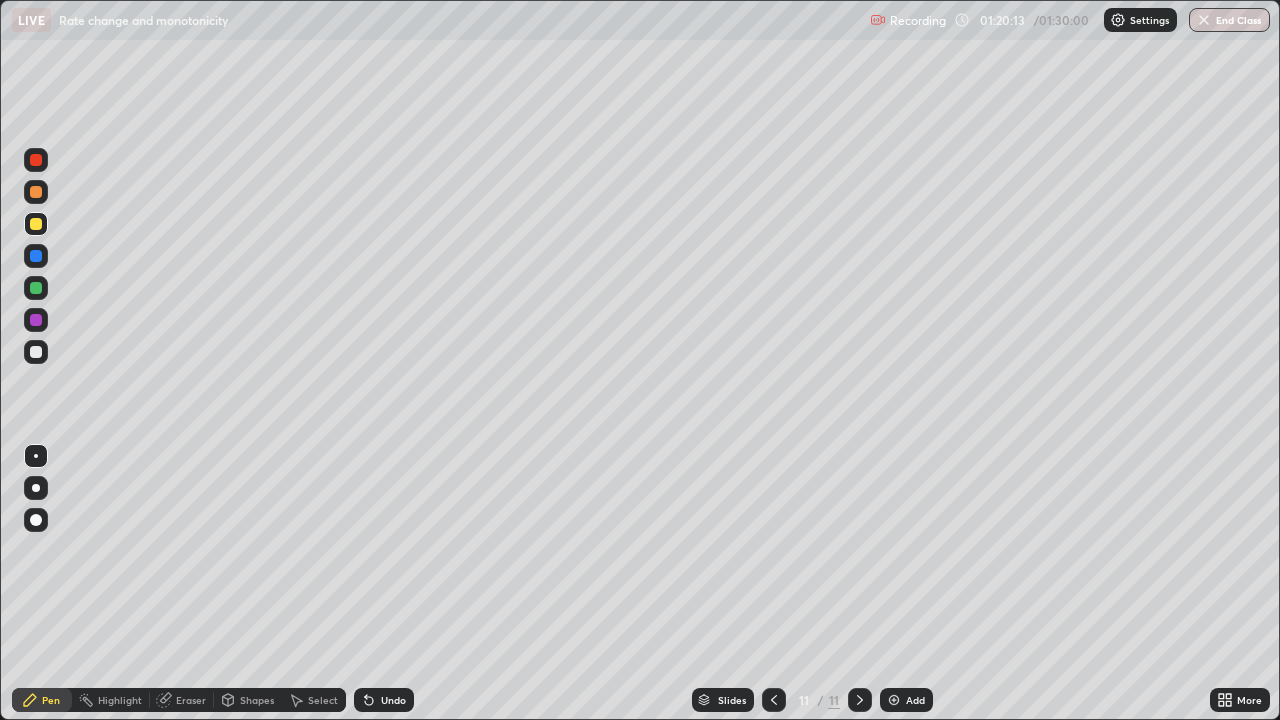 click on "Undo" at bounding box center [384, 700] 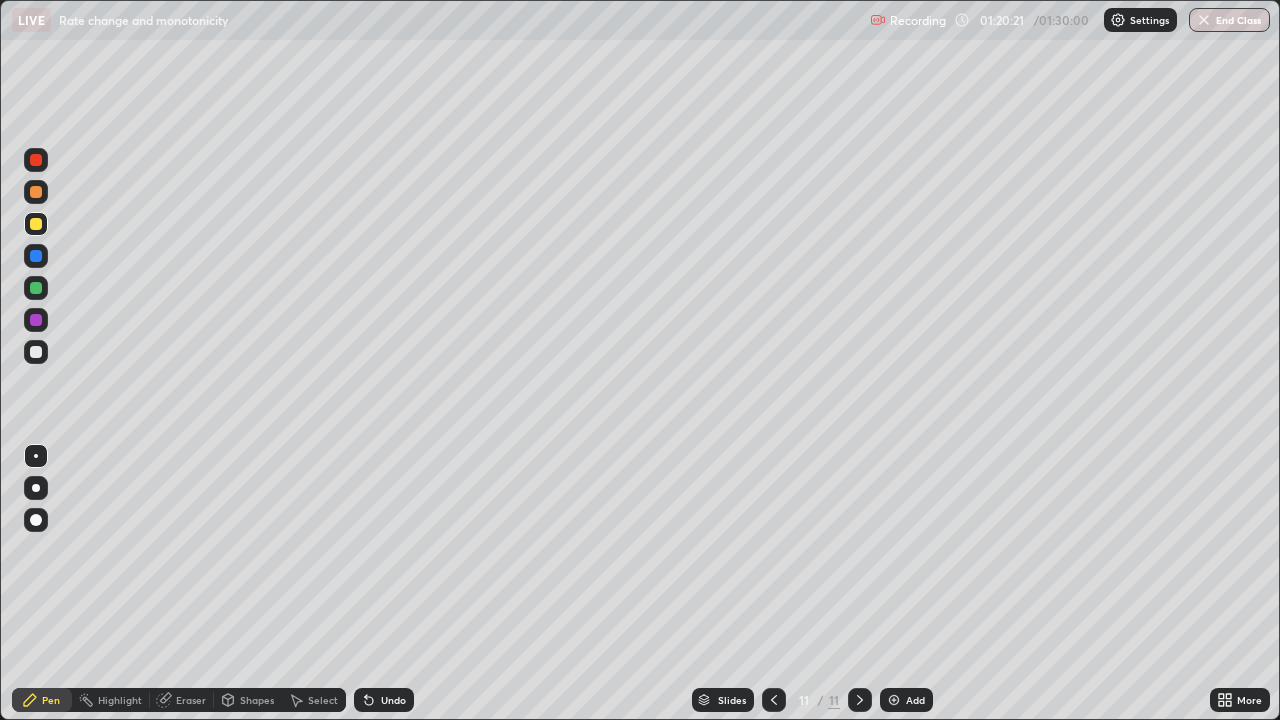 click on "Undo" at bounding box center [384, 700] 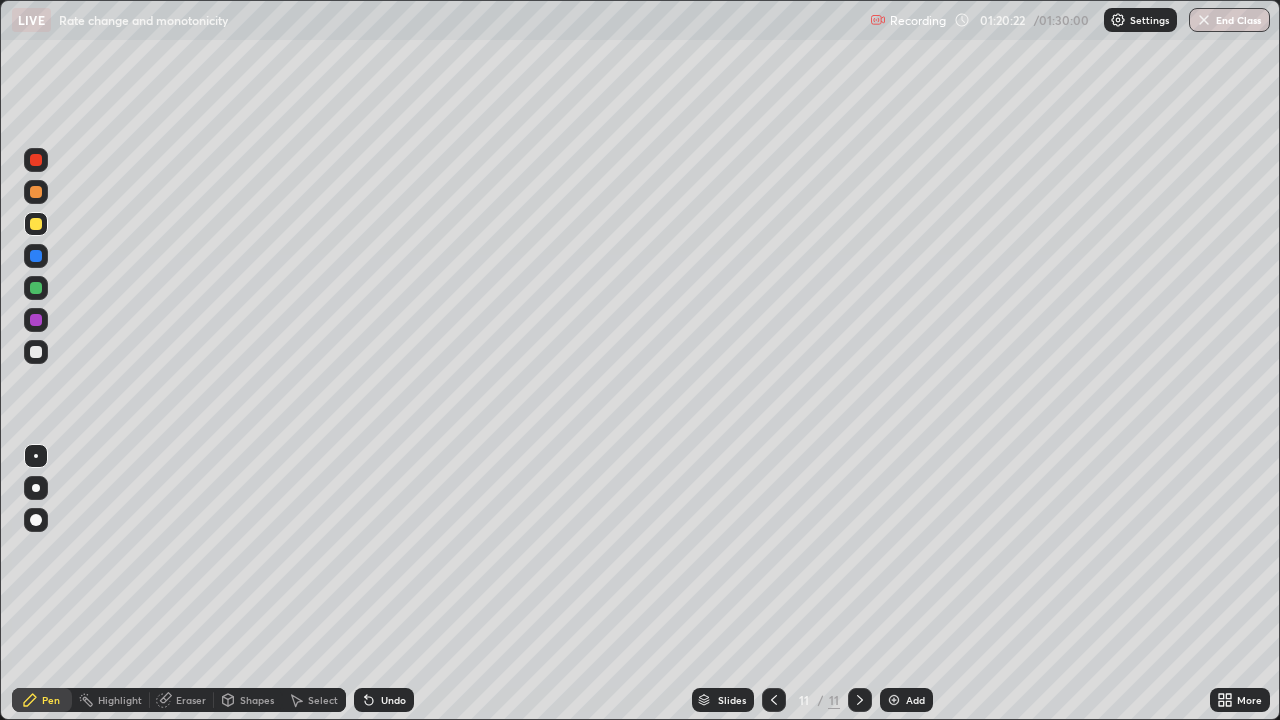 click on "Undo" at bounding box center (384, 700) 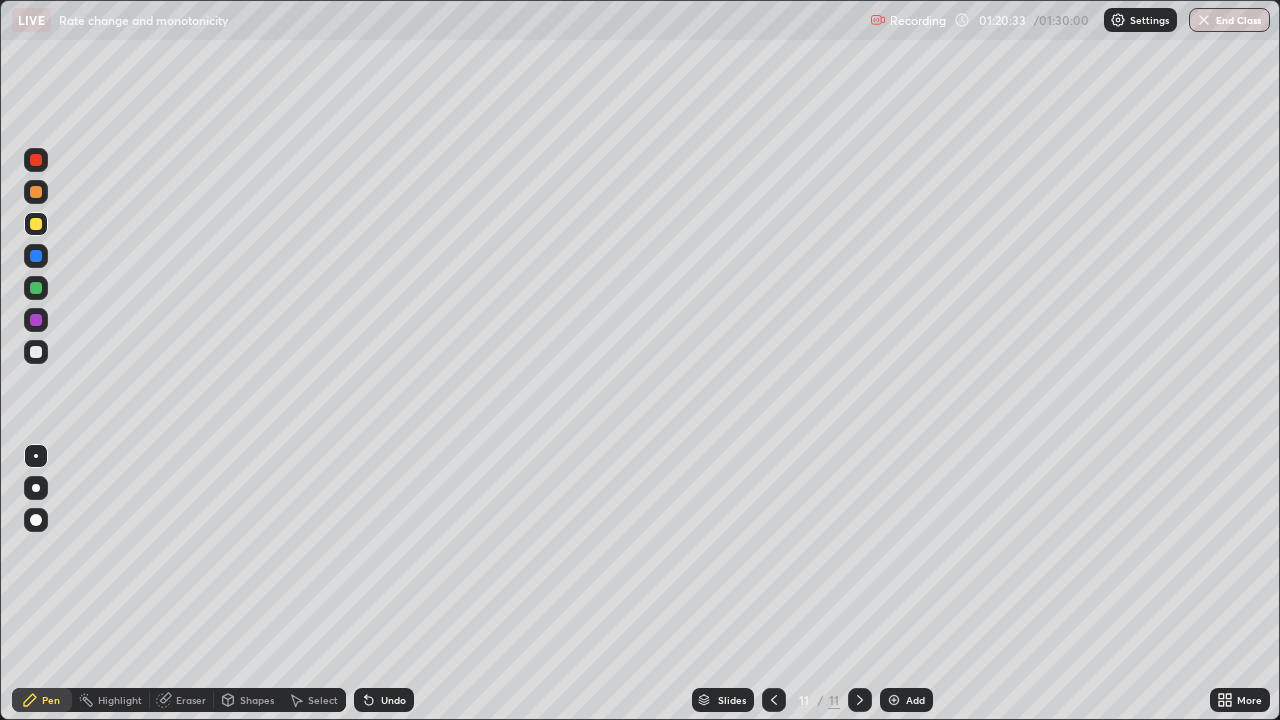 click at bounding box center (36, 192) 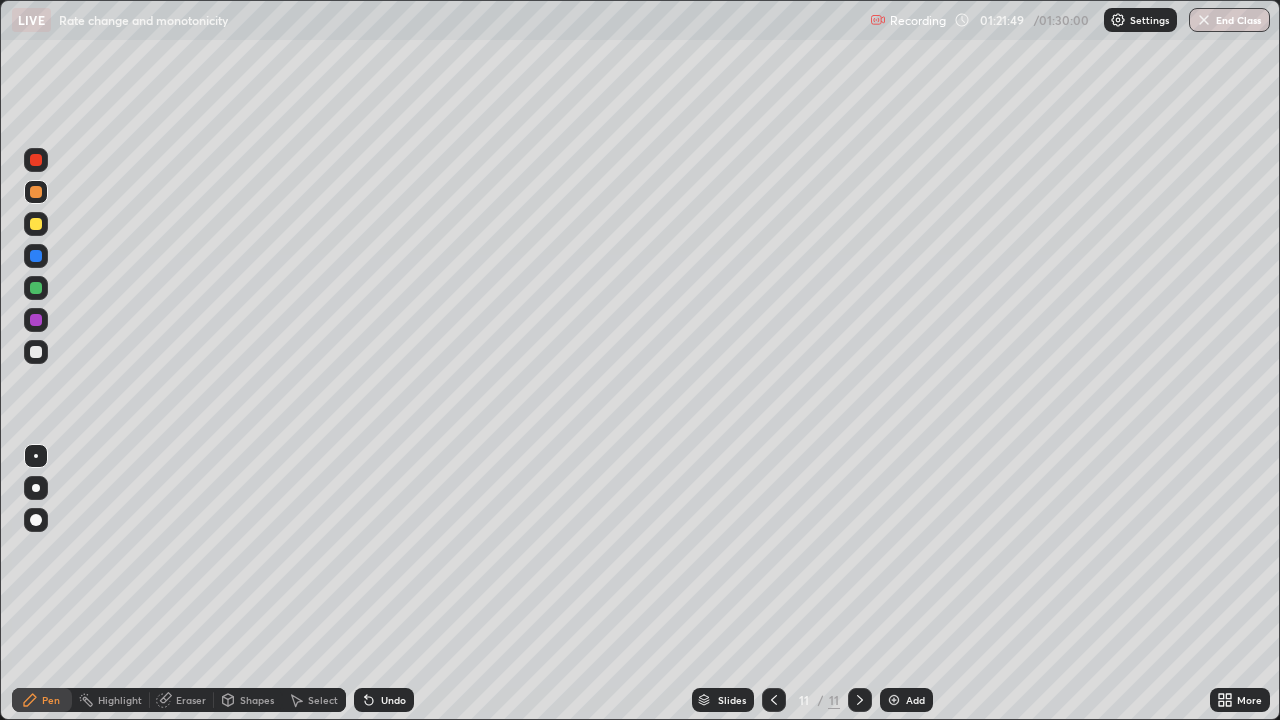 click on "Eraser" at bounding box center (191, 700) 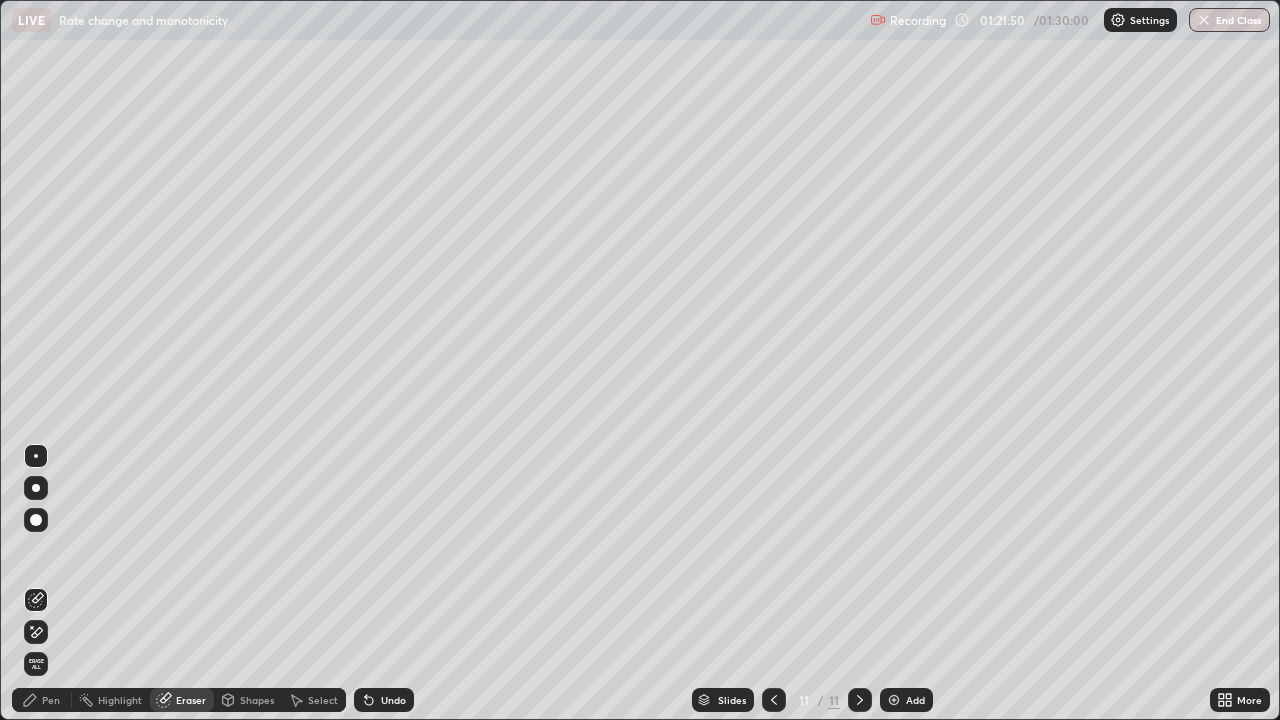 click on "Pen" at bounding box center [51, 700] 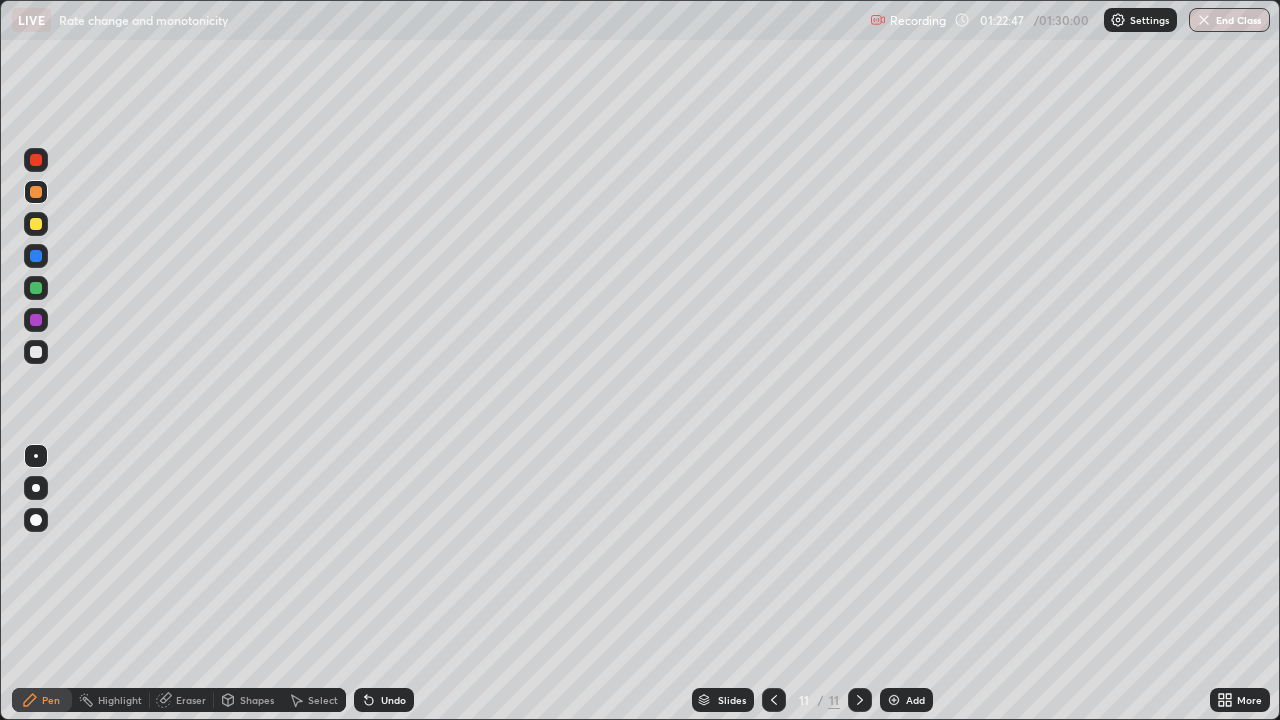 click at bounding box center [36, 288] 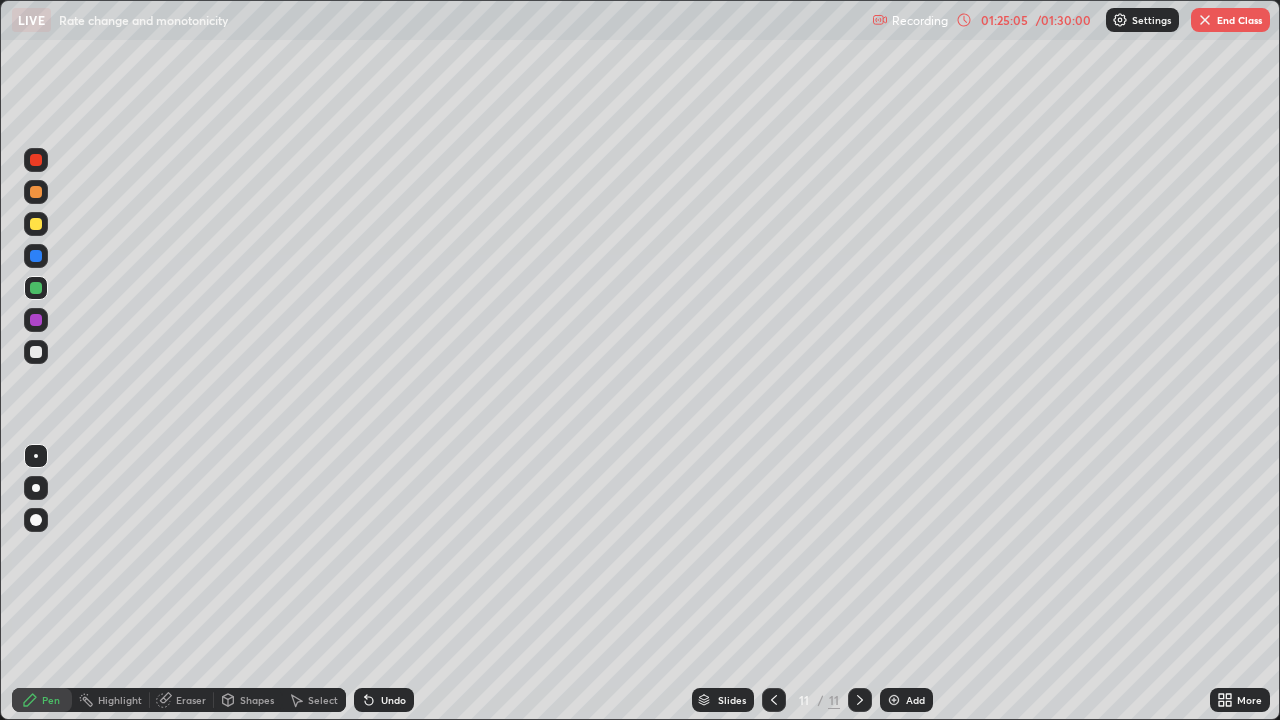 click on "Undo" at bounding box center [393, 700] 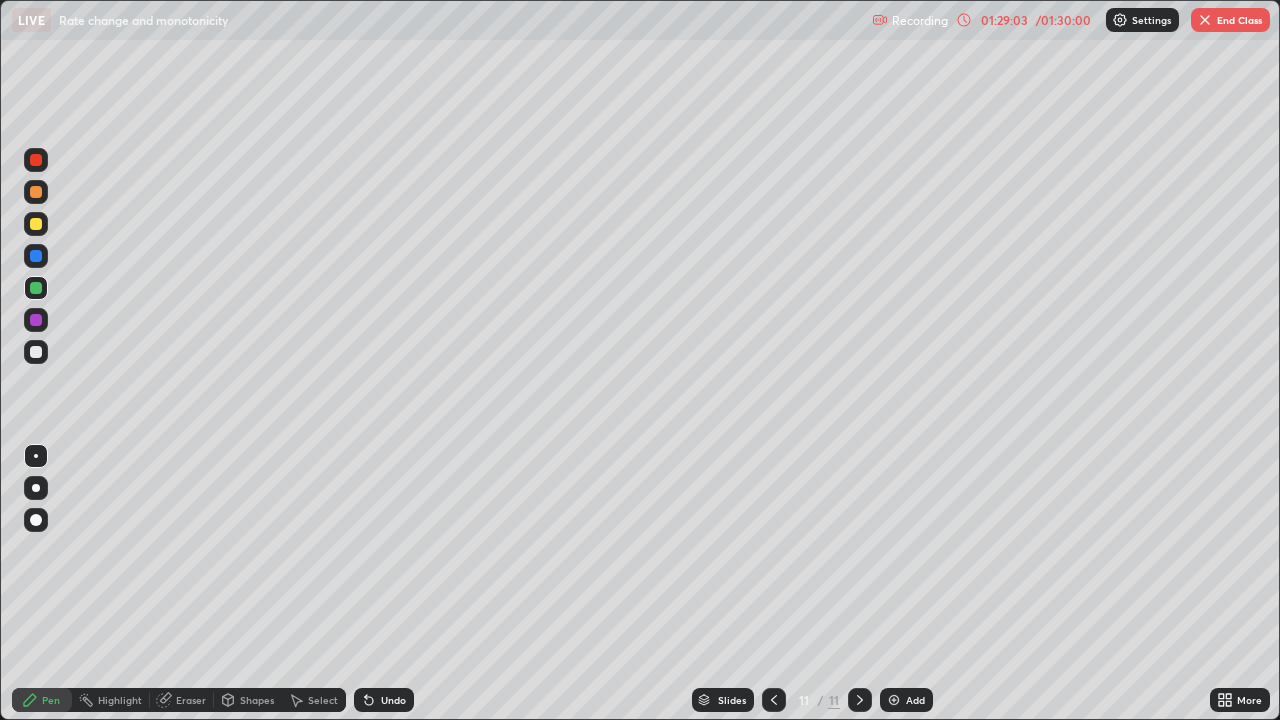 click on "Add" at bounding box center [915, 700] 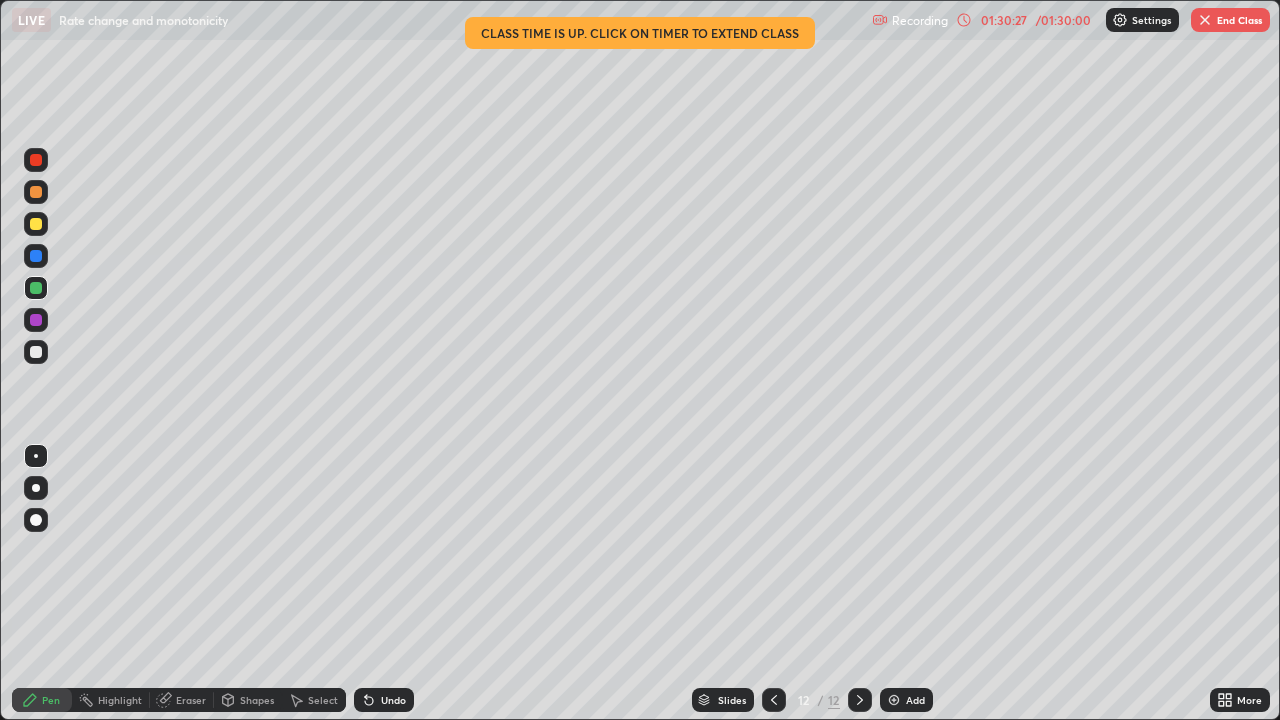 click at bounding box center (36, 352) 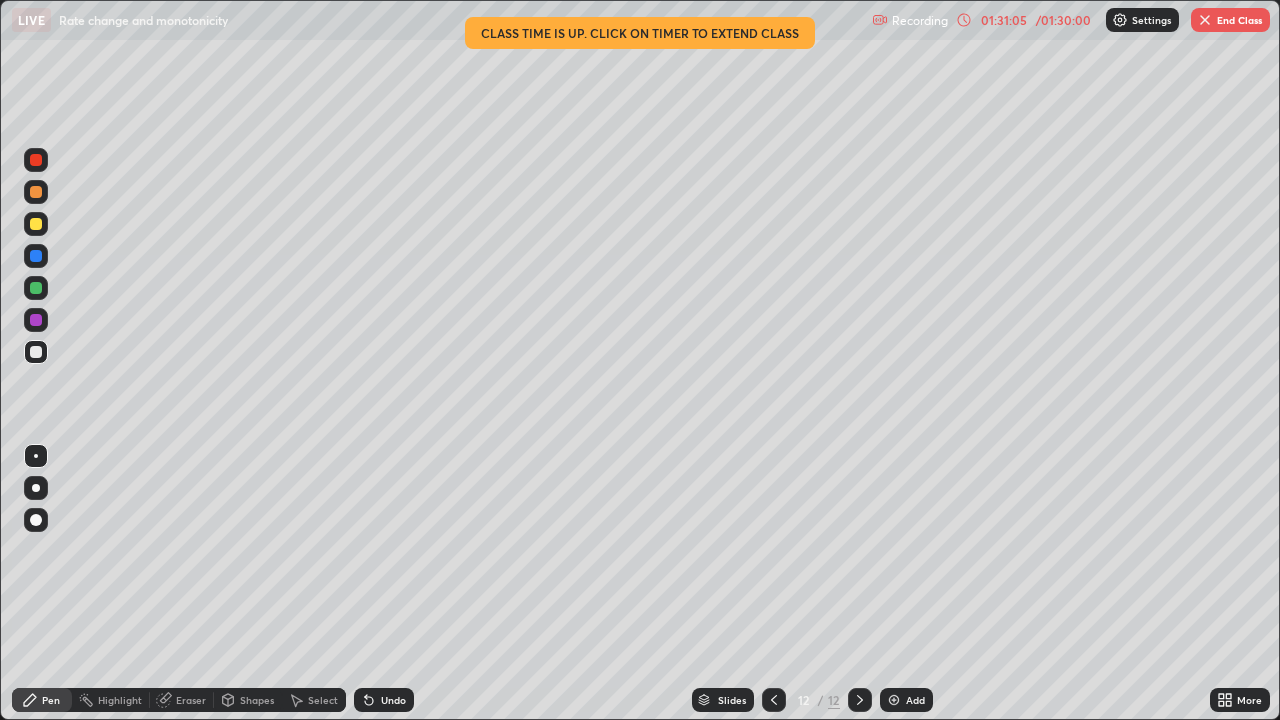 click 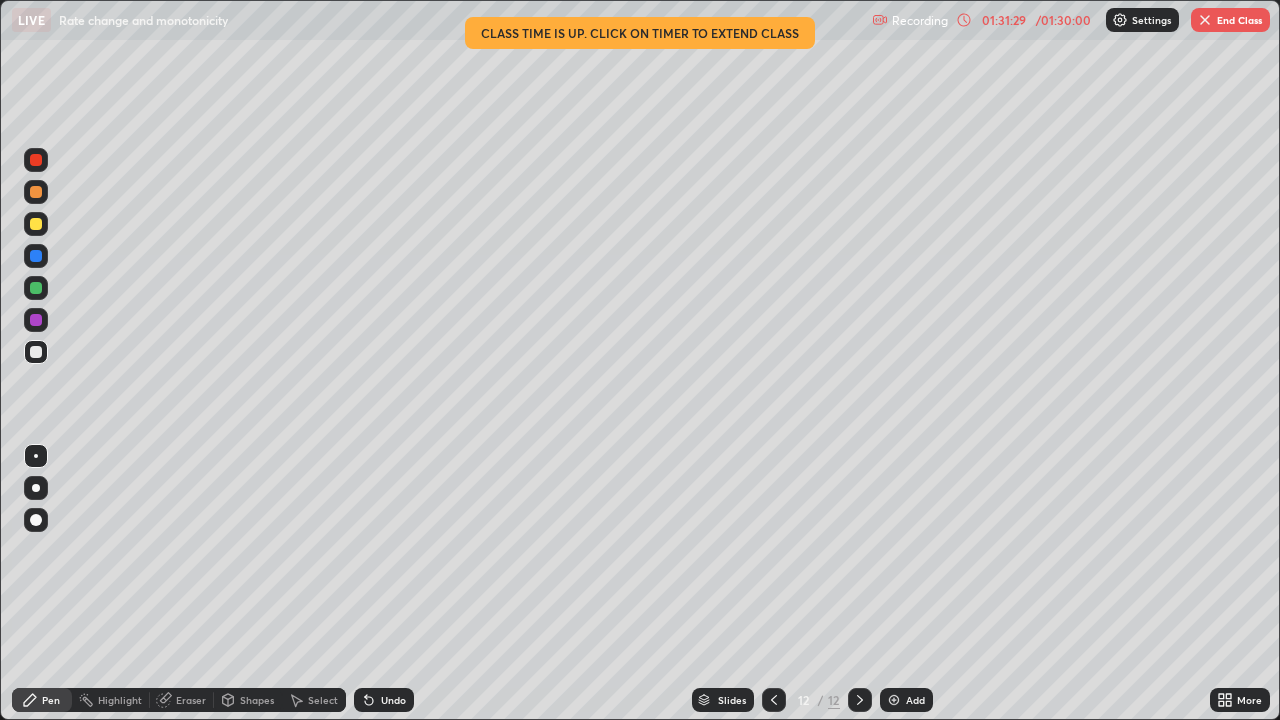 click on "Undo" at bounding box center [384, 700] 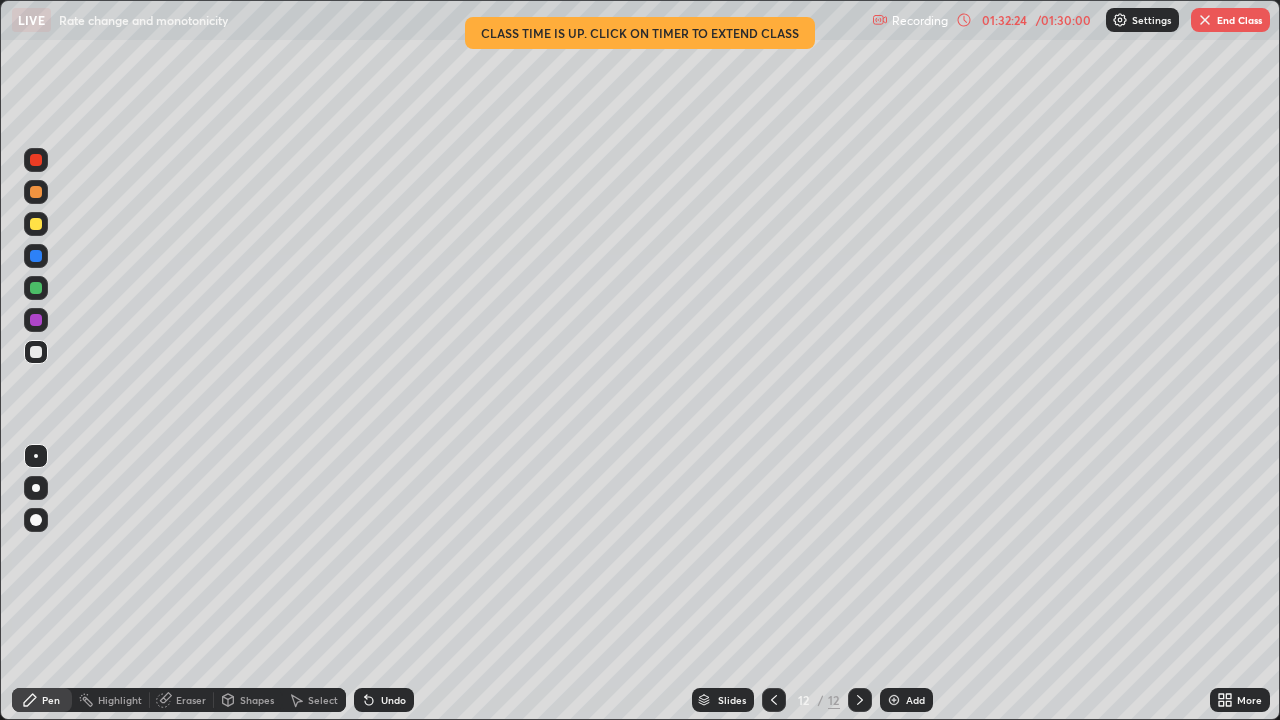 click at bounding box center (36, 224) 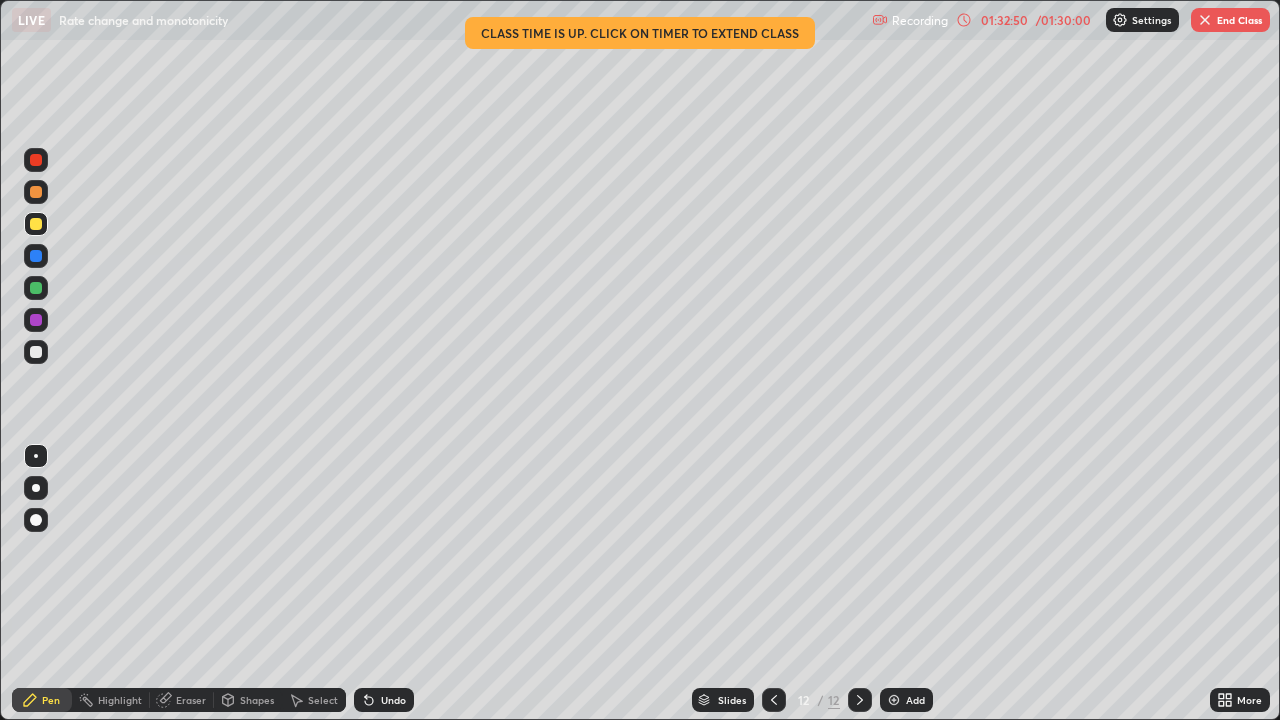 click on "Undo" at bounding box center (393, 700) 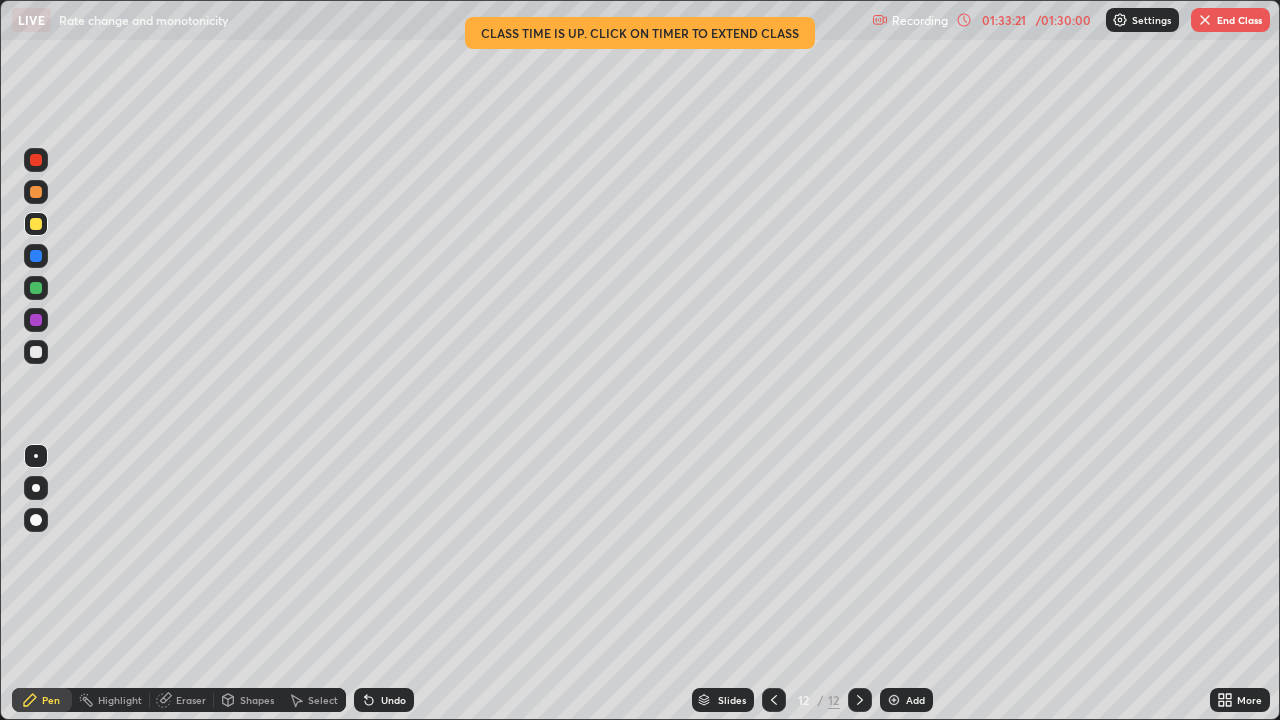click at bounding box center (36, 352) 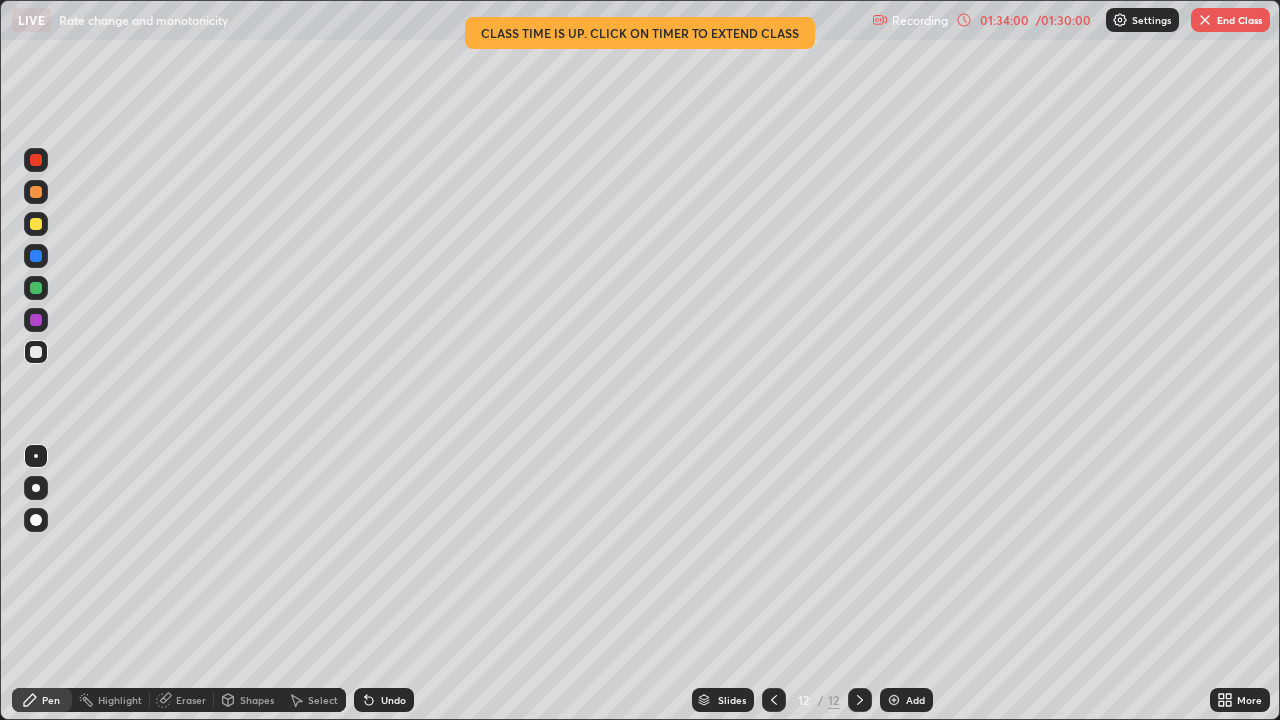 click on "Undo" at bounding box center [384, 700] 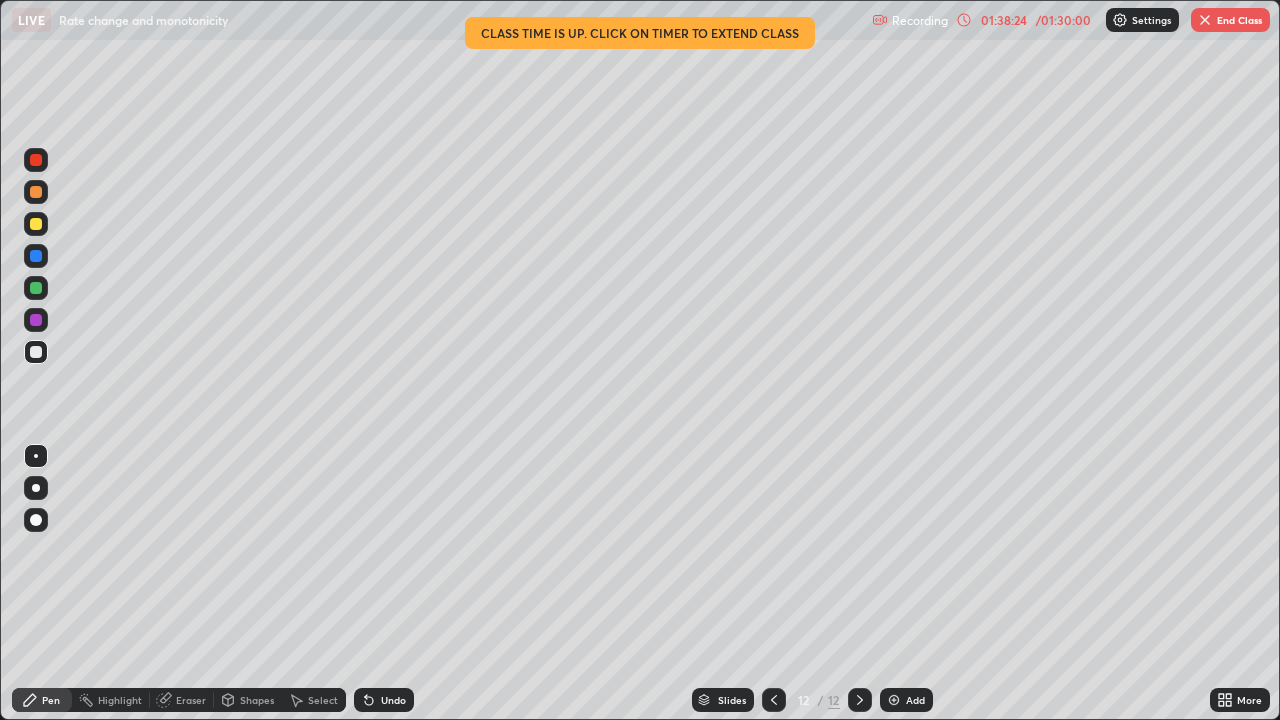 click on "Add" at bounding box center [906, 700] 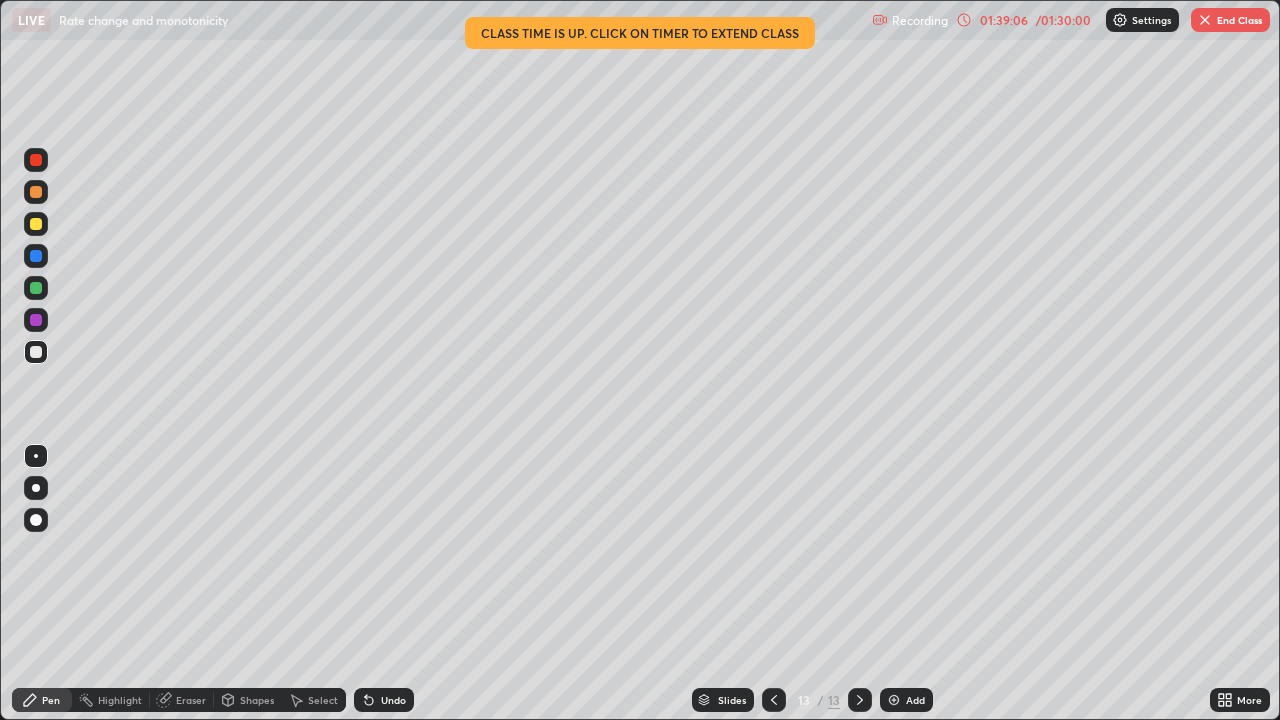 click on "Undo" at bounding box center (384, 700) 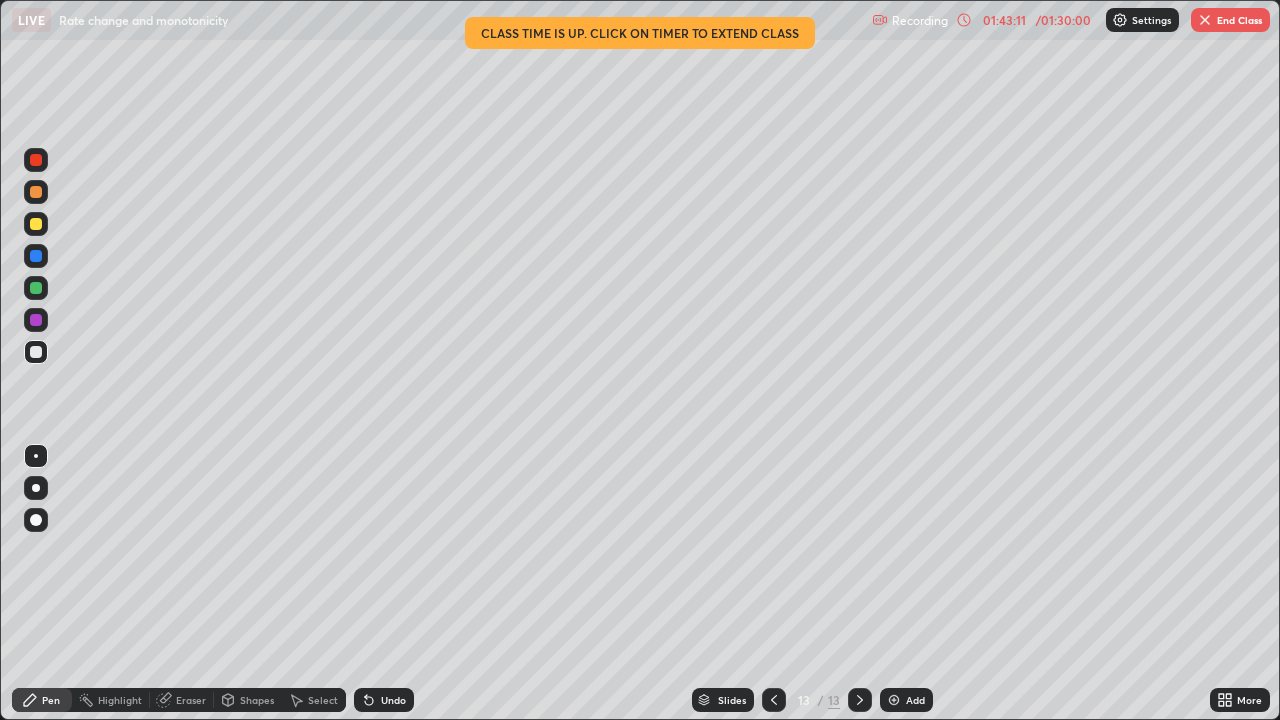 click at bounding box center [36, 224] 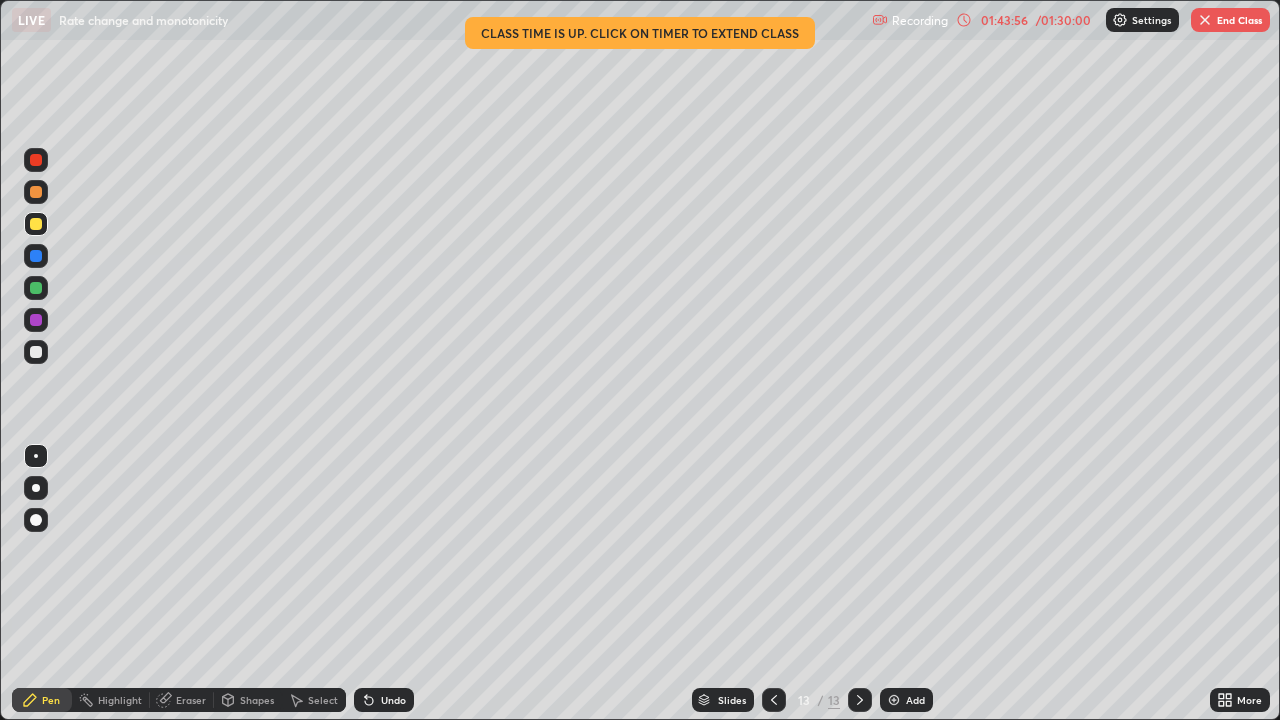 click on "Undo" at bounding box center (393, 700) 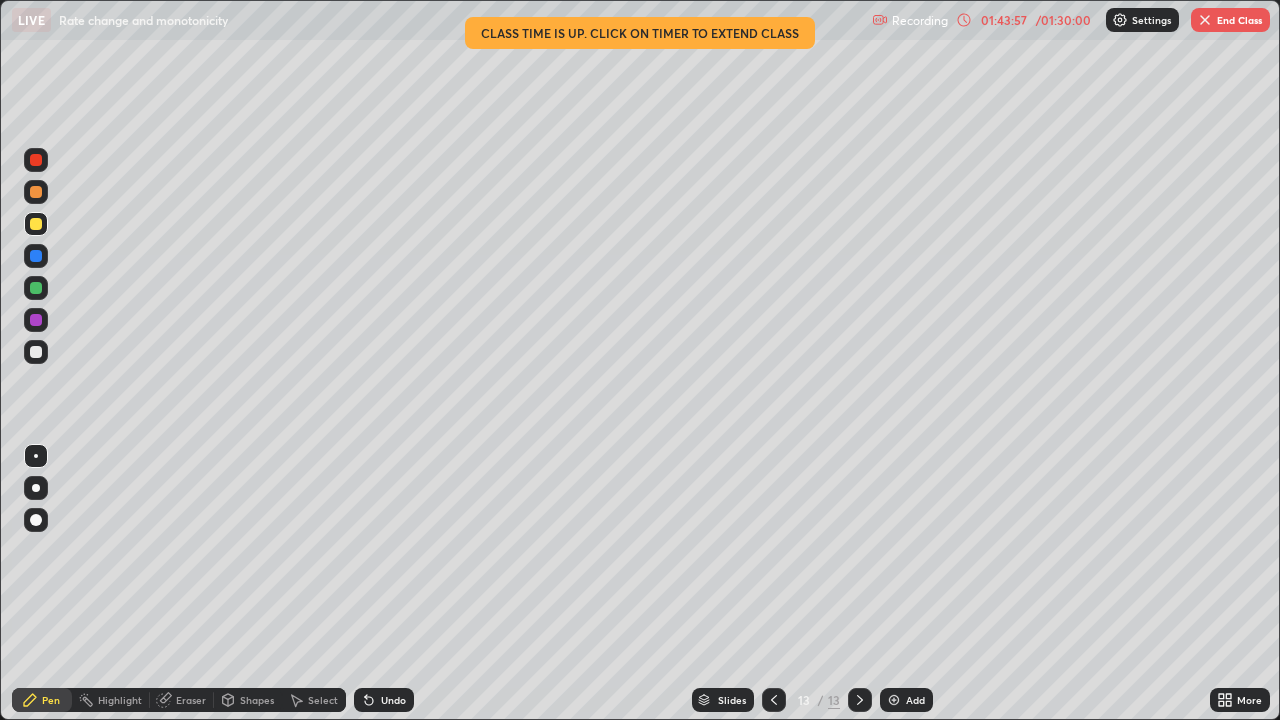 click on "Undo" at bounding box center [380, 700] 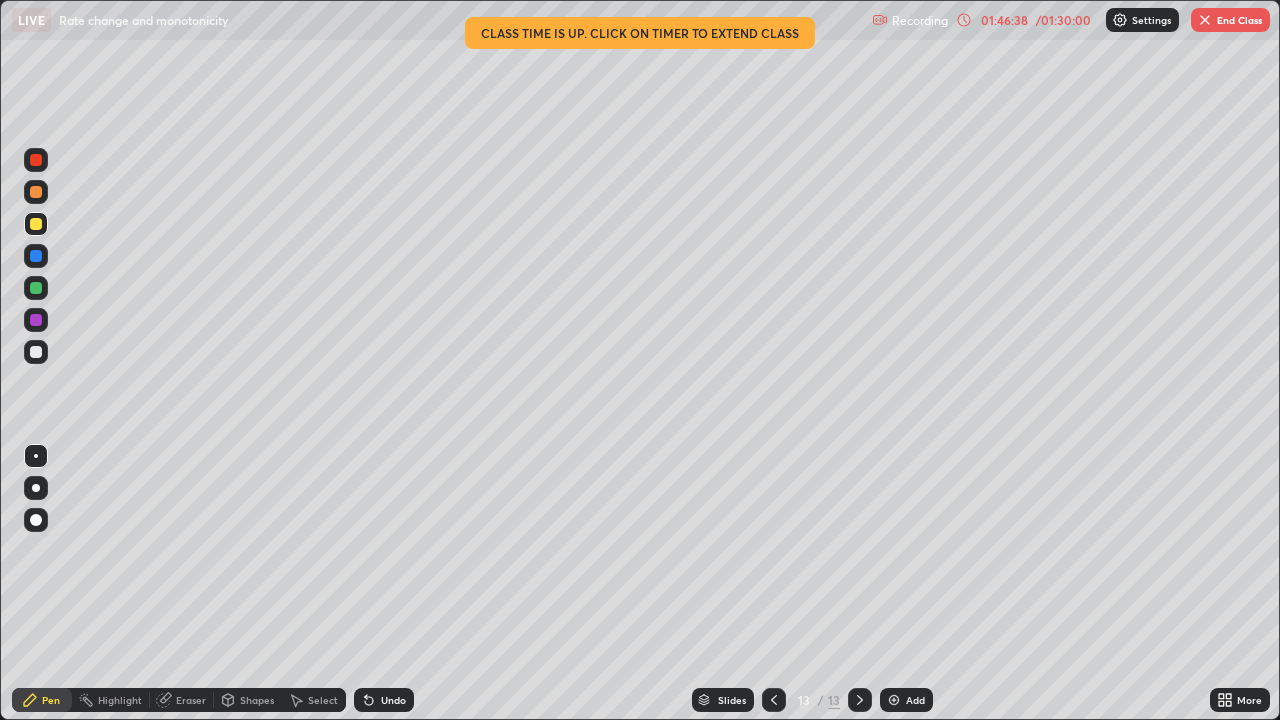click on "Add" at bounding box center (915, 700) 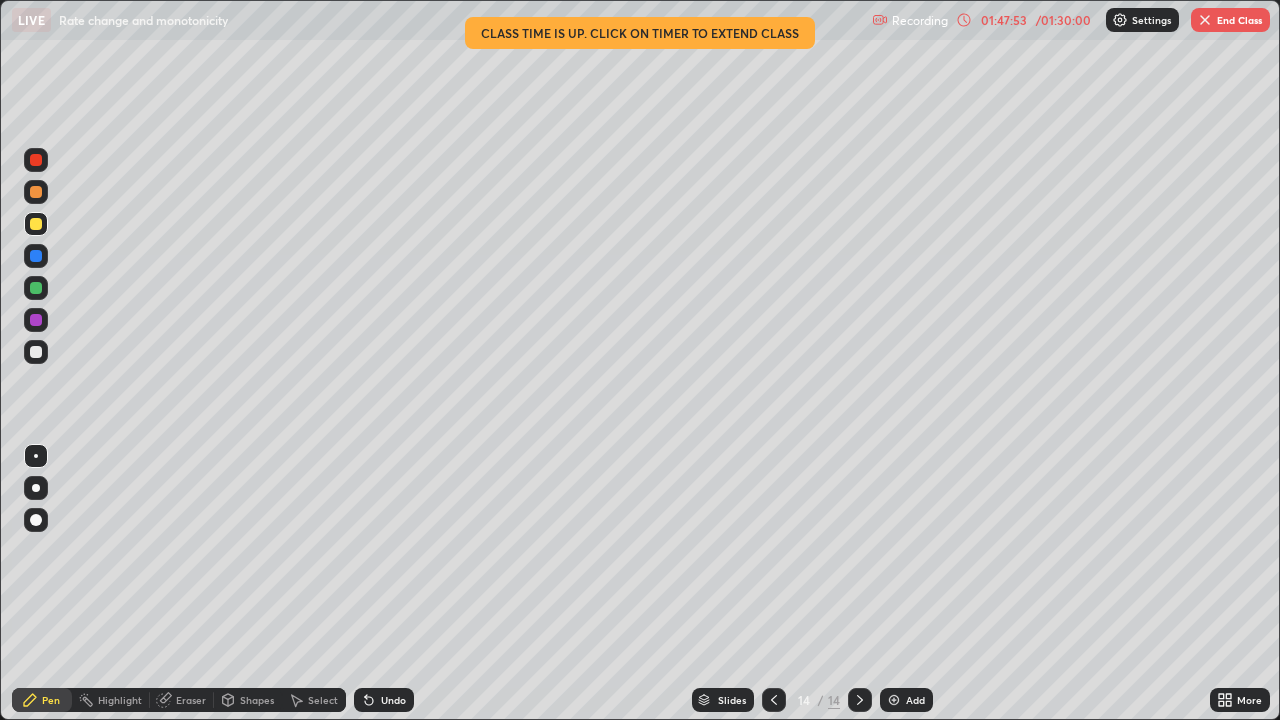 click on "01:47:53" at bounding box center (1004, 20) 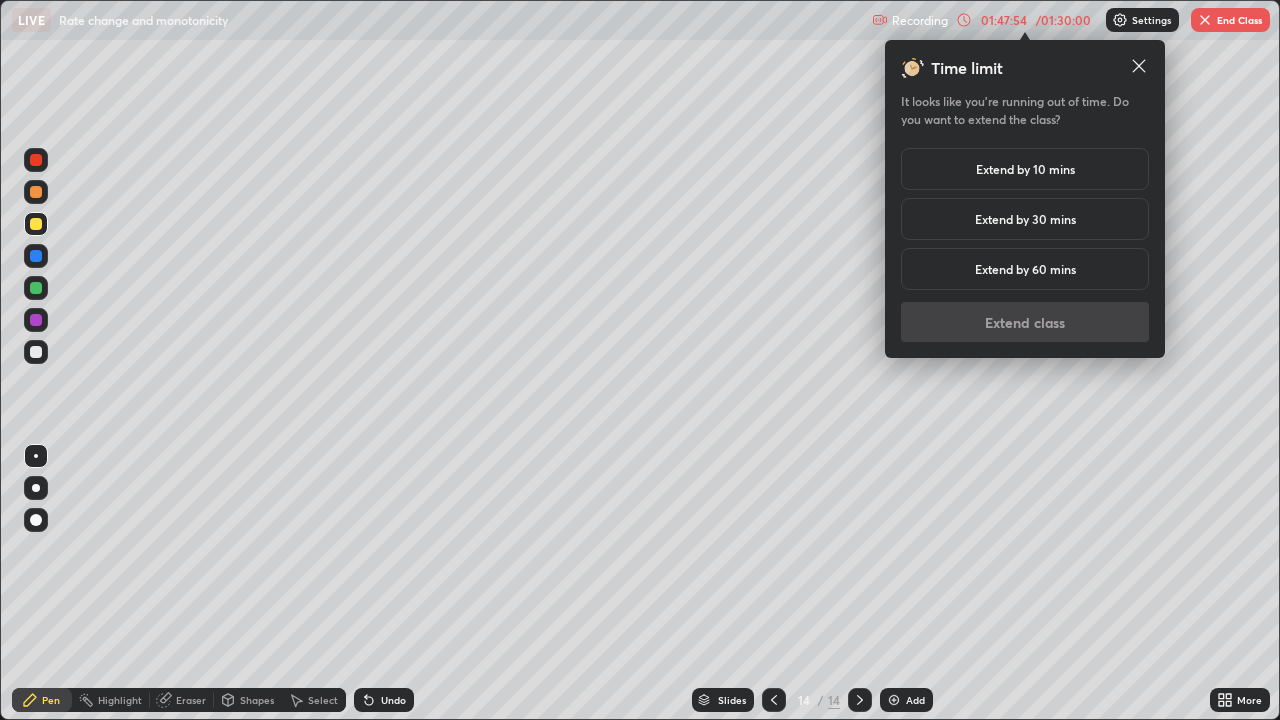 click 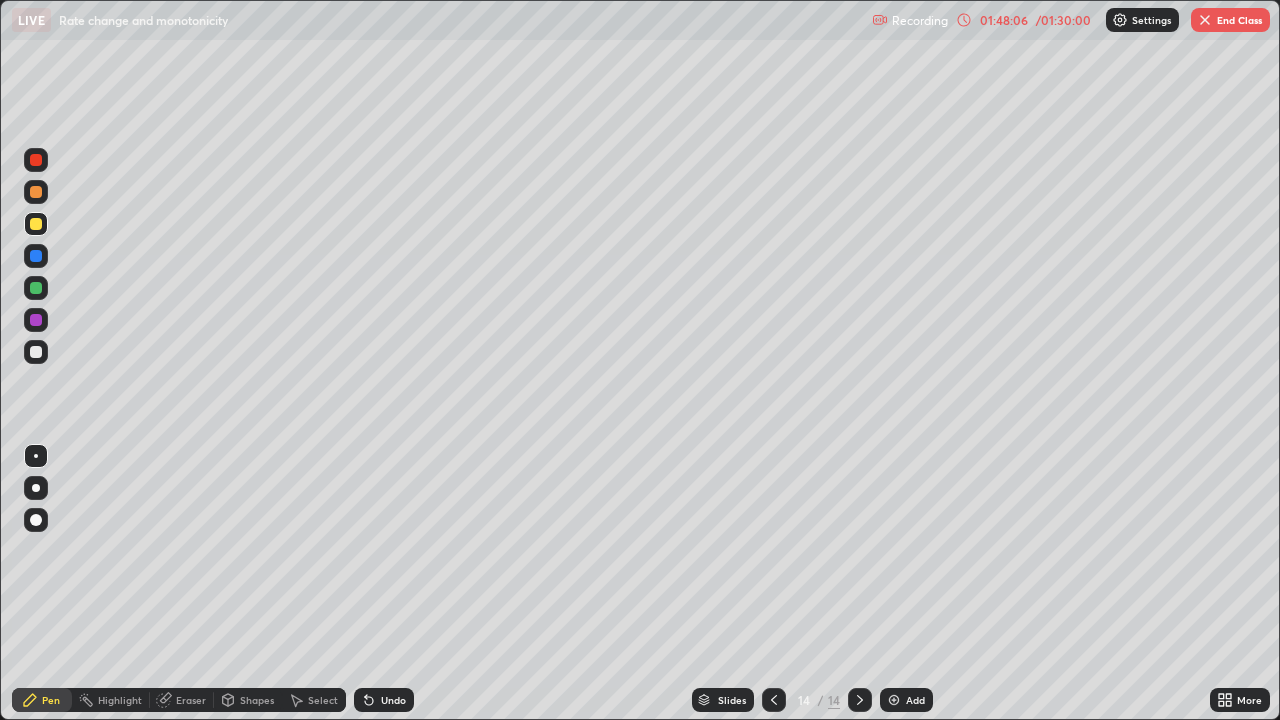 click at bounding box center [36, 192] 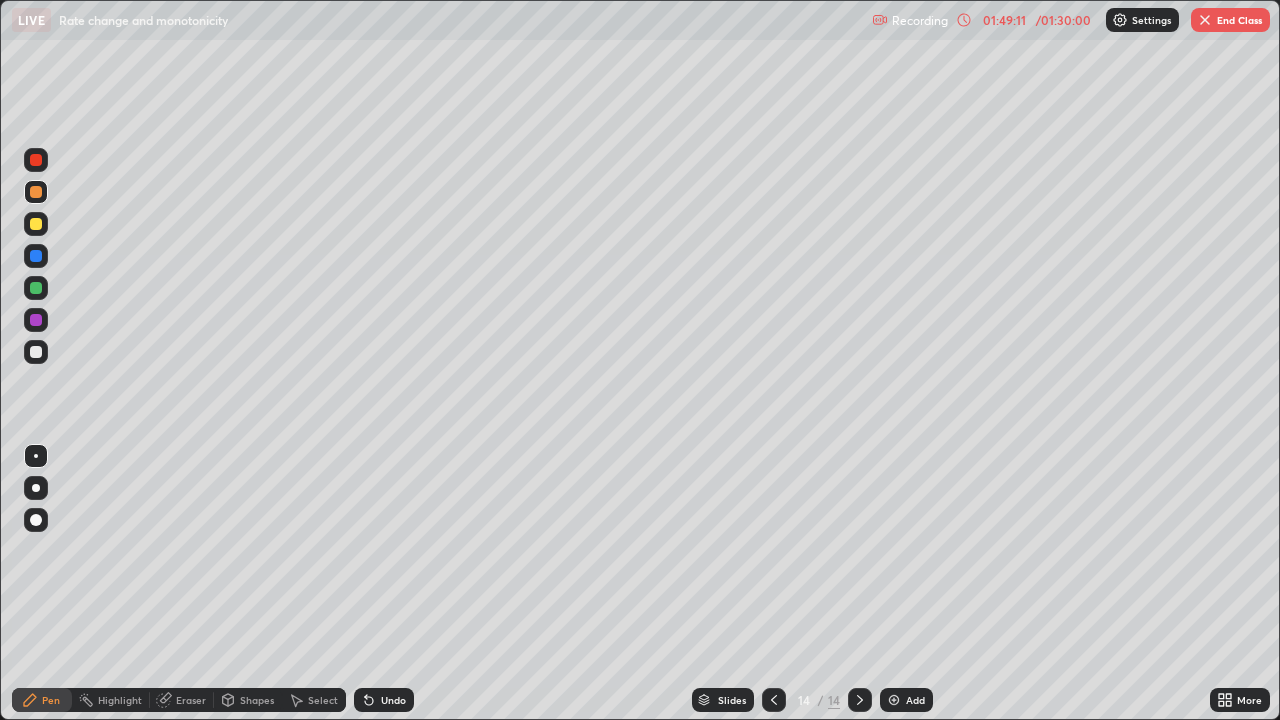 click on "Undo" at bounding box center [384, 700] 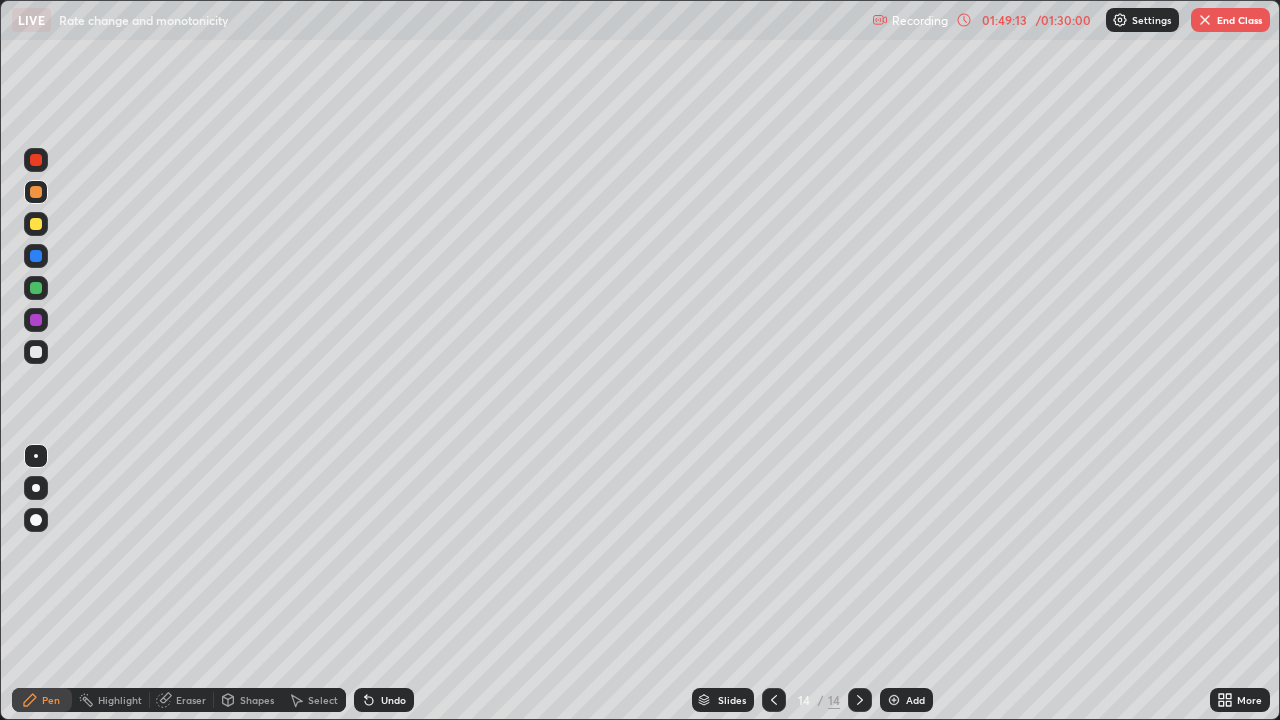 click on "Undo" at bounding box center (393, 700) 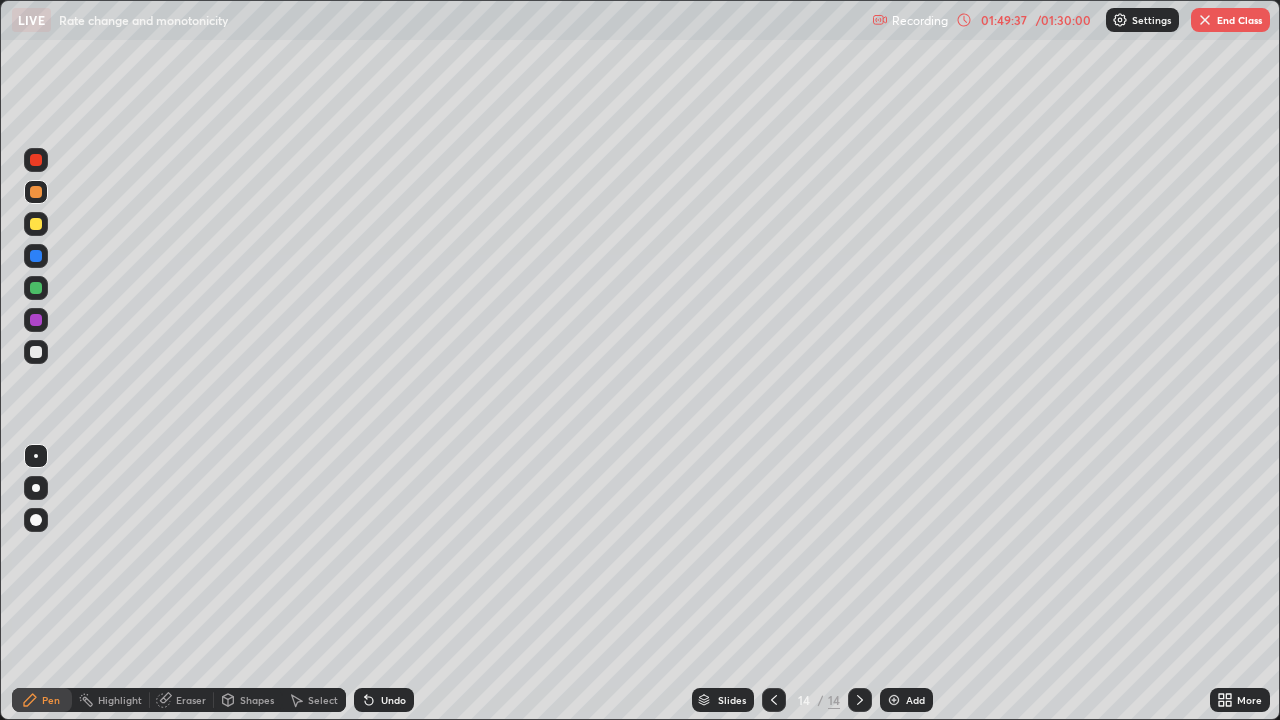 click at bounding box center [36, 224] 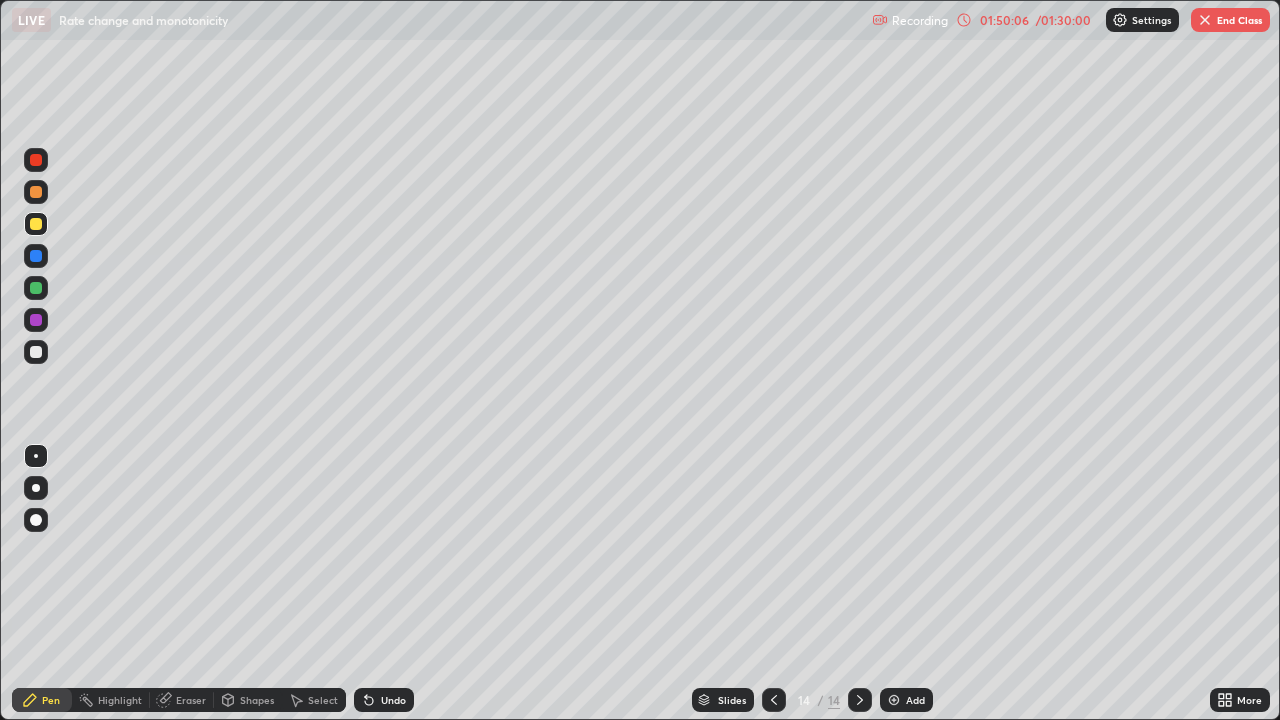 click at bounding box center [36, 352] 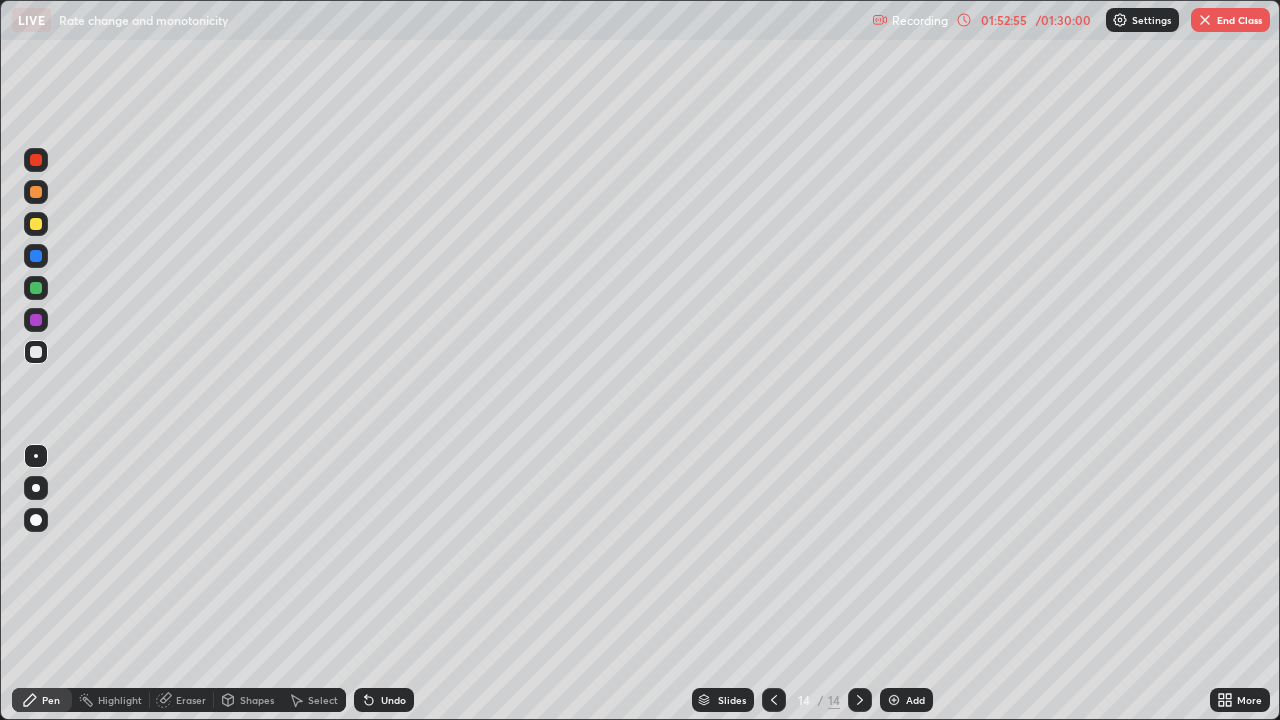 click at bounding box center (36, 224) 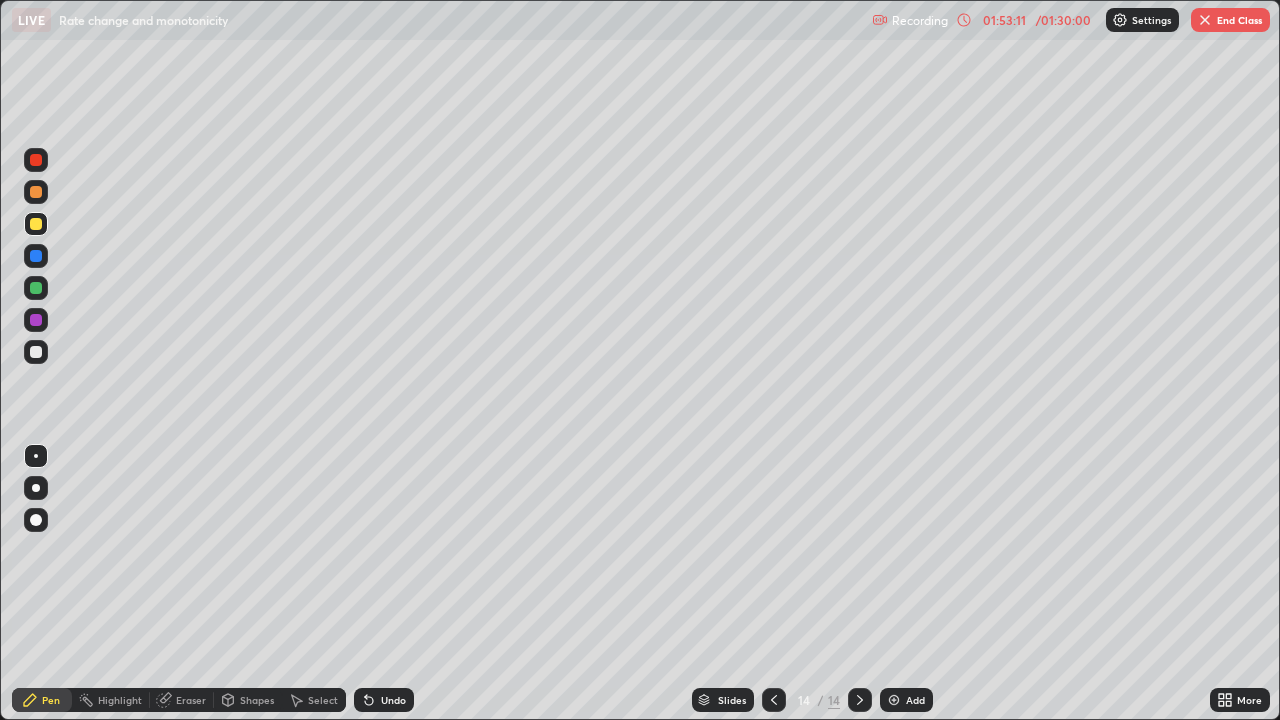 click on "Undo" at bounding box center (393, 700) 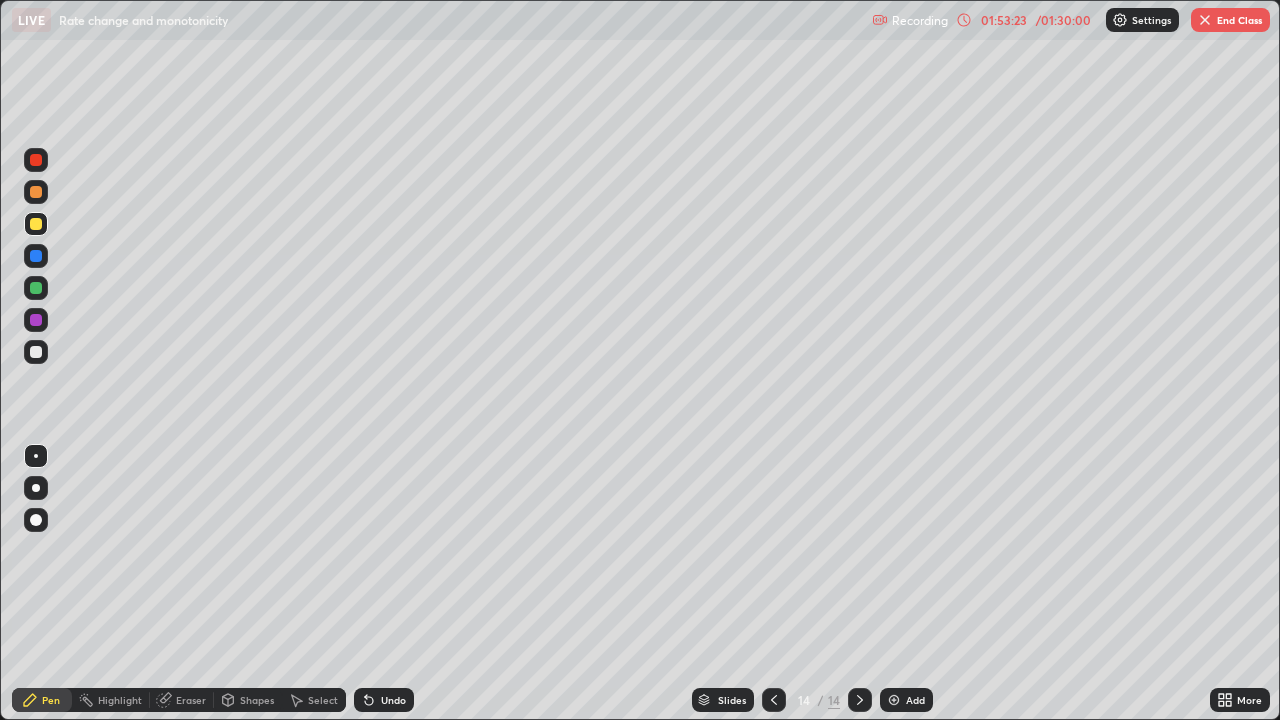 click at bounding box center [36, 192] 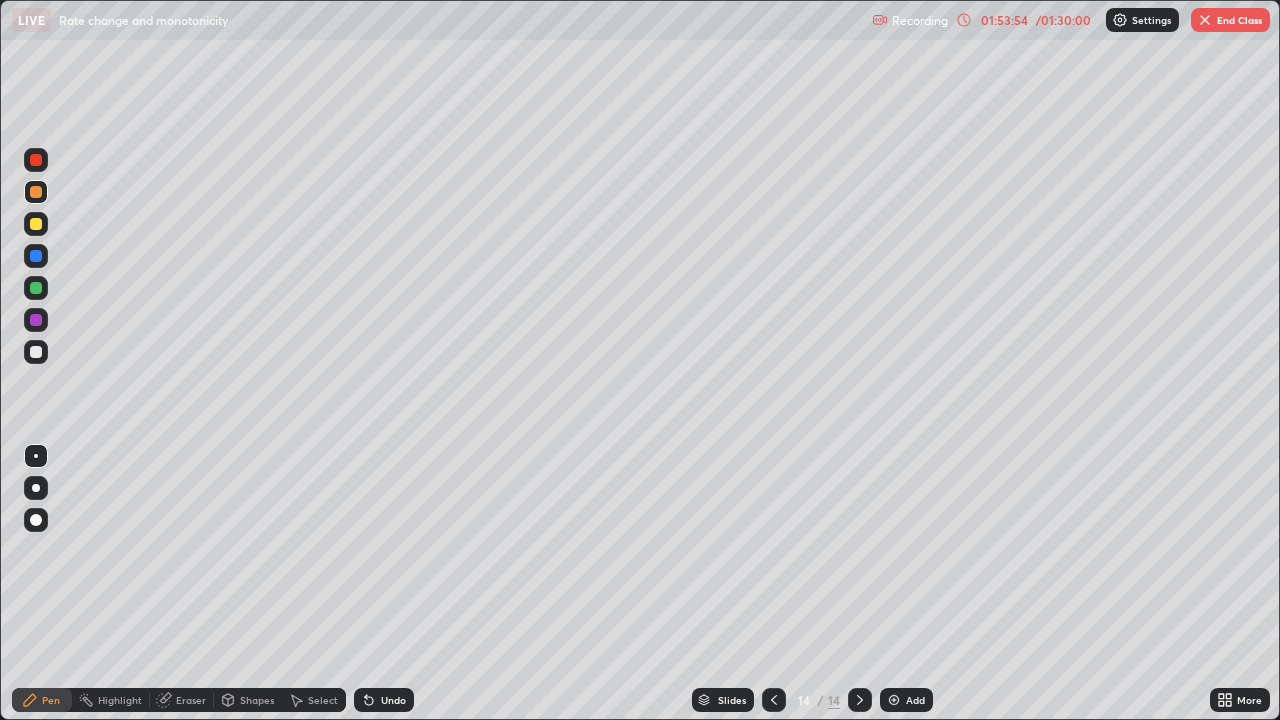 click on "Undo" at bounding box center (384, 700) 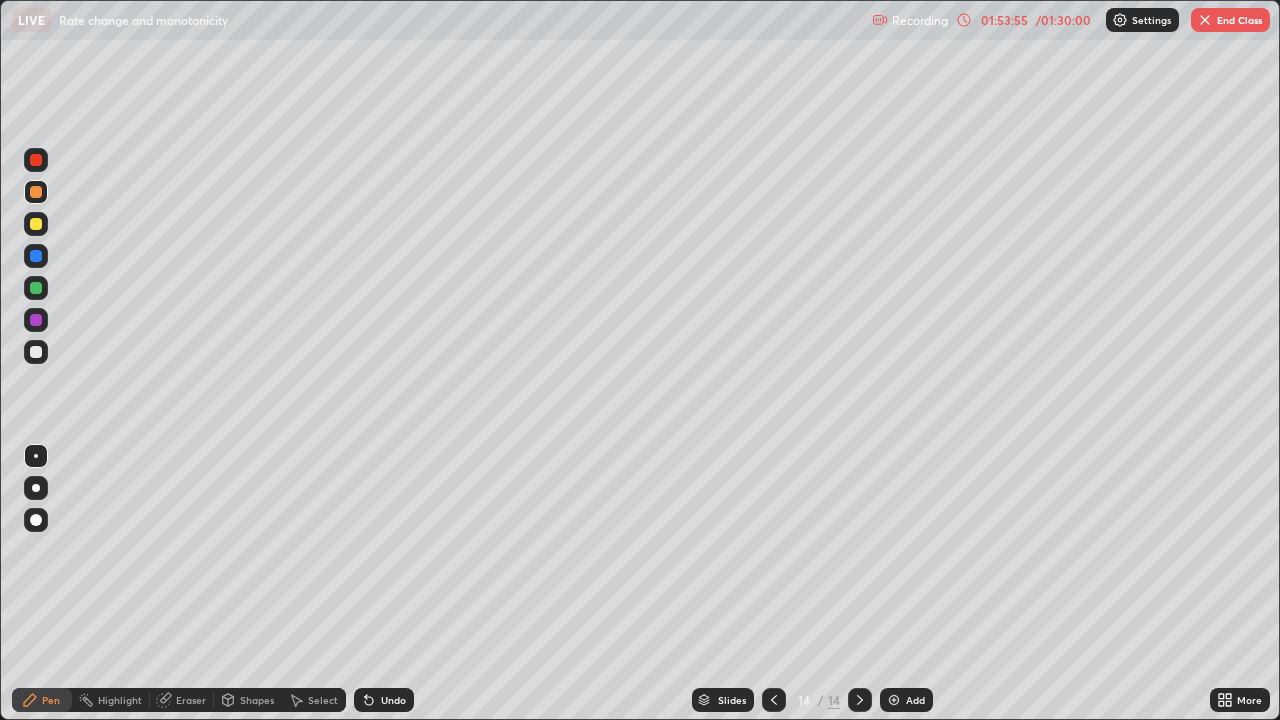 click on "Undo" at bounding box center [384, 700] 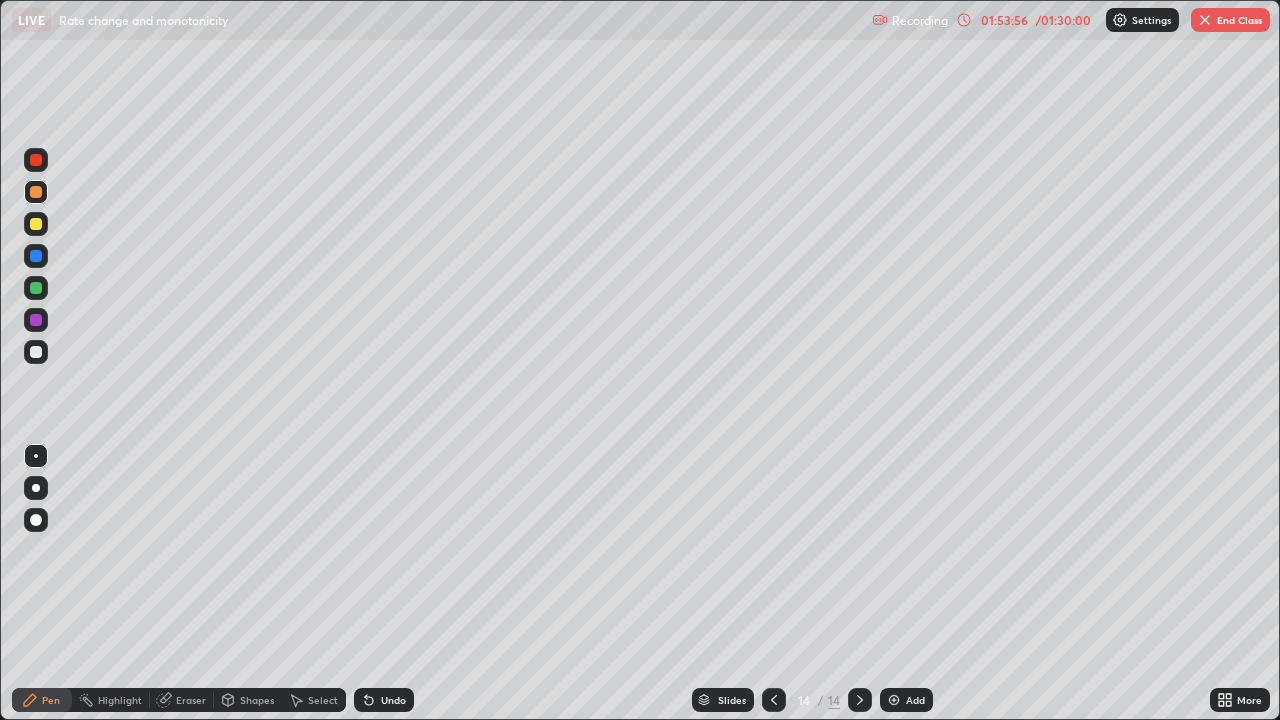click on "Undo" at bounding box center (384, 700) 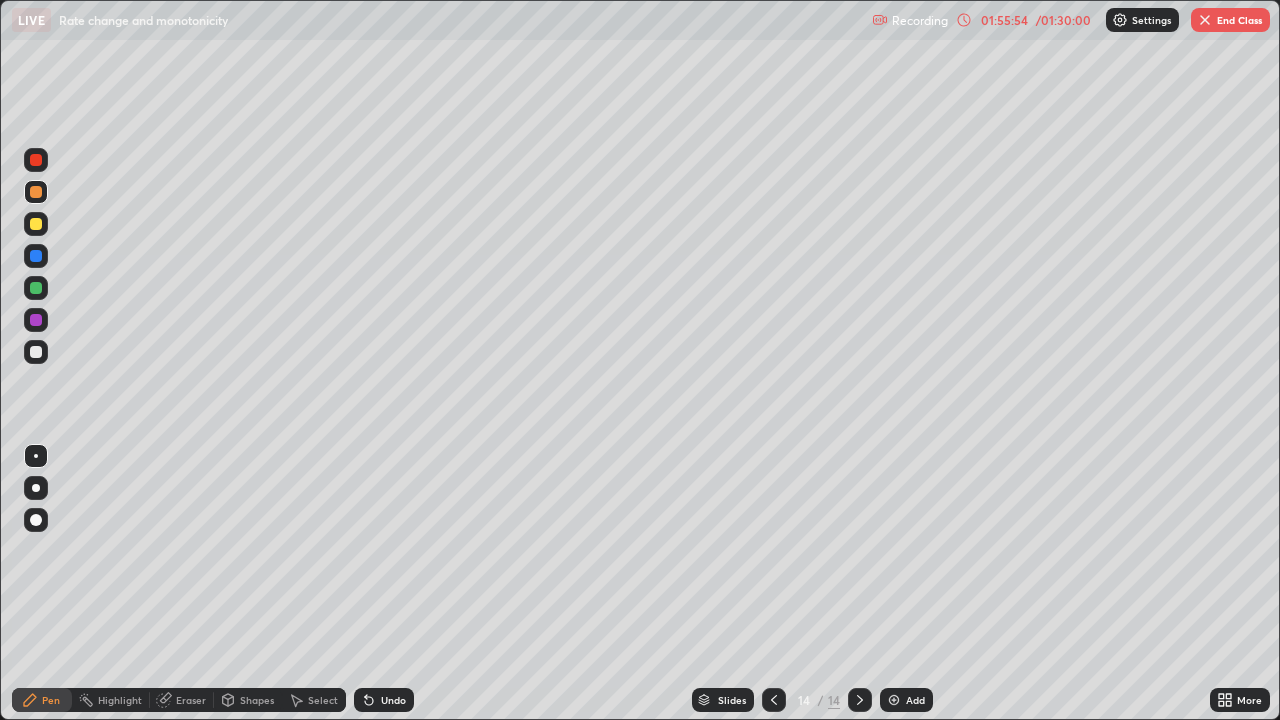 click on "Add" at bounding box center (906, 700) 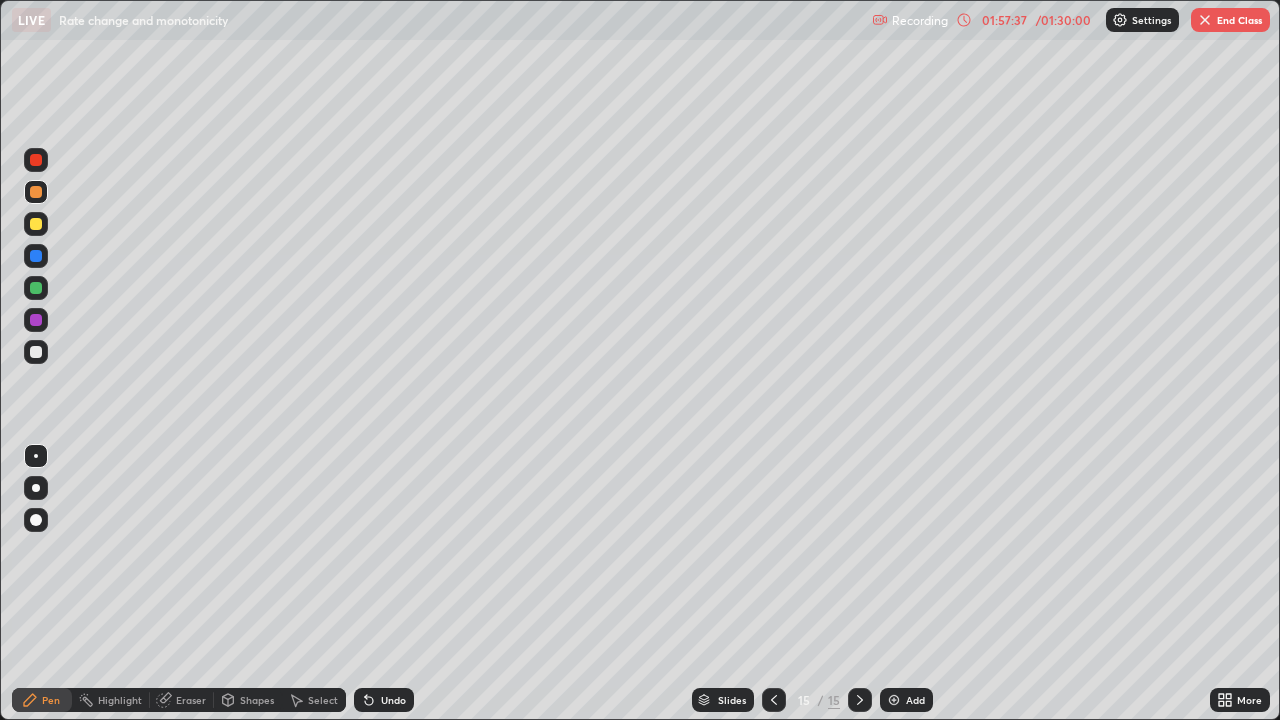 click at bounding box center [36, 224] 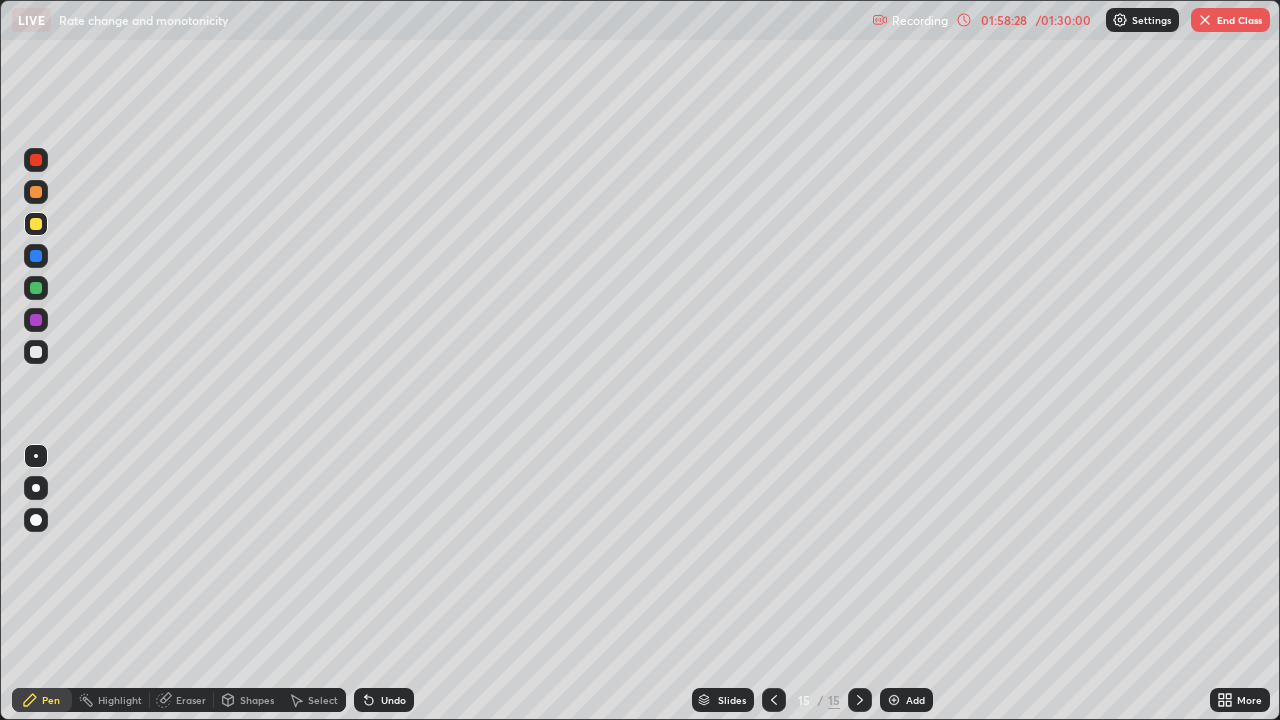 click at bounding box center [774, 700] 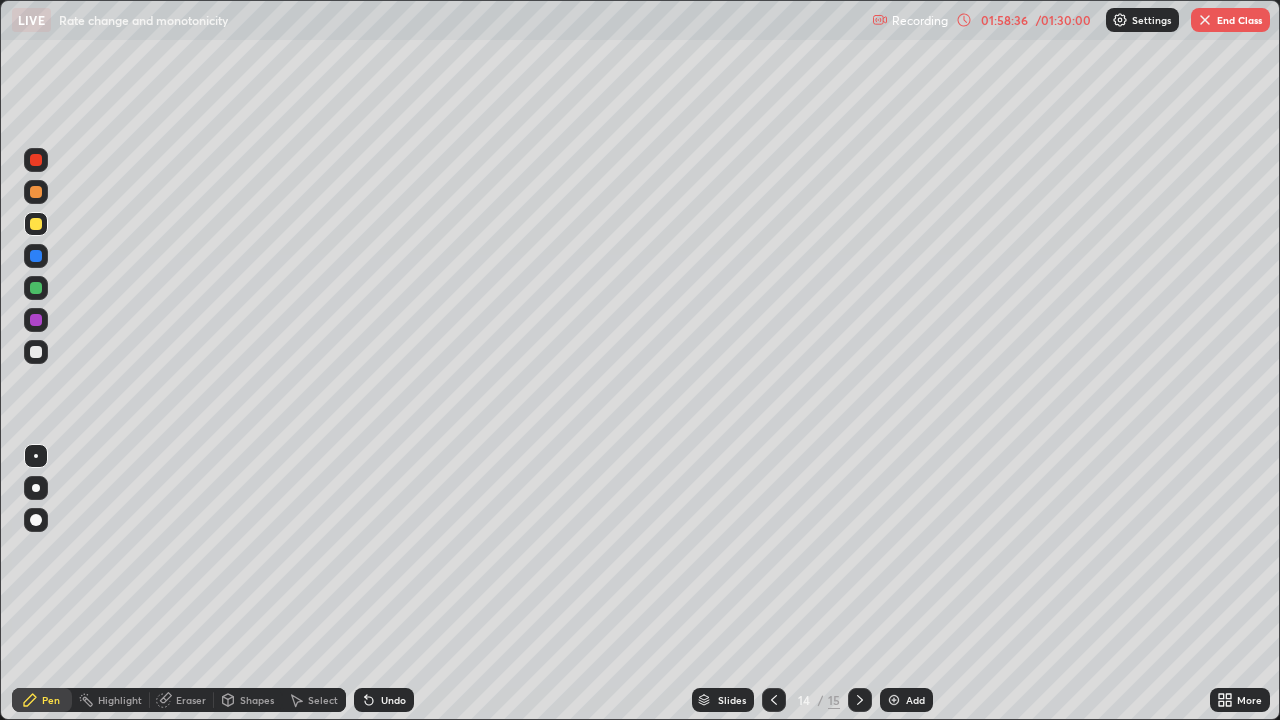 click at bounding box center [860, 700] 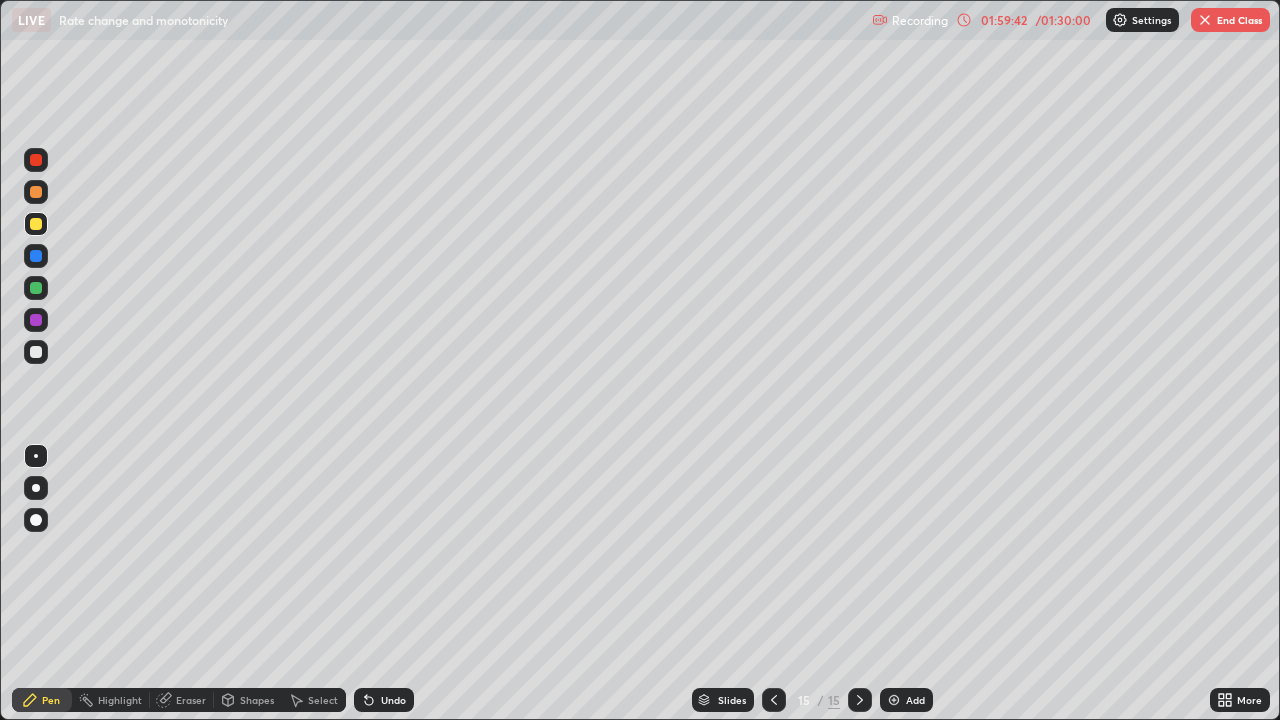 click on "Undo" at bounding box center [393, 700] 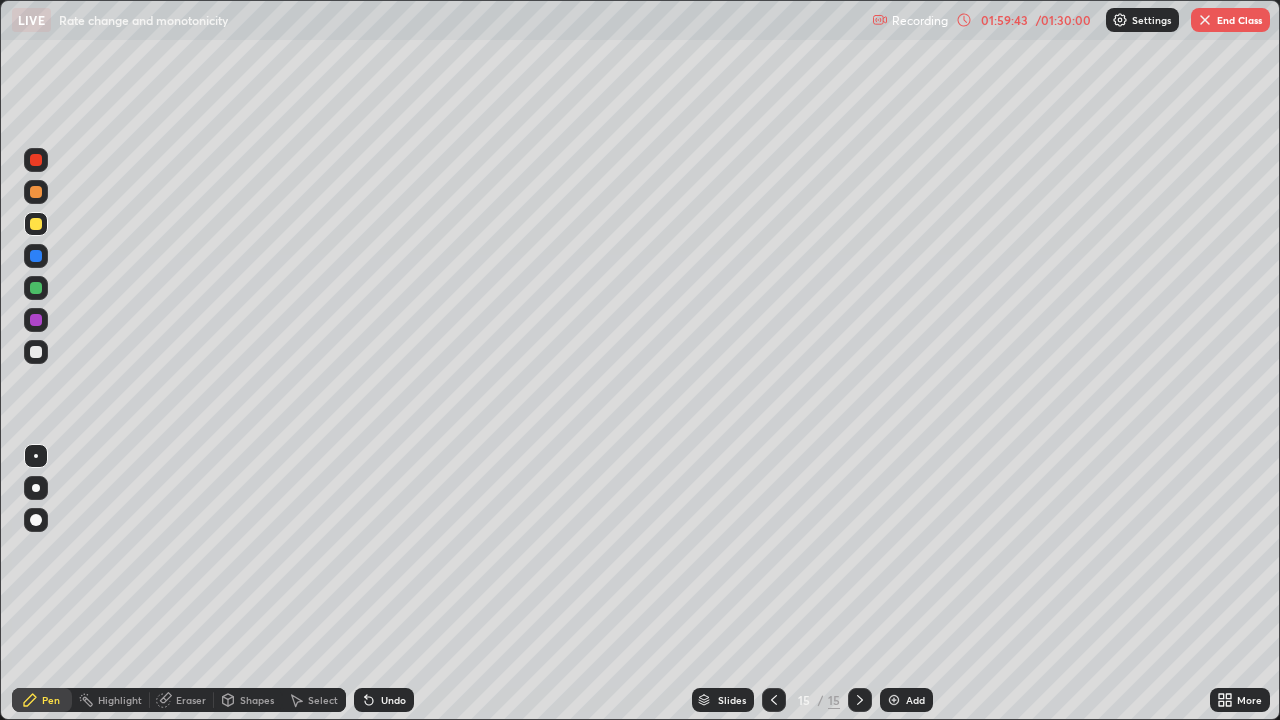 click on "Undo" at bounding box center (393, 700) 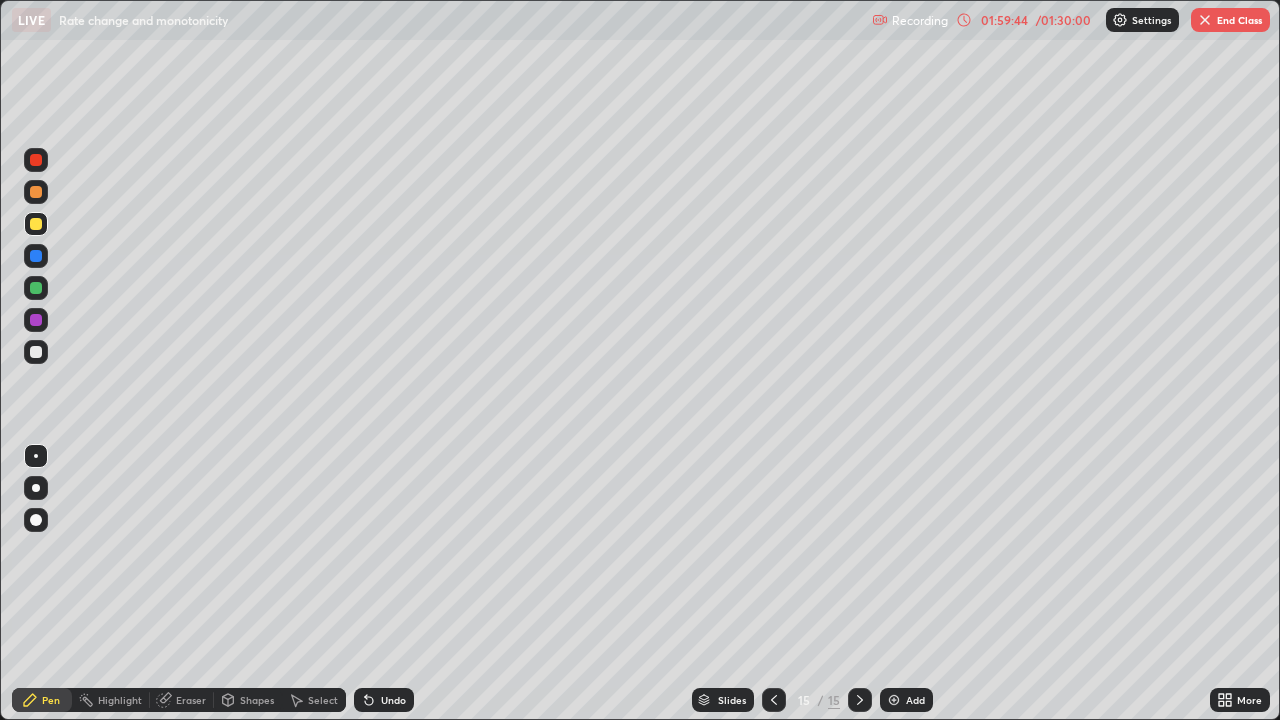 click on "Undo" at bounding box center (393, 700) 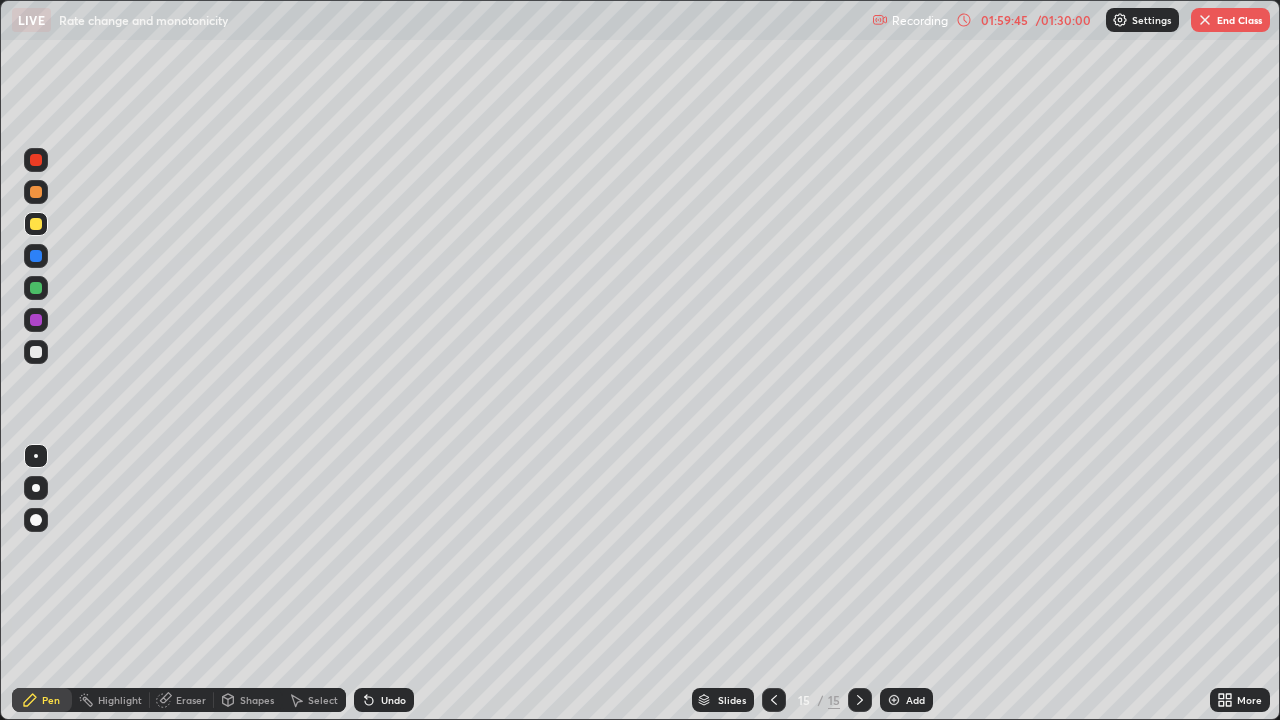 click 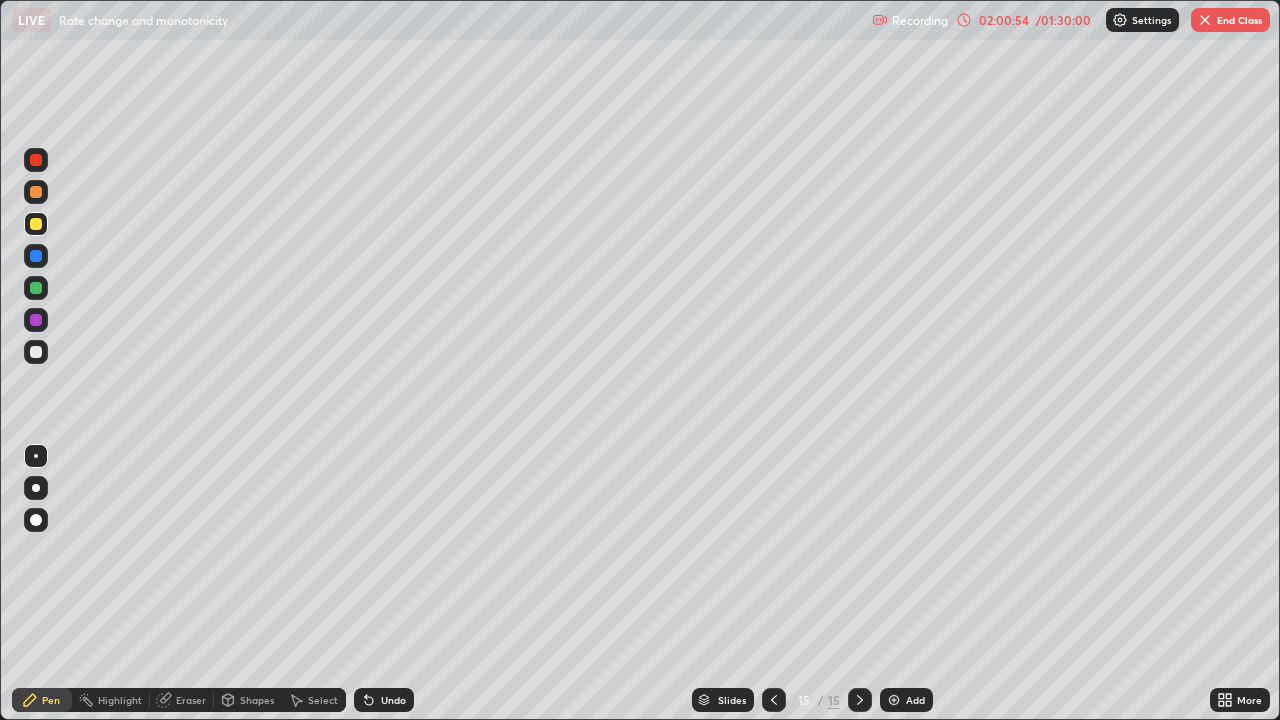 click on "Undo" at bounding box center (384, 700) 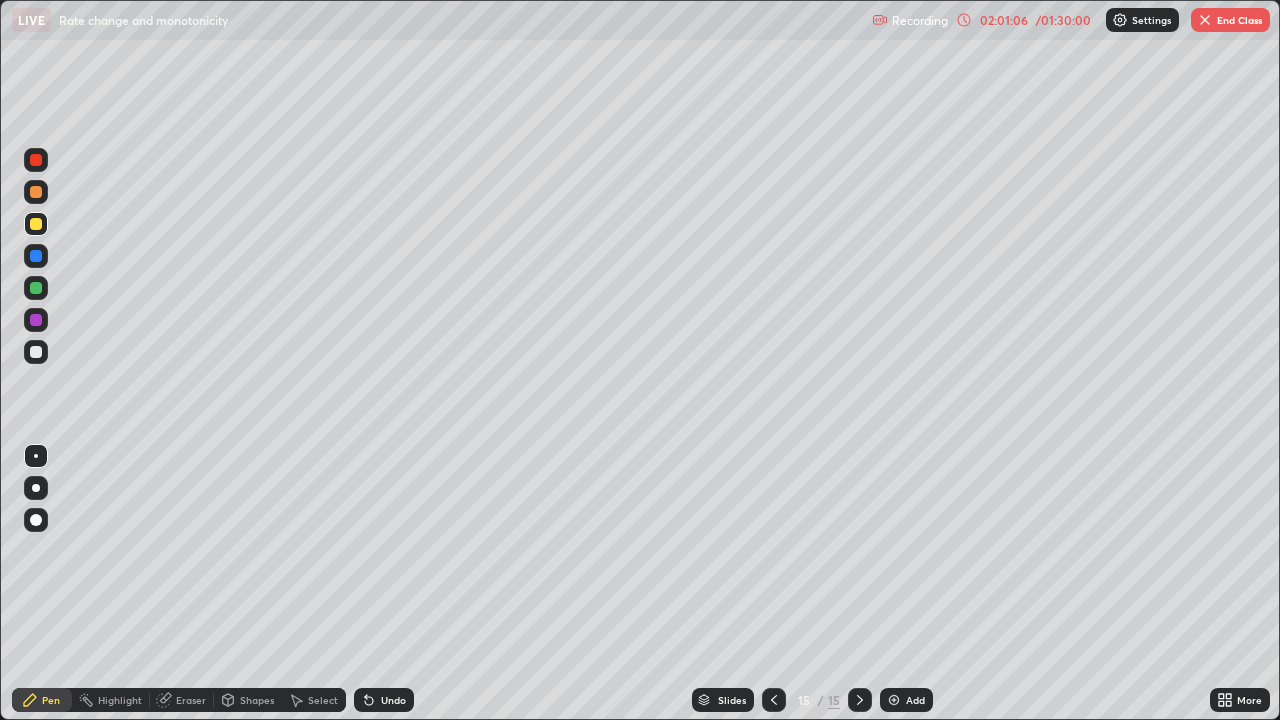 click on "Undo" at bounding box center [384, 700] 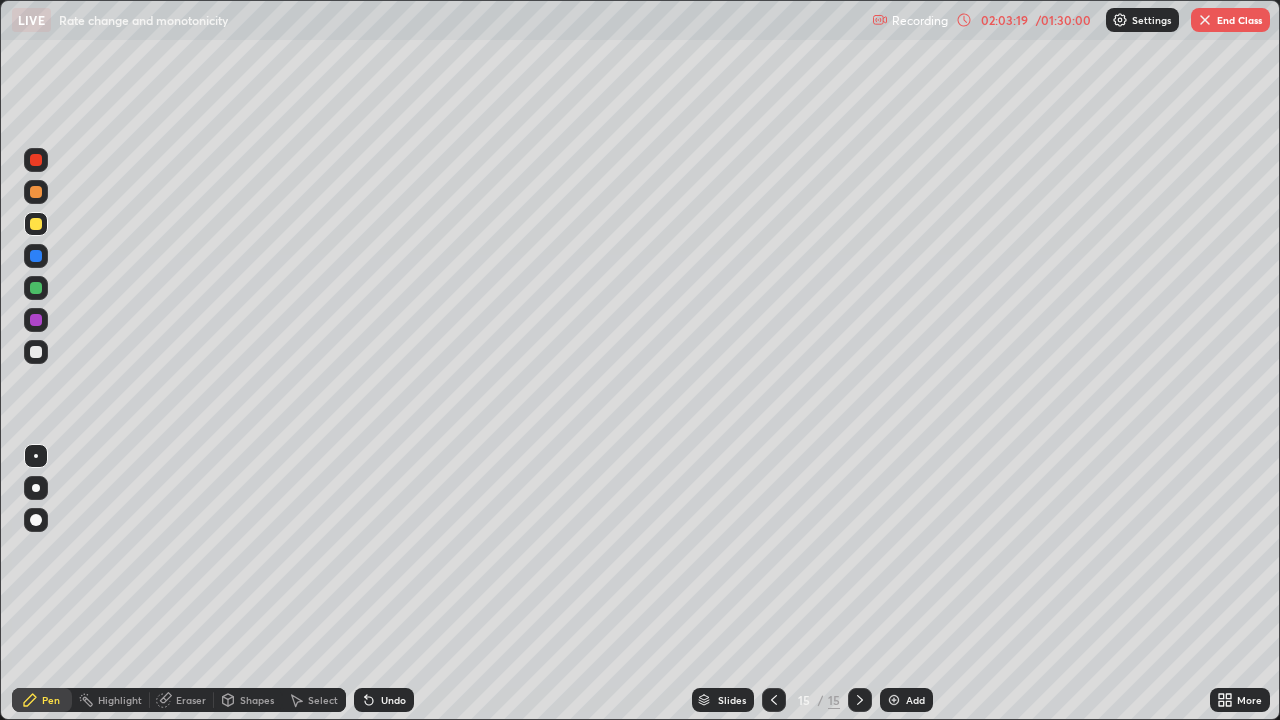 click 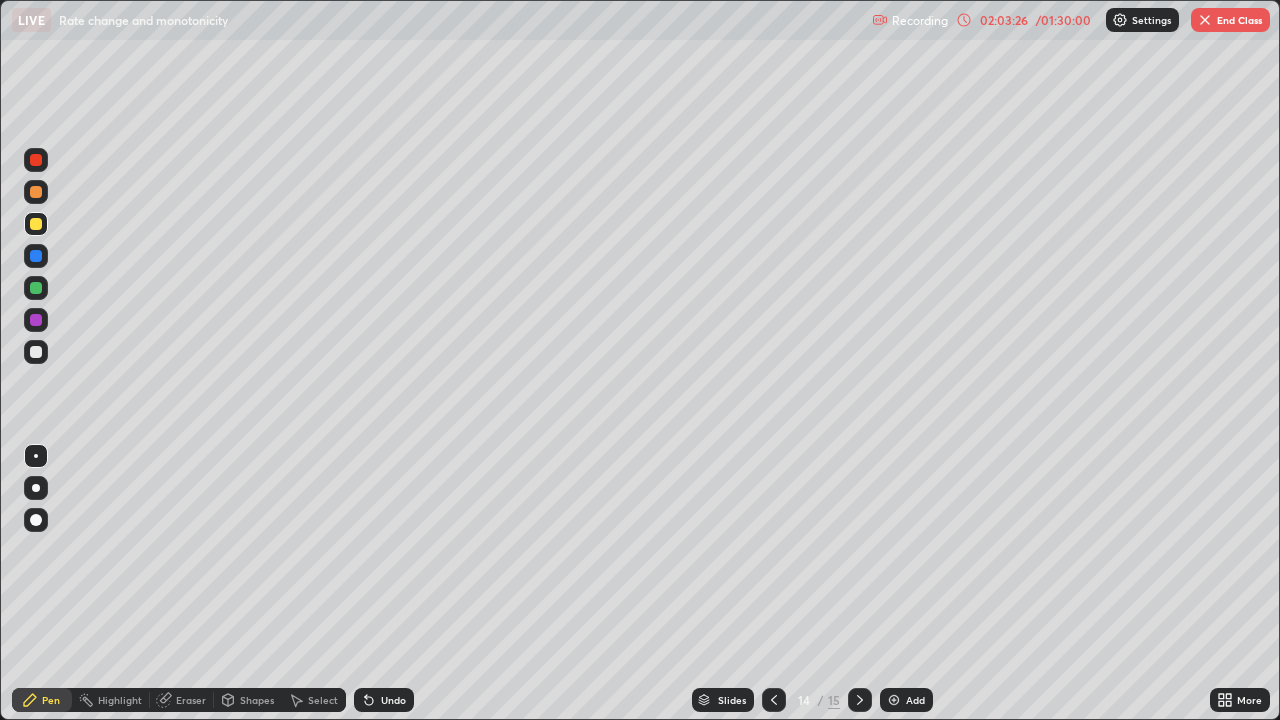 click 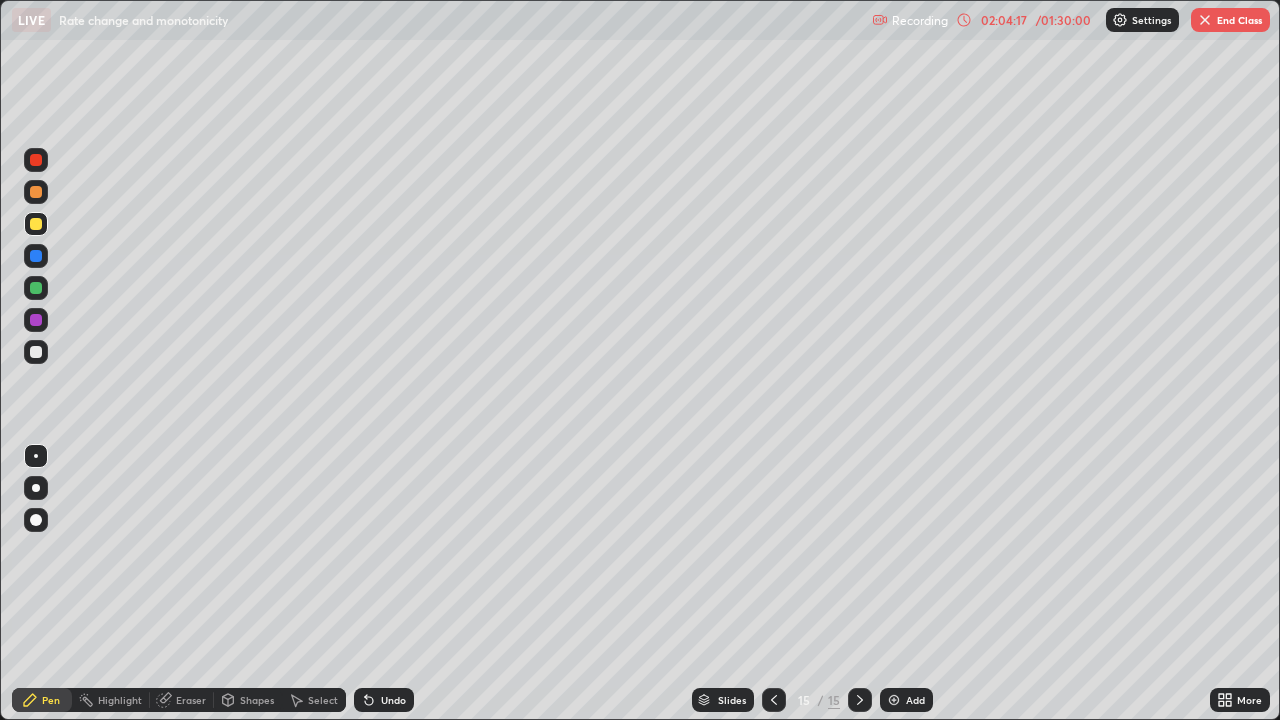click on "Slides 15 / 15 Add" at bounding box center [812, 700] 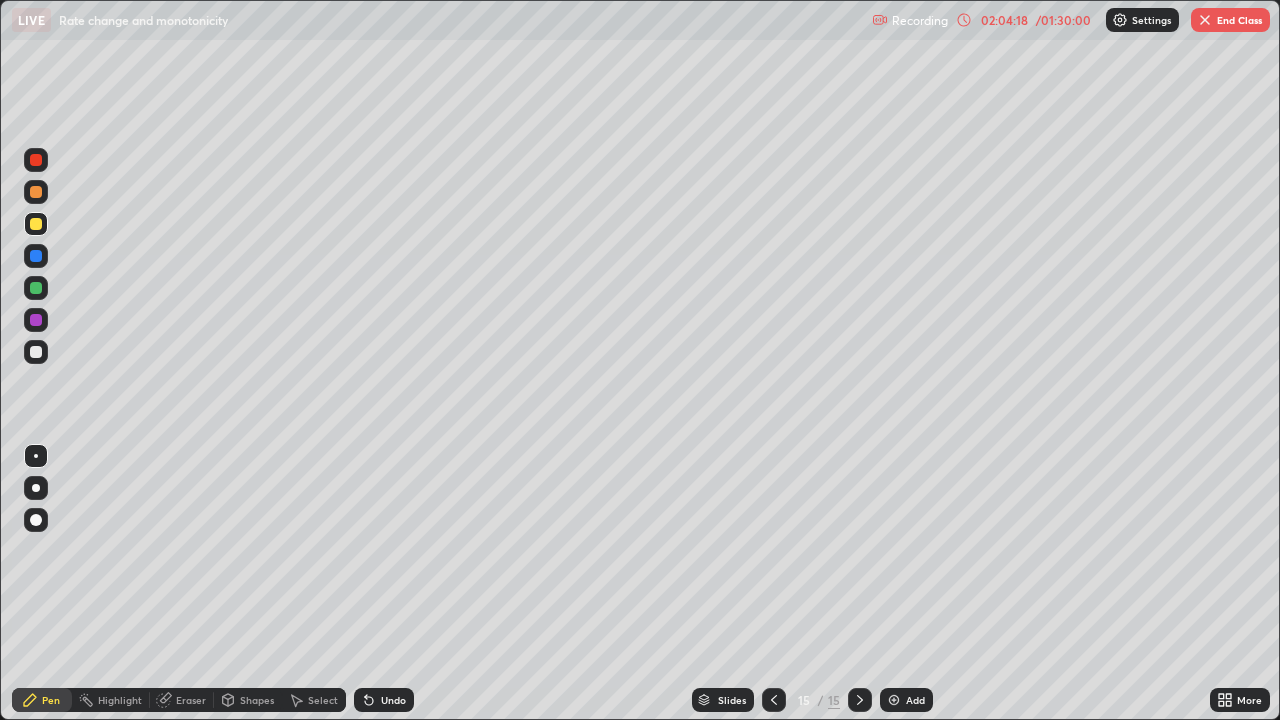 click on "Add" at bounding box center [906, 700] 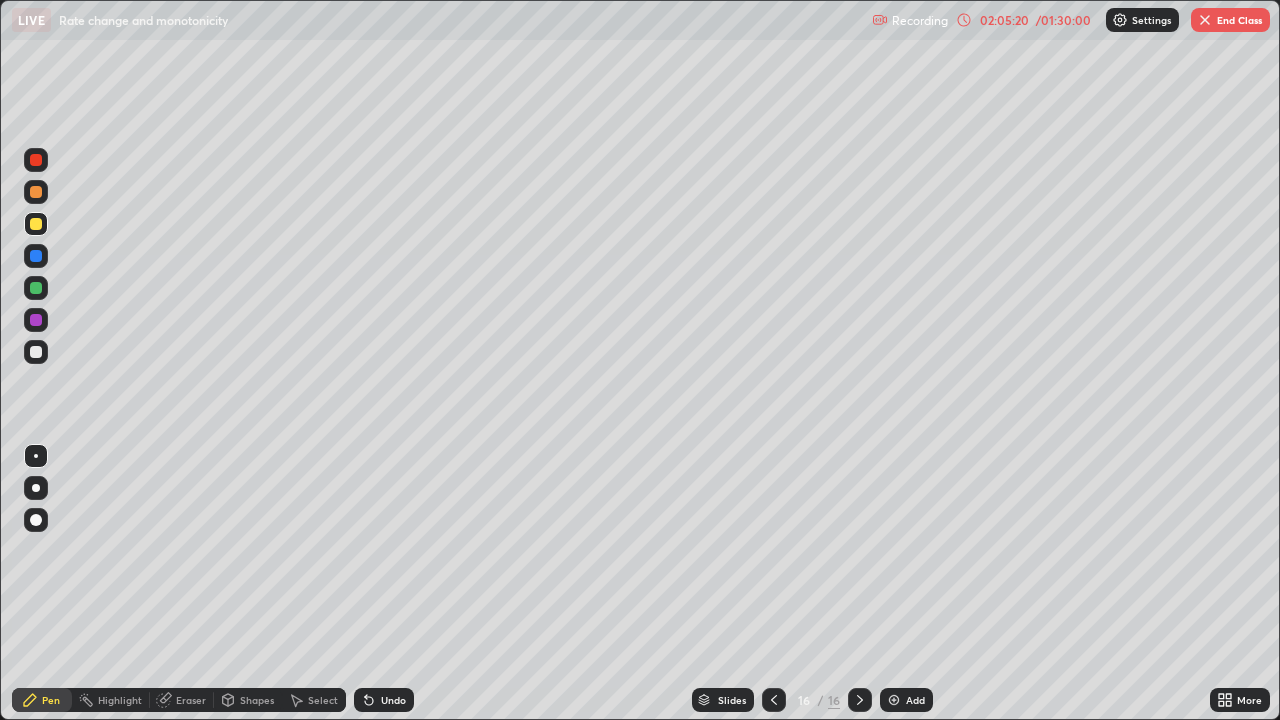 click at bounding box center [36, 352] 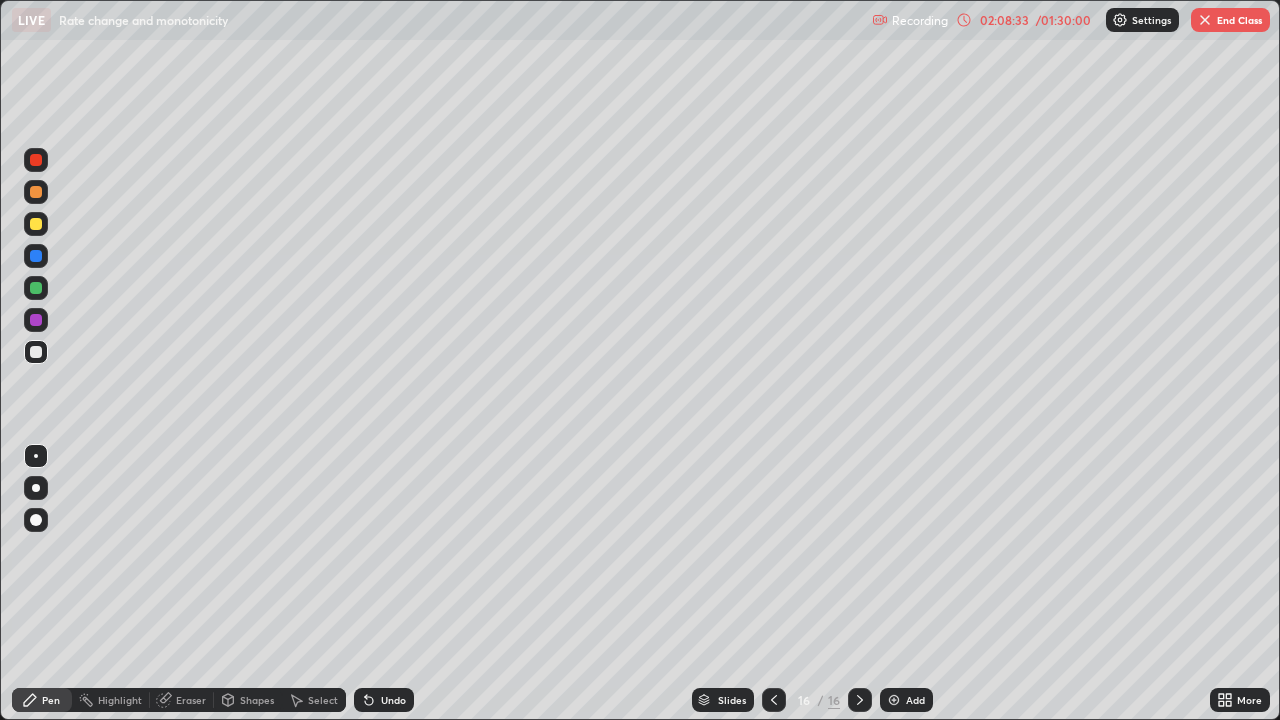 click on "Slides 16 / 16 Add" at bounding box center (812, 700) 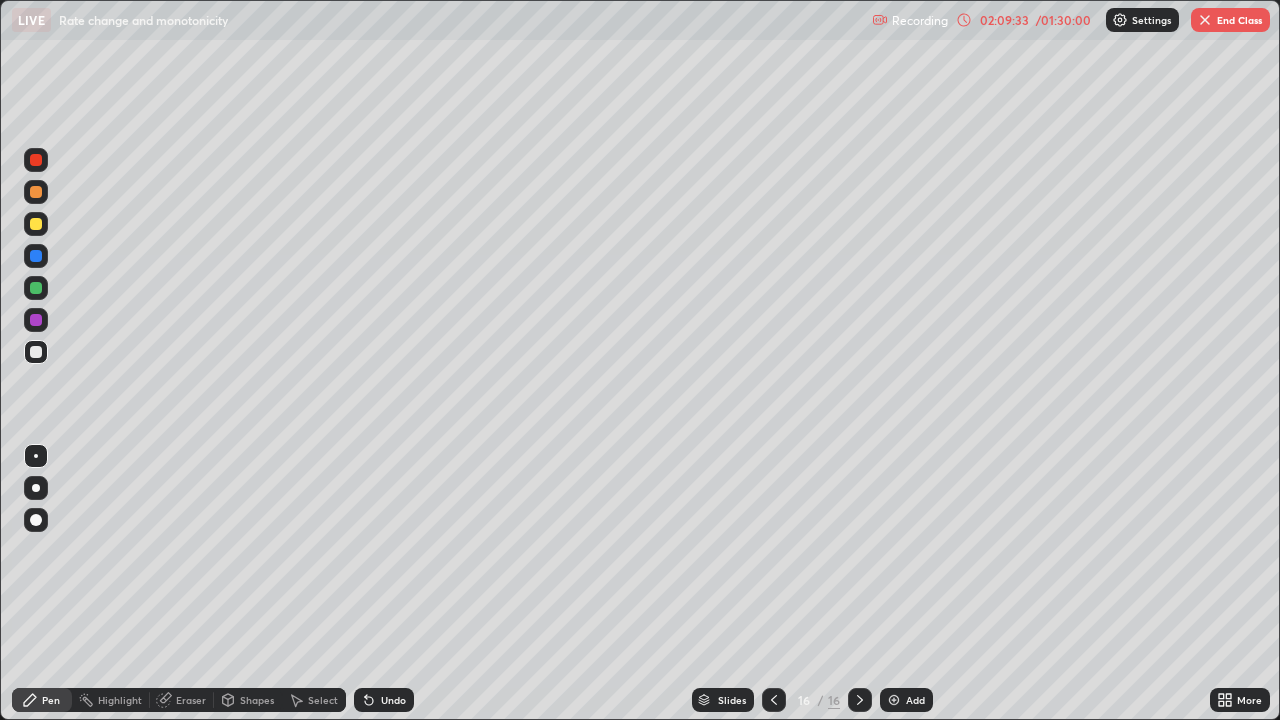 click on "Add" at bounding box center (915, 700) 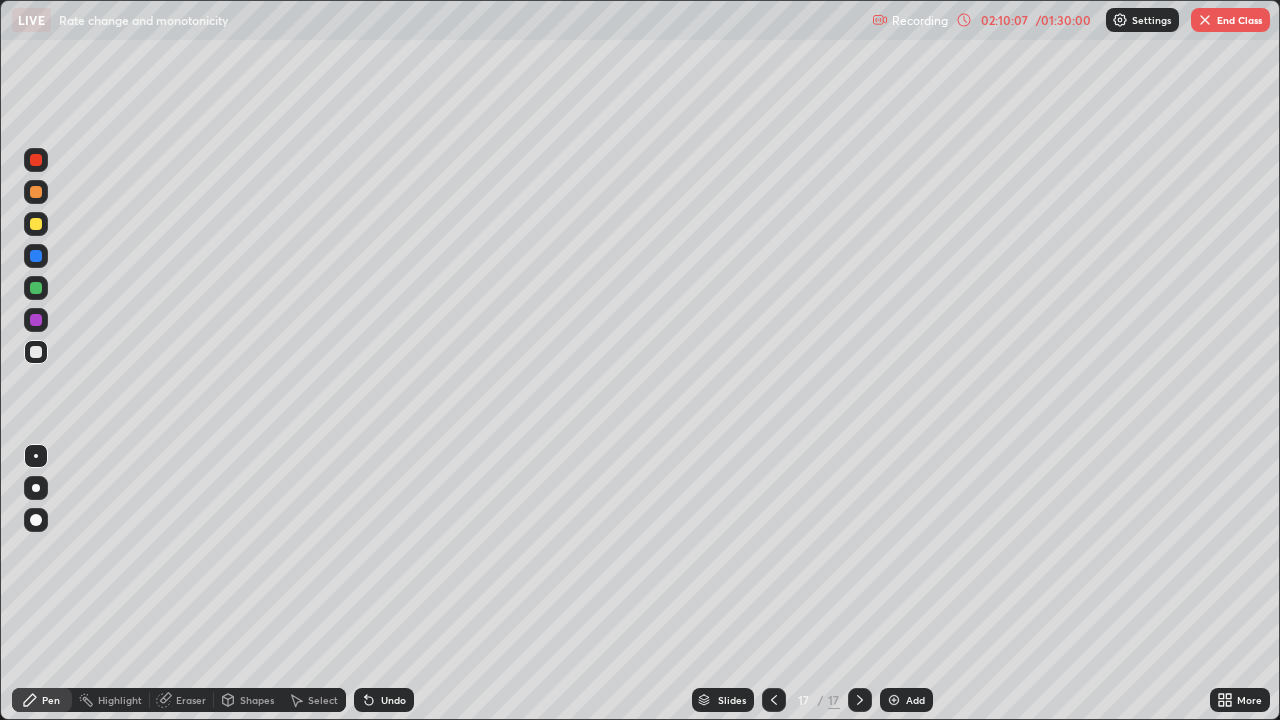 click on "Undo" at bounding box center (393, 700) 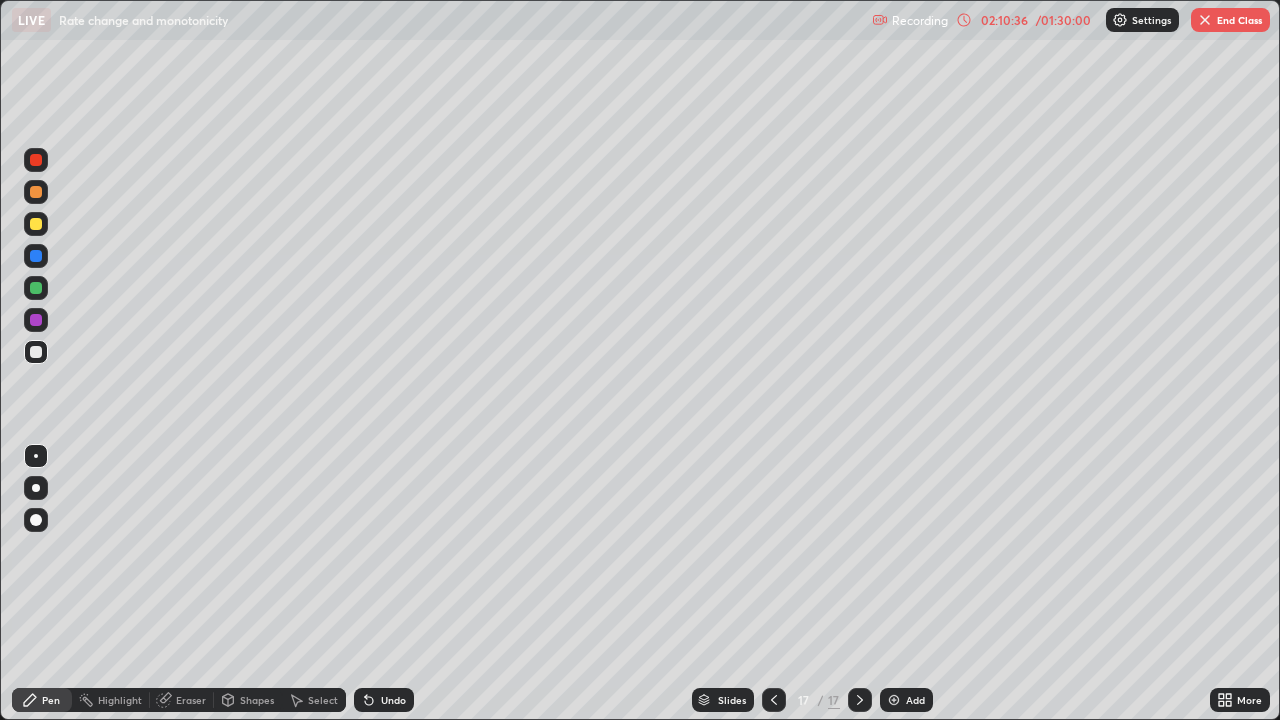 click at bounding box center (36, 224) 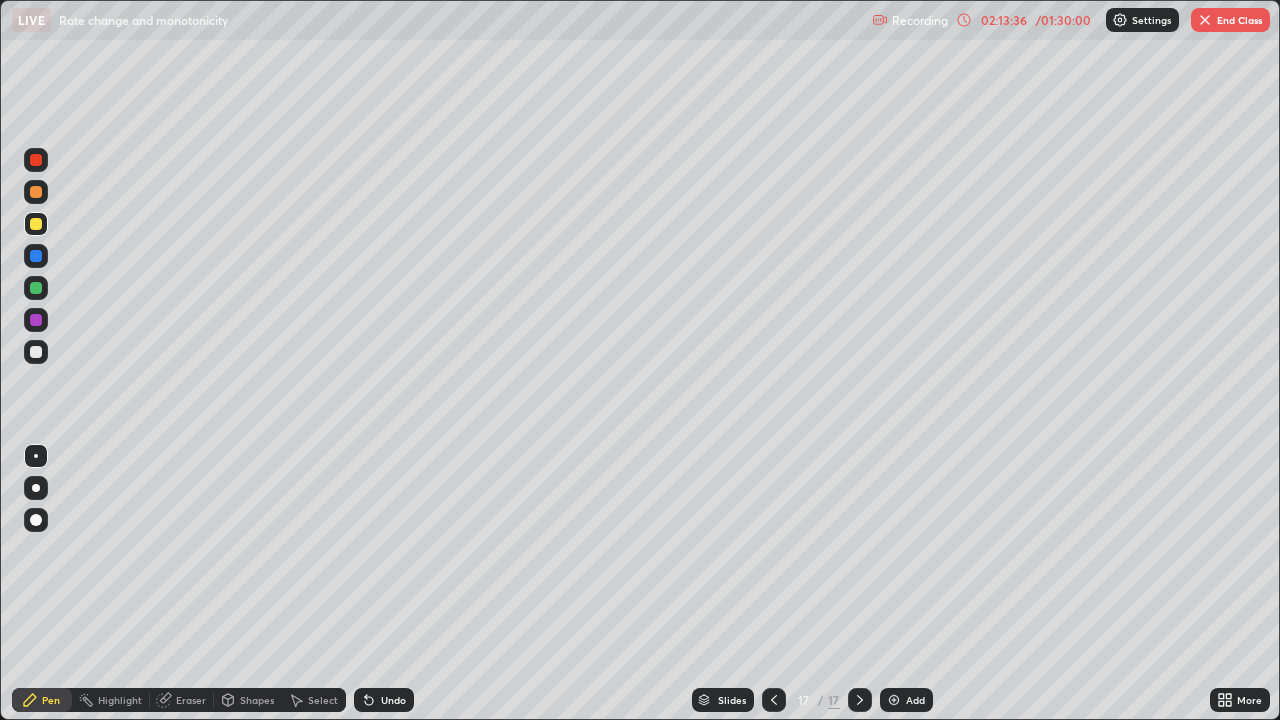 click on "End Class" at bounding box center [1230, 20] 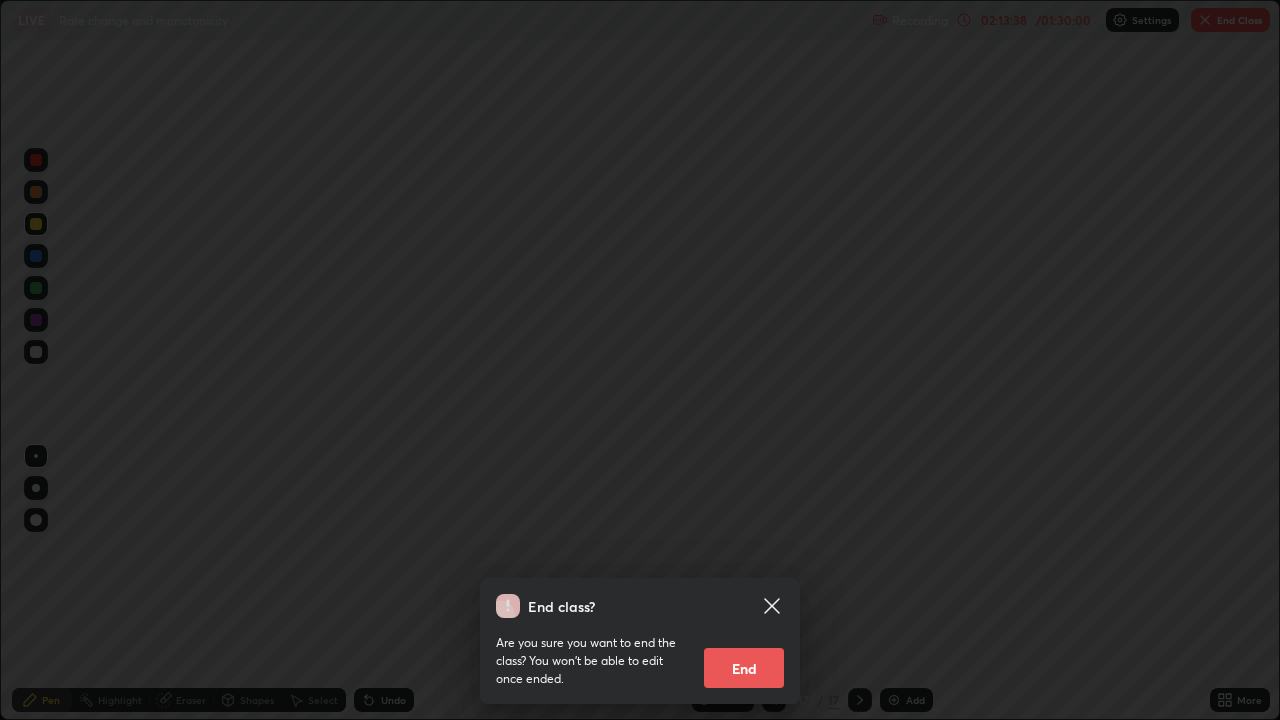 click on "End class? Are you sure you want to end the class? You won’t be able to edit once ended. End" at bounding box center (640, 360) 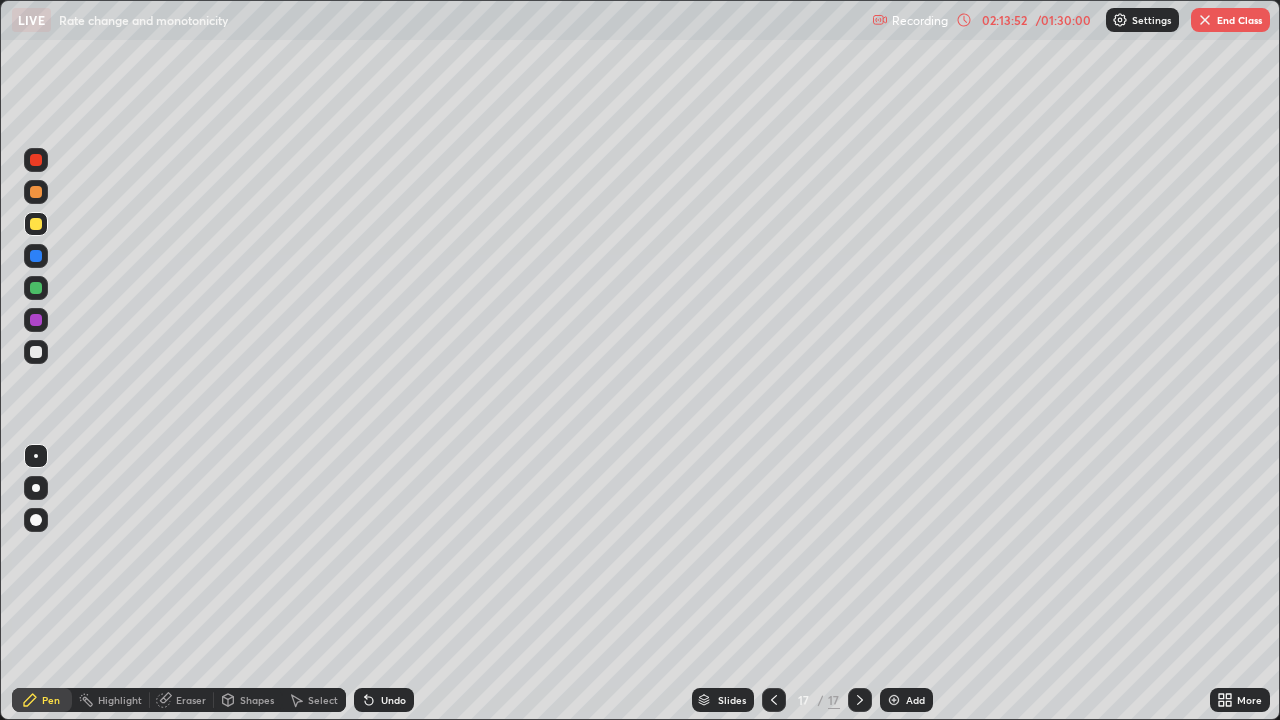 click on "Recording 02:13:52 /  01:30:00 Settings End Class" at bounding box center [1071, 20] 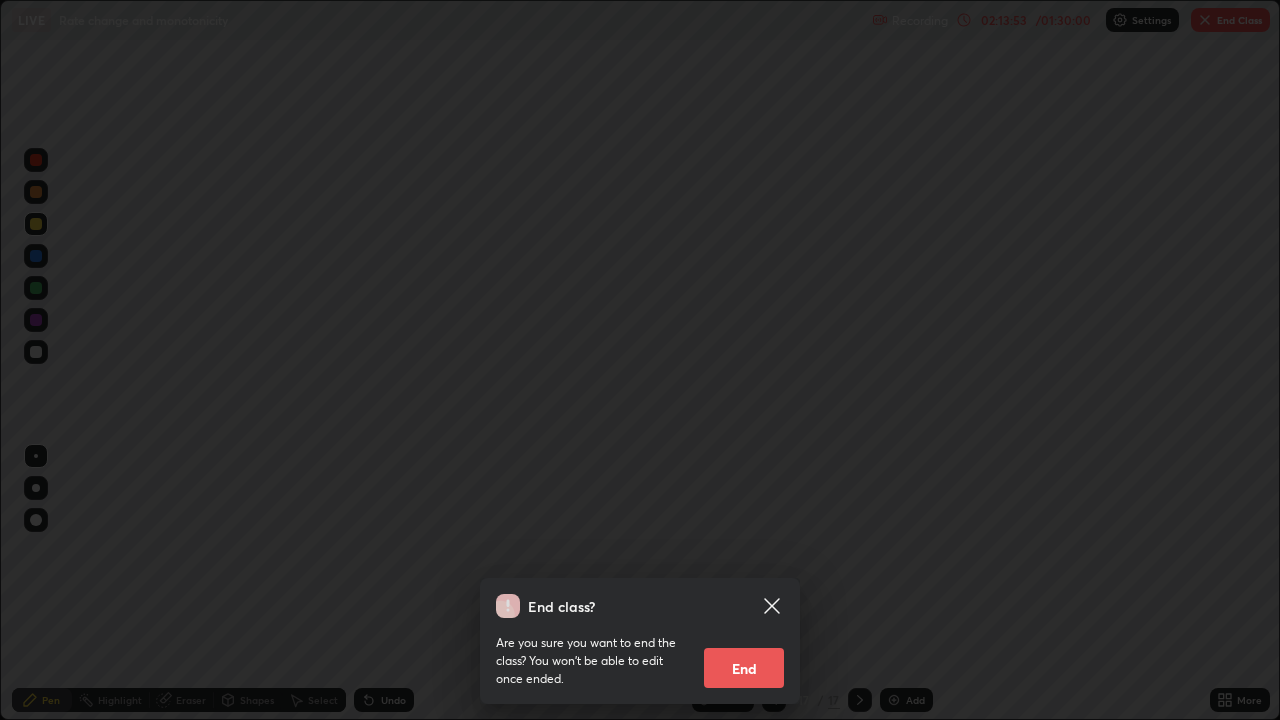 click on "End" at bounding box center [744, 668] 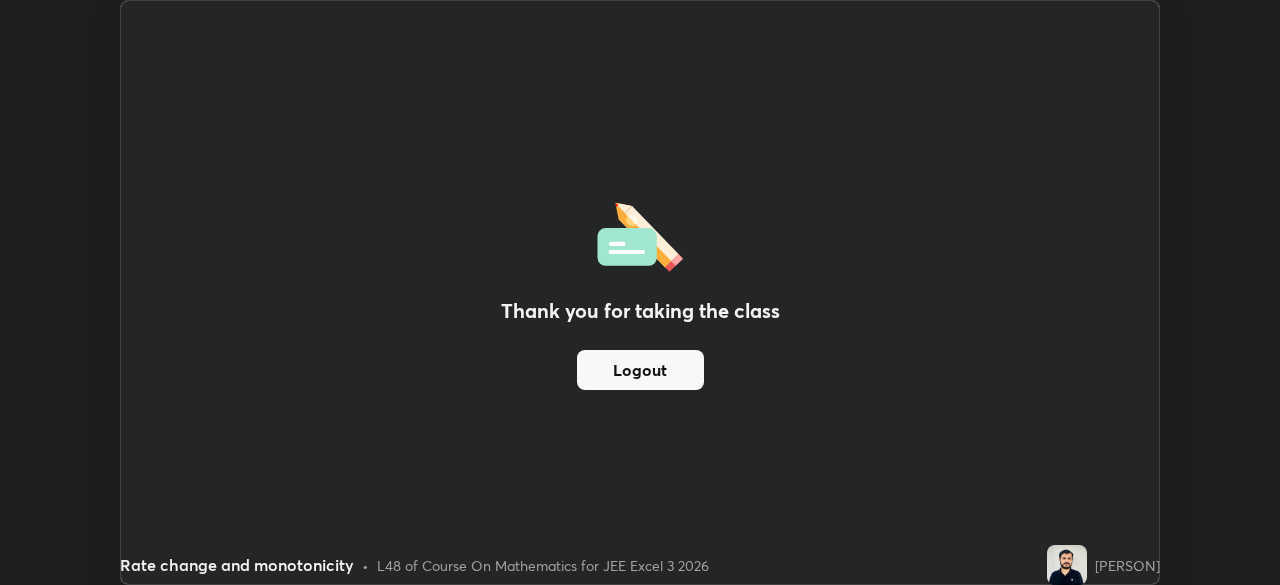 scroll, scrollTop: 585, scrollLeft: 1280, axis: both 